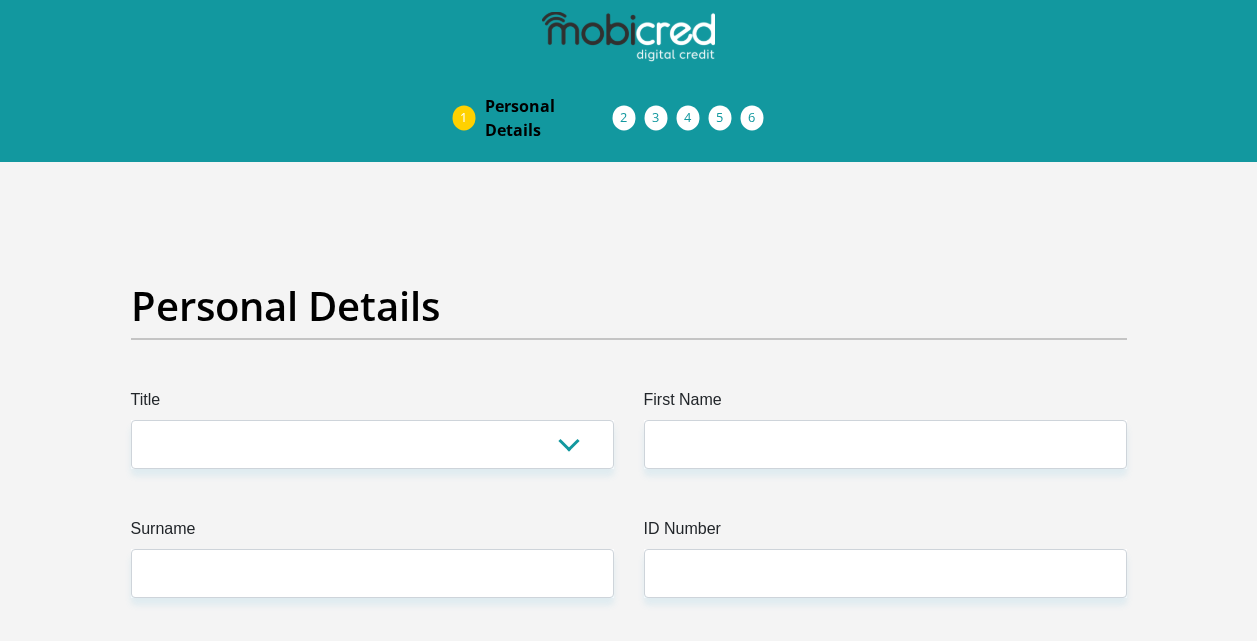 scroll, scrollTop: 0, scrollLeft: 0, axis: both 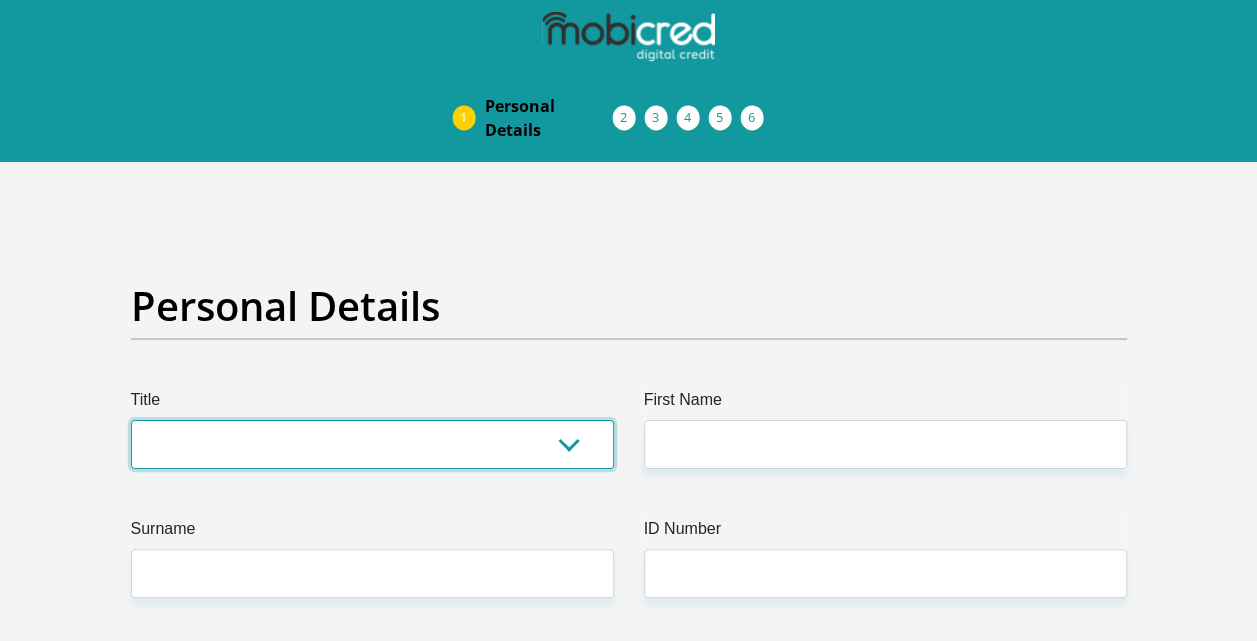 click on "Mr
Ms
Mrs
Dr
Other" at bounding box center [372, 444] 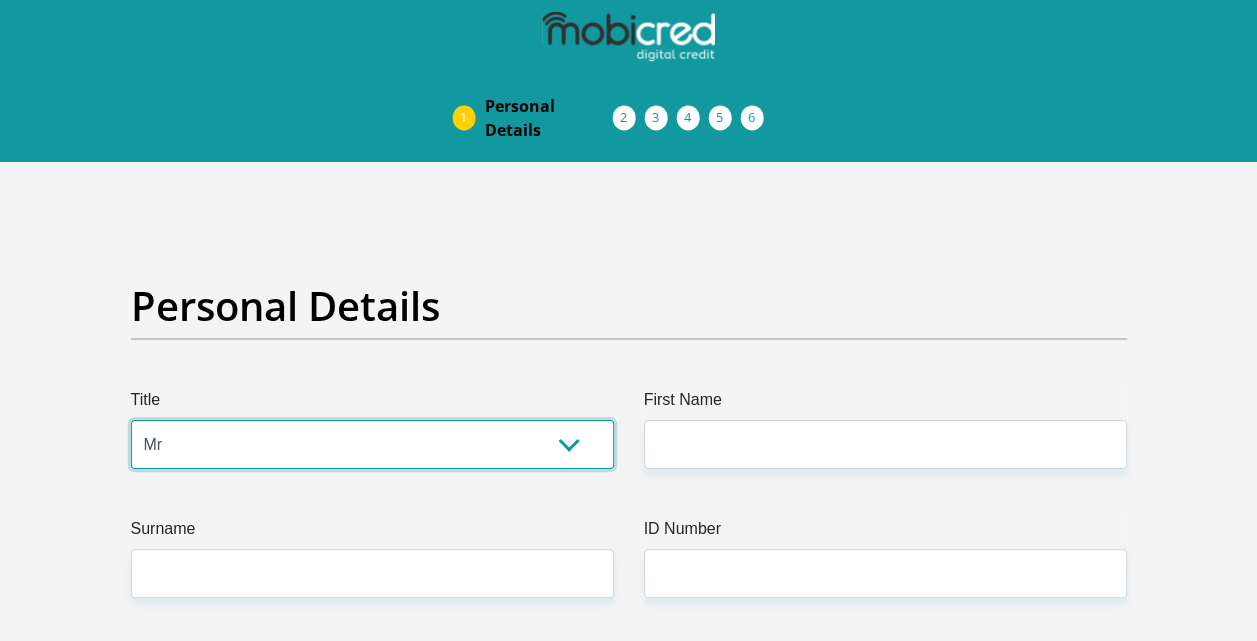 click on "Mr
Ms
Mrs
Dr
Other" at bounding box center [372, 444] 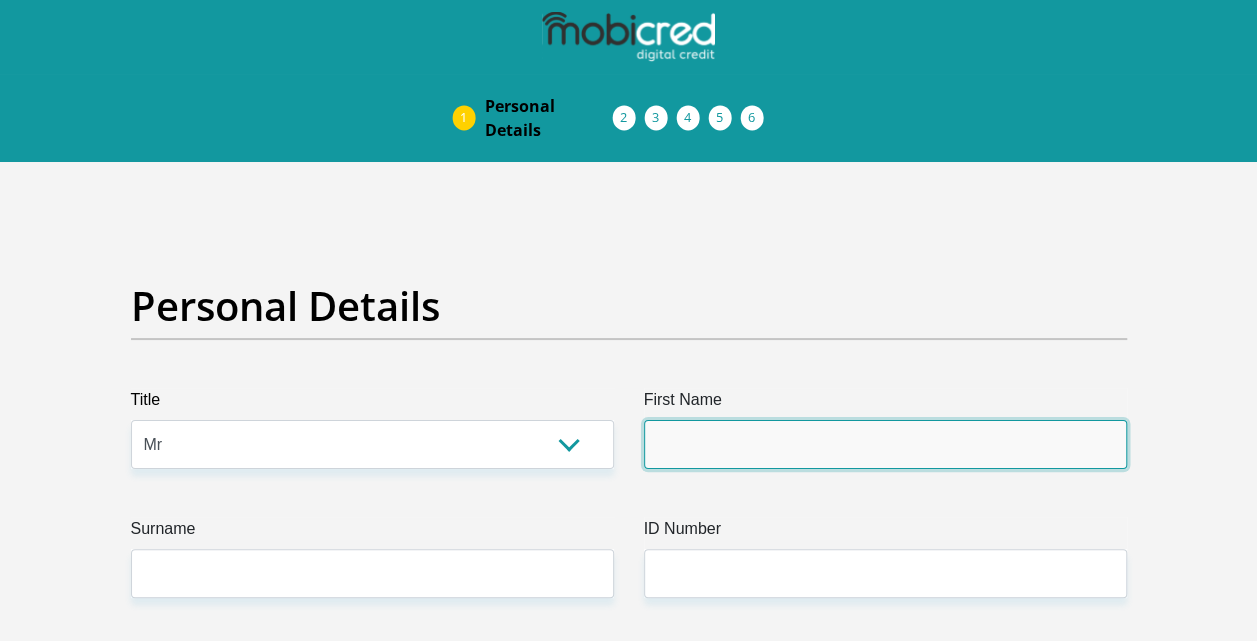 click on "First Name" at bounding box center [885, 444] 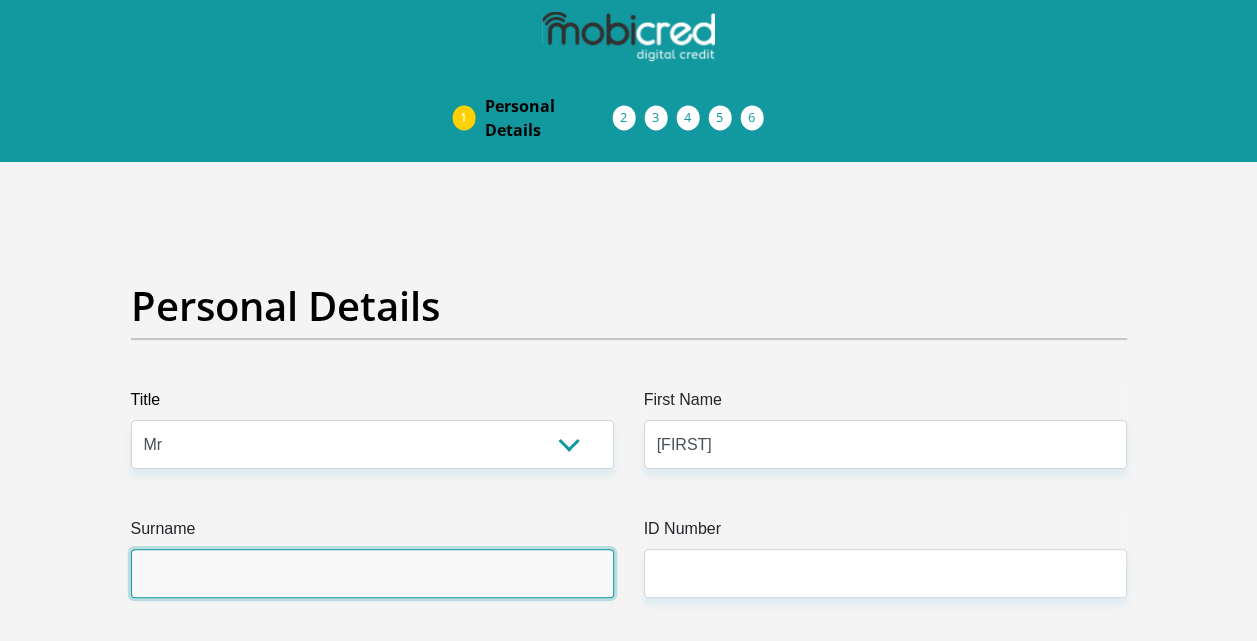 type on "[FIRST]" 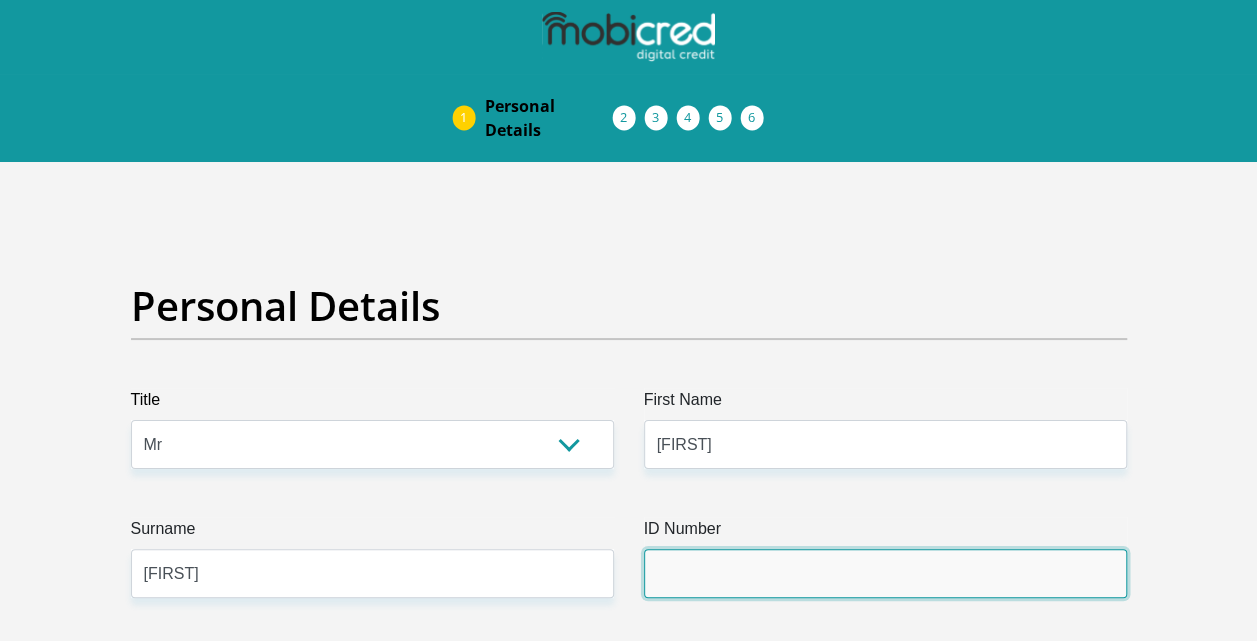 type on "[ID NUMBER]" 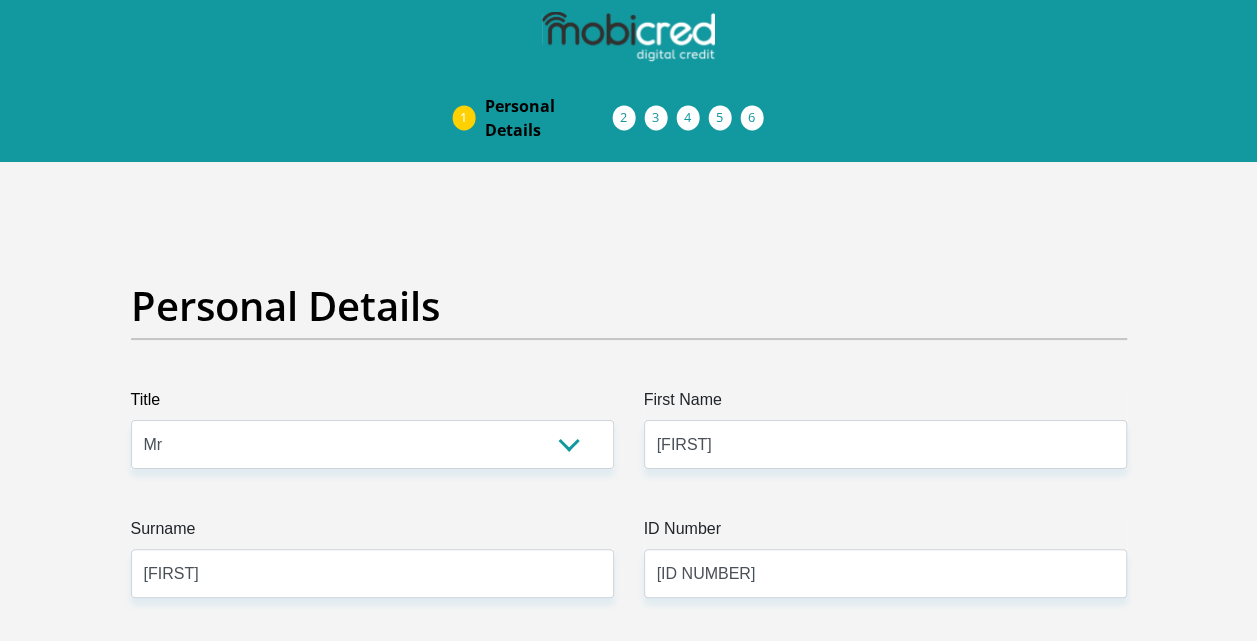 type on "[PHONE]" 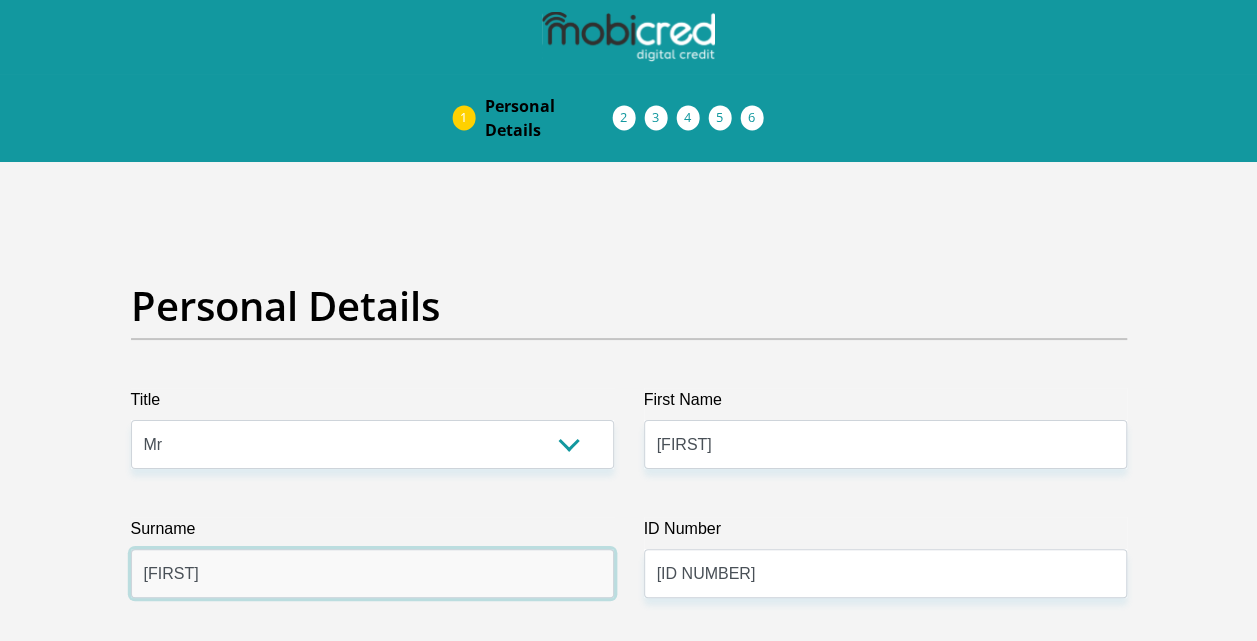 click on "[FIRST]" at bounding box center [372, 573] 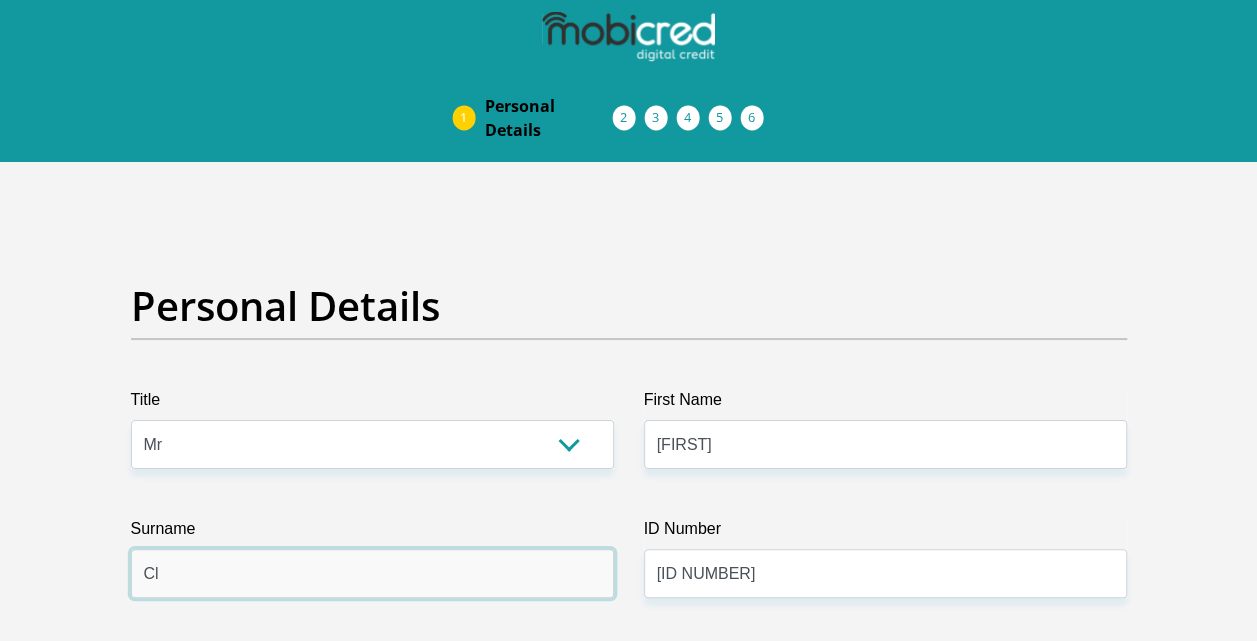 type on "C" 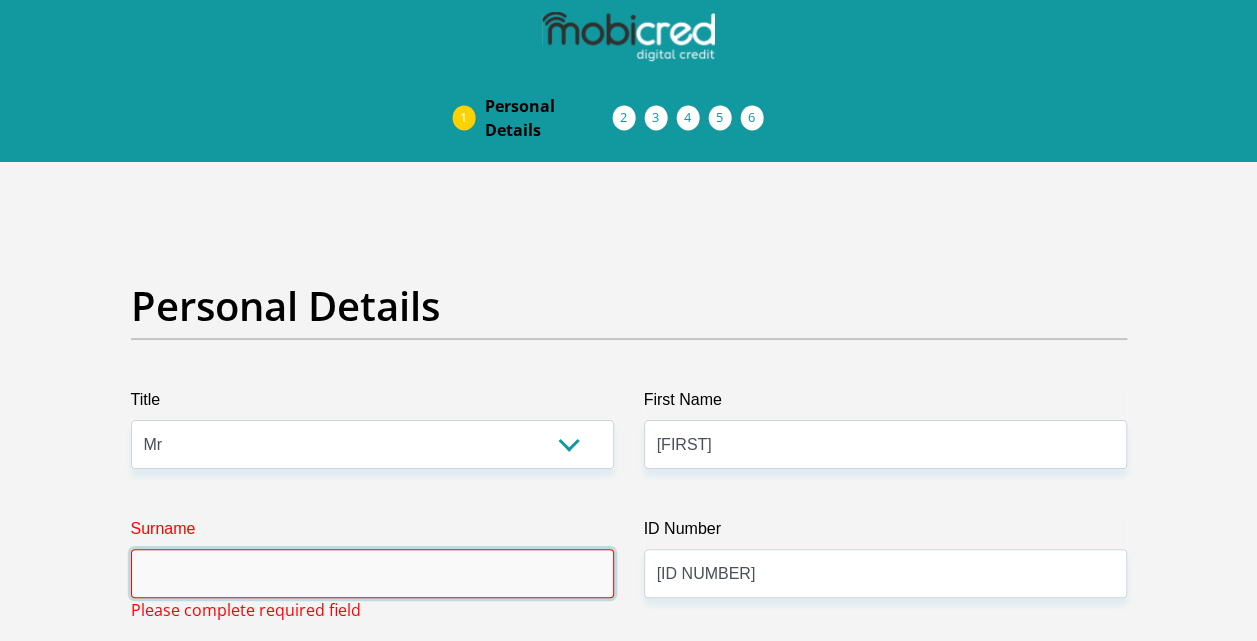 click on "Surname" at bounding box center [372, 573] 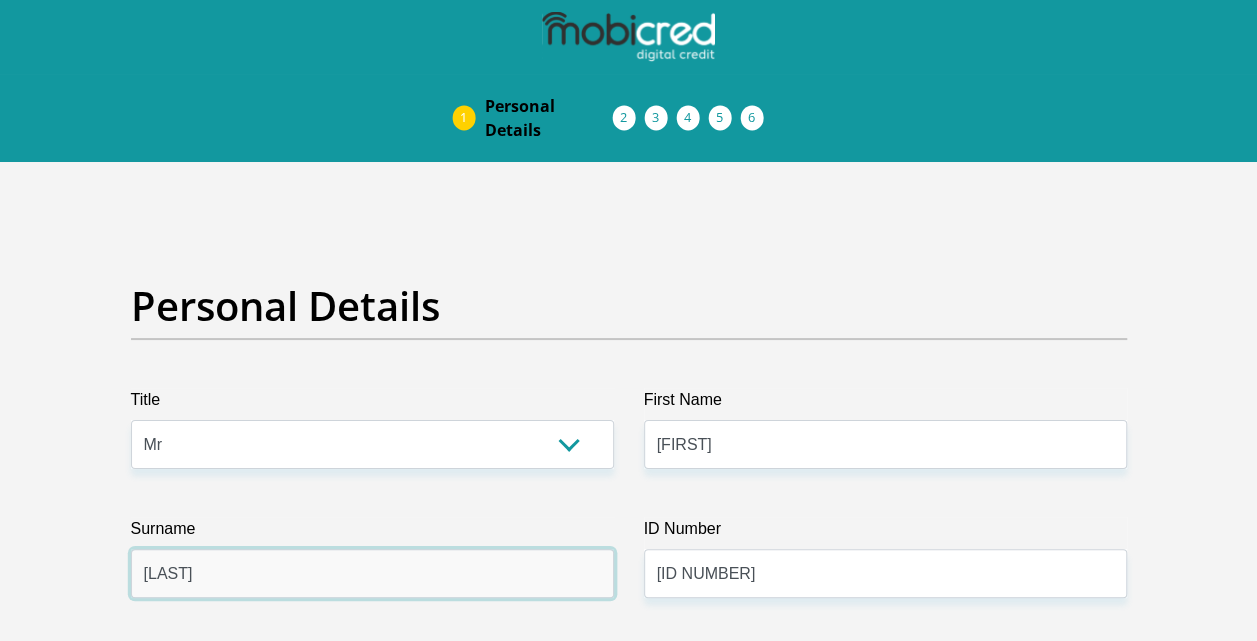 scroll, scrollTop: 300, scrollLeft: 0, axis: vertical 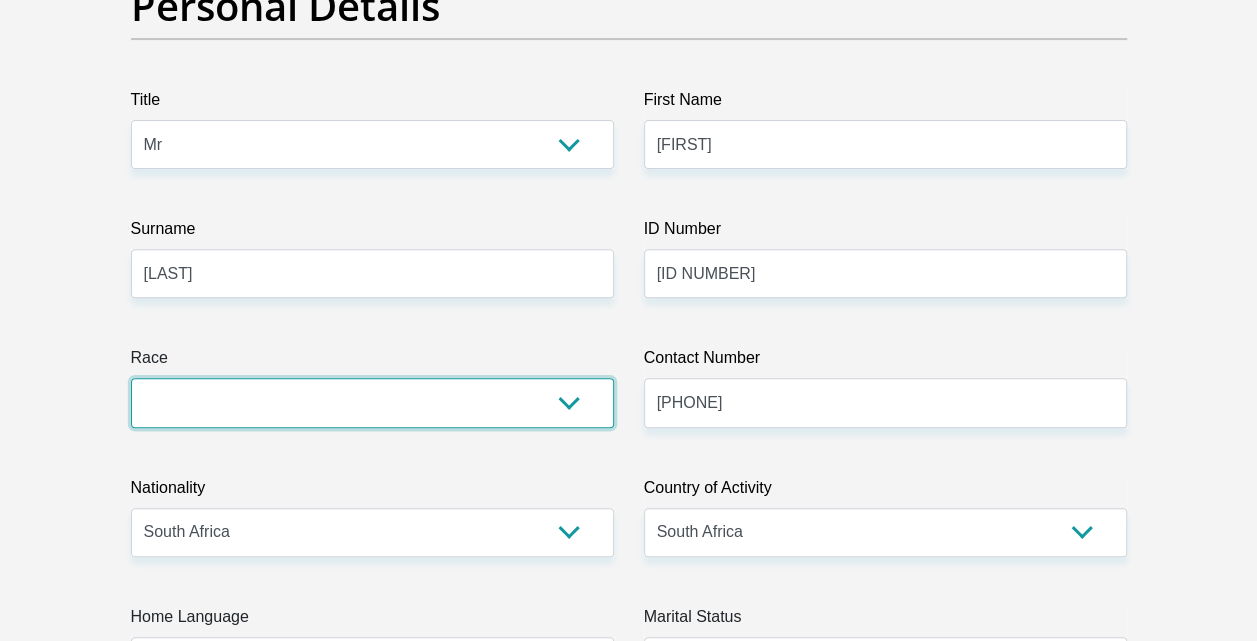 click on "Black
Coloured
Indian
White
Other" at bounding box center (372, 402) 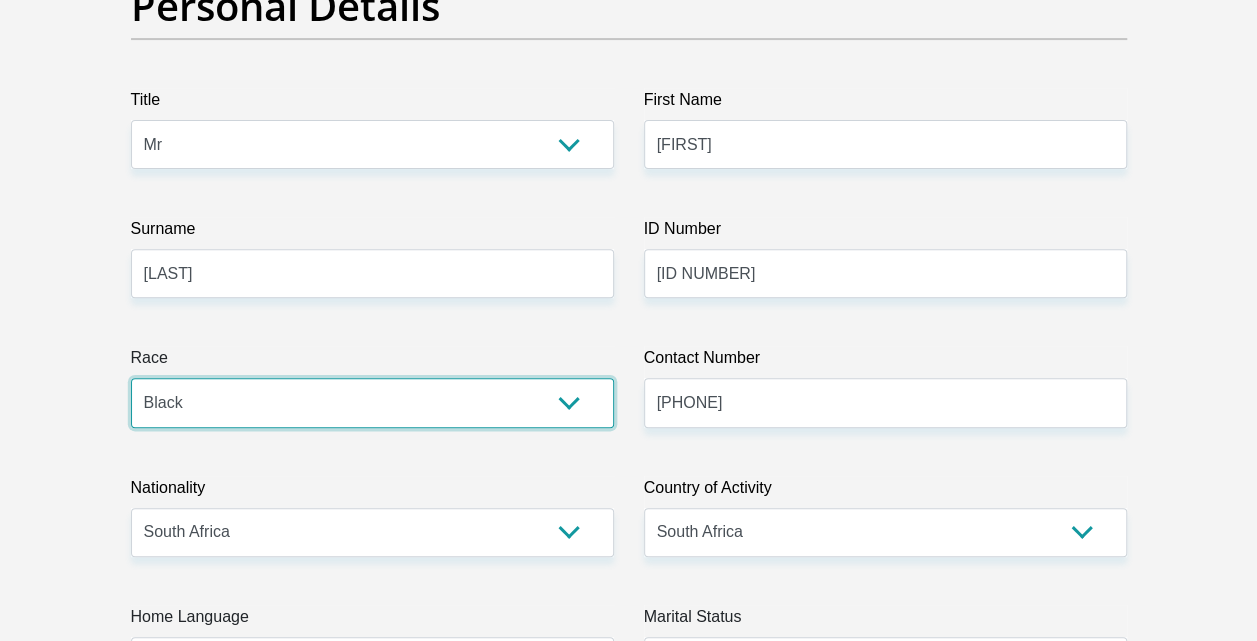 click on "Black
Coloured
Indian
White
Other" at bounding box center [372, 402] 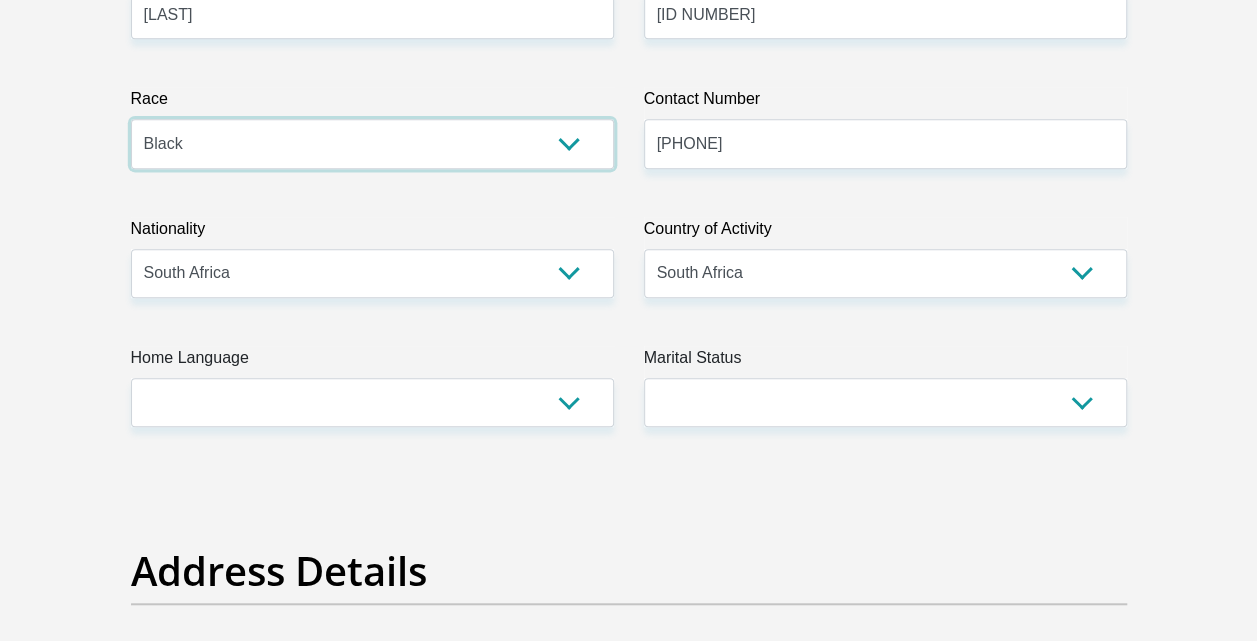scroll, scrollTop: 600, scrollLeft: 0, axis: vertical 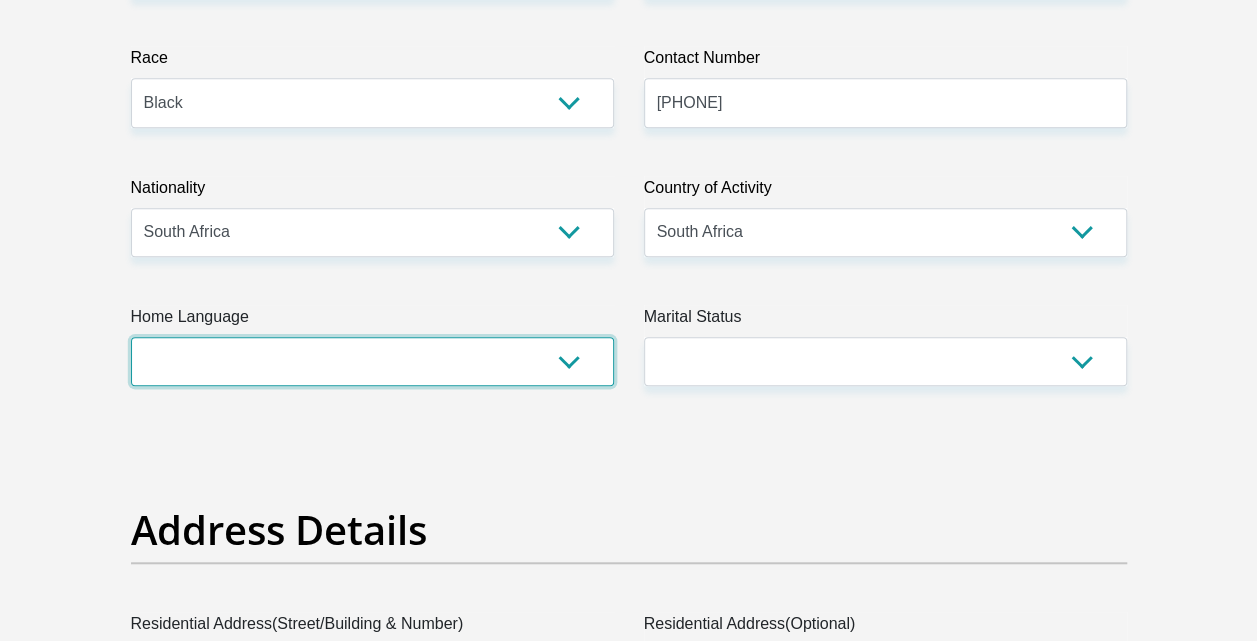 click on "Afrikaans
English
Sepedi
South Ndebele
Southern Sotho
Swati
Tsonga
Tswana
Venda
Xhosa
Zulu
Other" at bounding box center [372, 361] 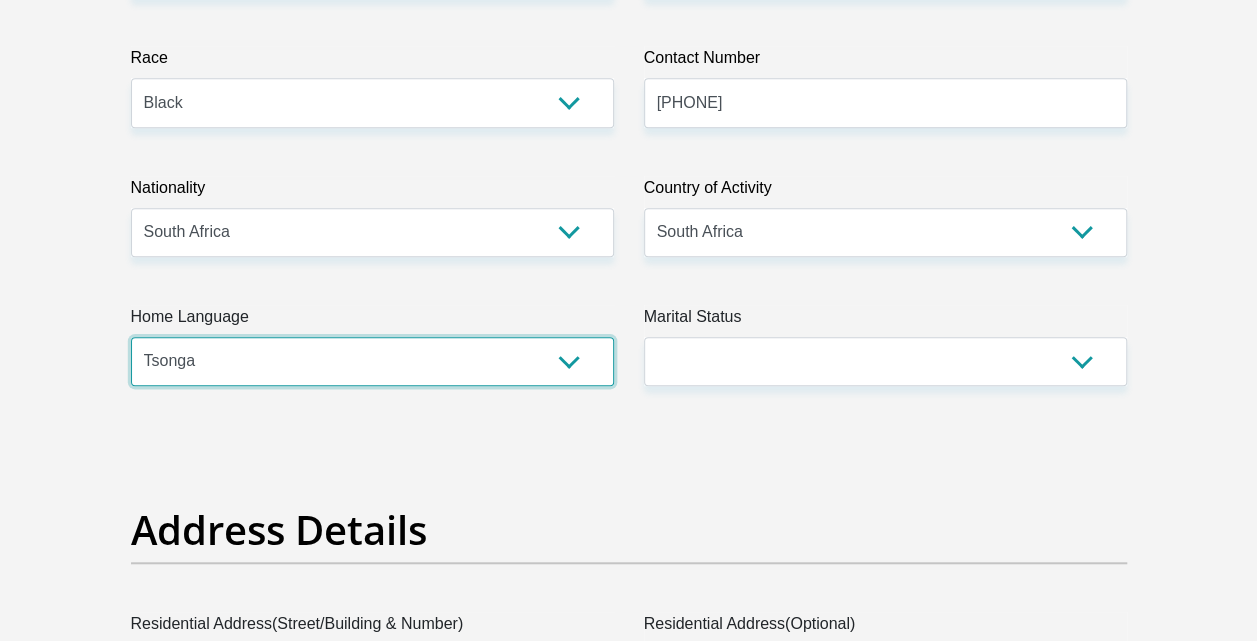 click on "Afrikaans
English
Sepedi
South Ndebele
Southern Sotho
Swati
Tsonga
Tswana
Venda
Xhosa
Zulu
Other" at bounding box center [372, 361] 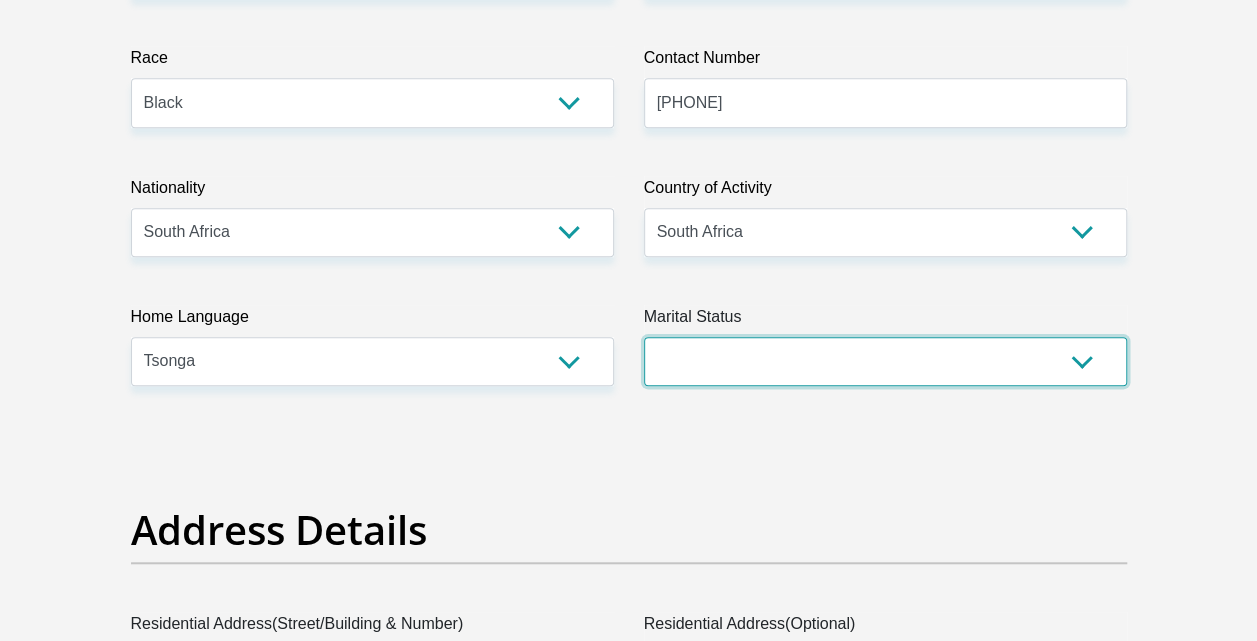 click on "Married ANC
Single
Divorced
Widowed
Married COP or Customary Law" at bounding box center (885, 361) 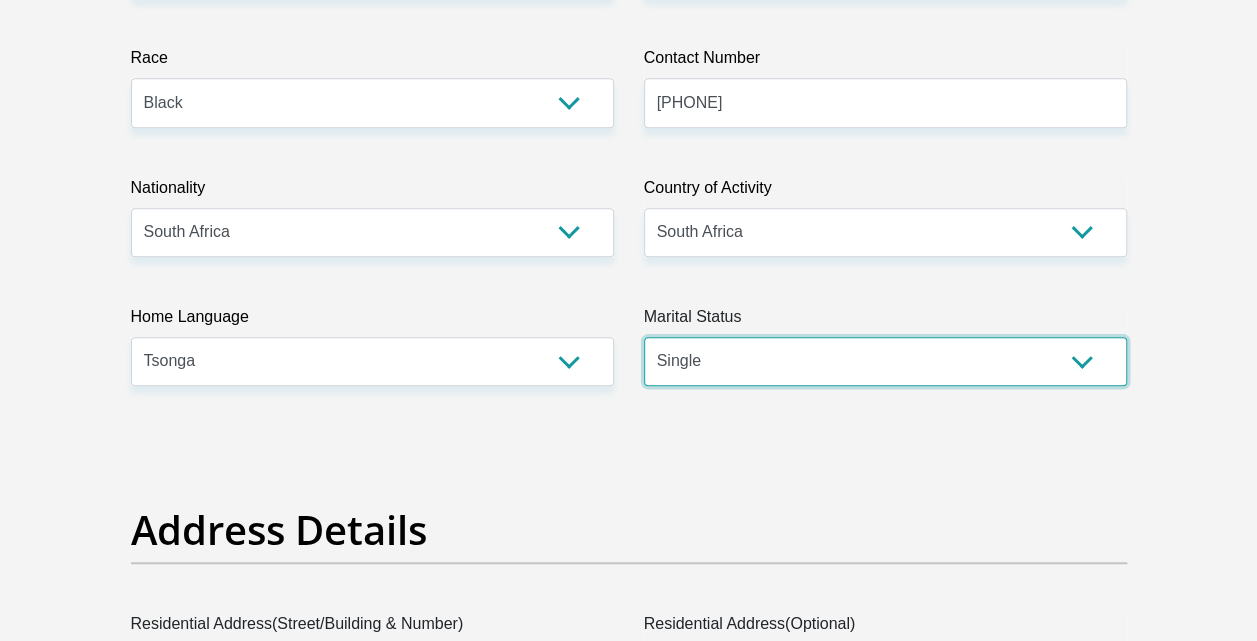 click on "Married ANC
Single
Divorced
Widowed
Married COP or Customary Law" at bounding box center [885, 361] 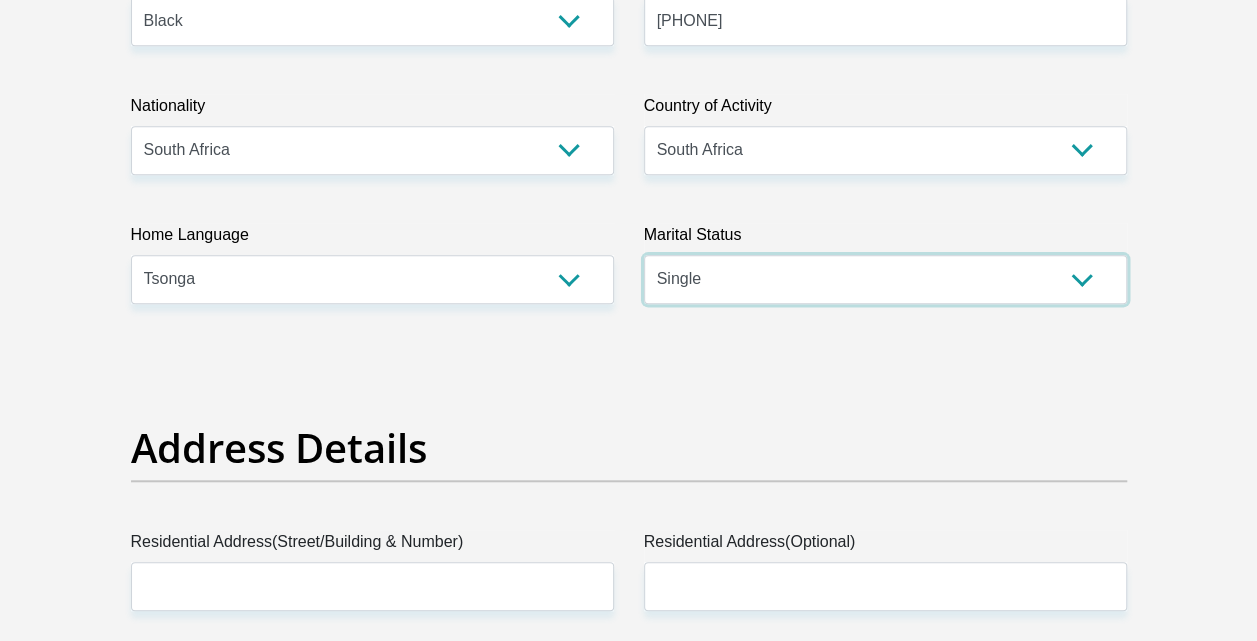 scroll, scrollTop: 900, scrollLeft: 0, axis: vertical 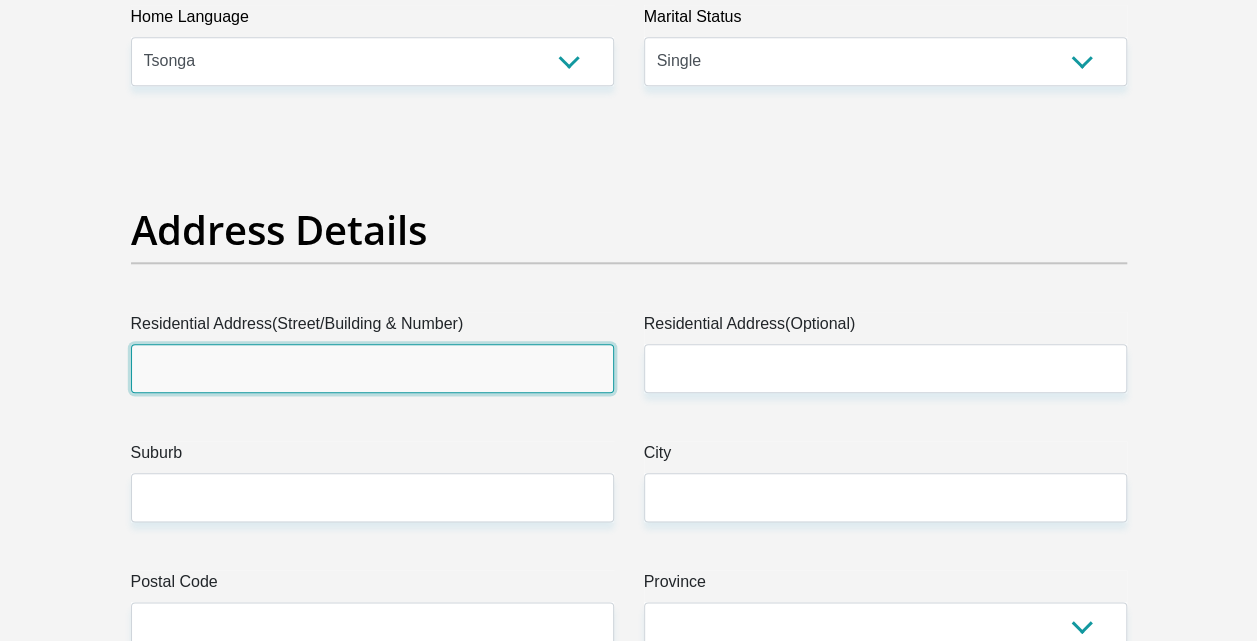 click on "Residential Address(Street/Building & Number)" at bounding box center (372, 368) 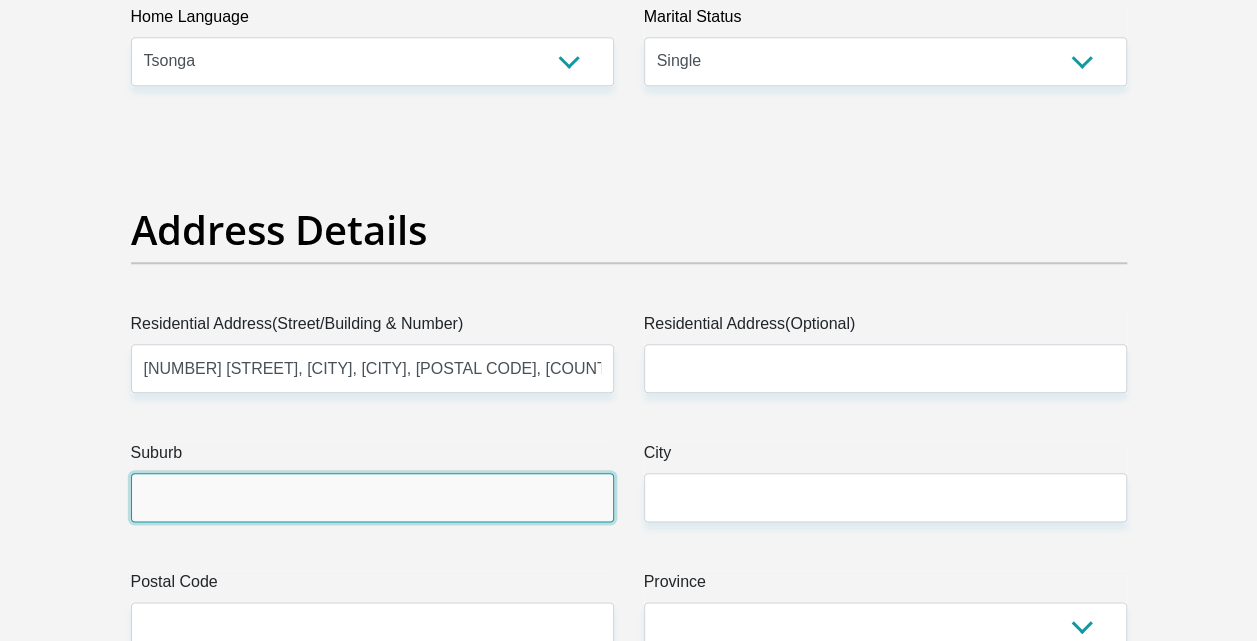 type on "0007" 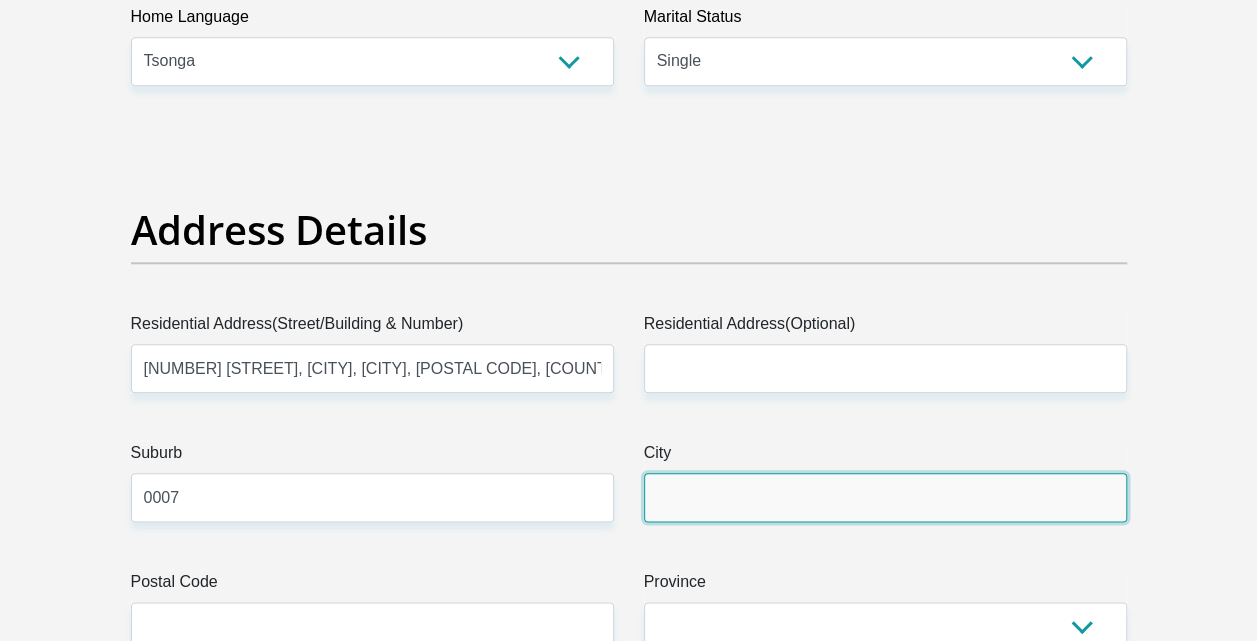 type on "0007" 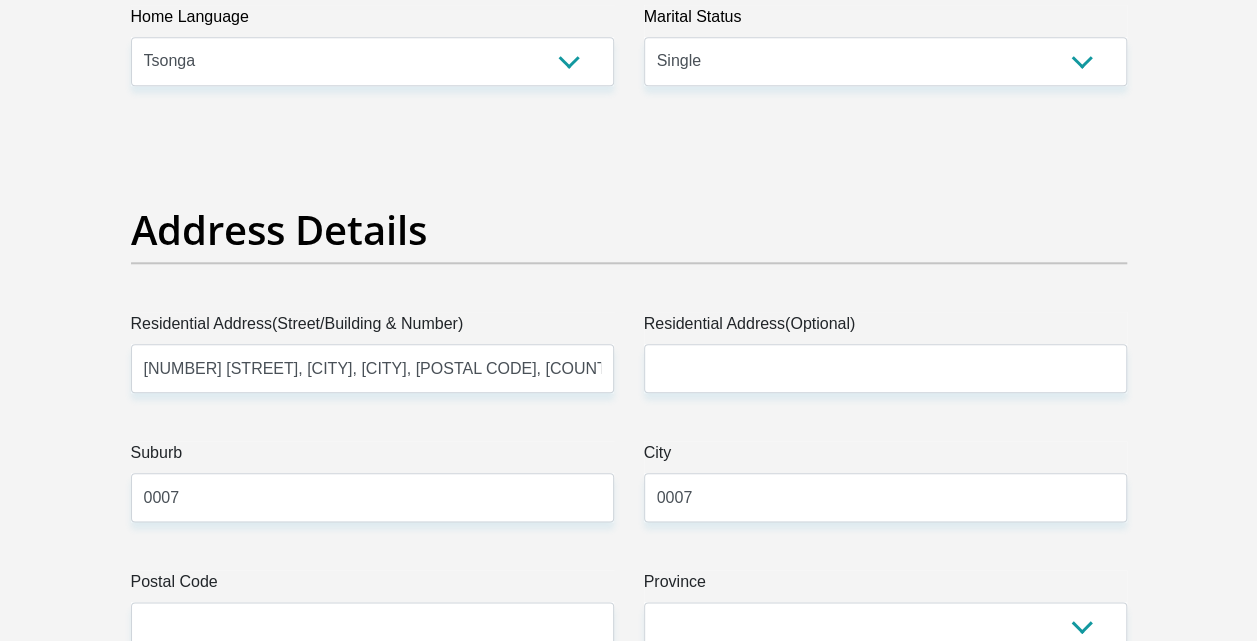 type on "[EMAIL]" 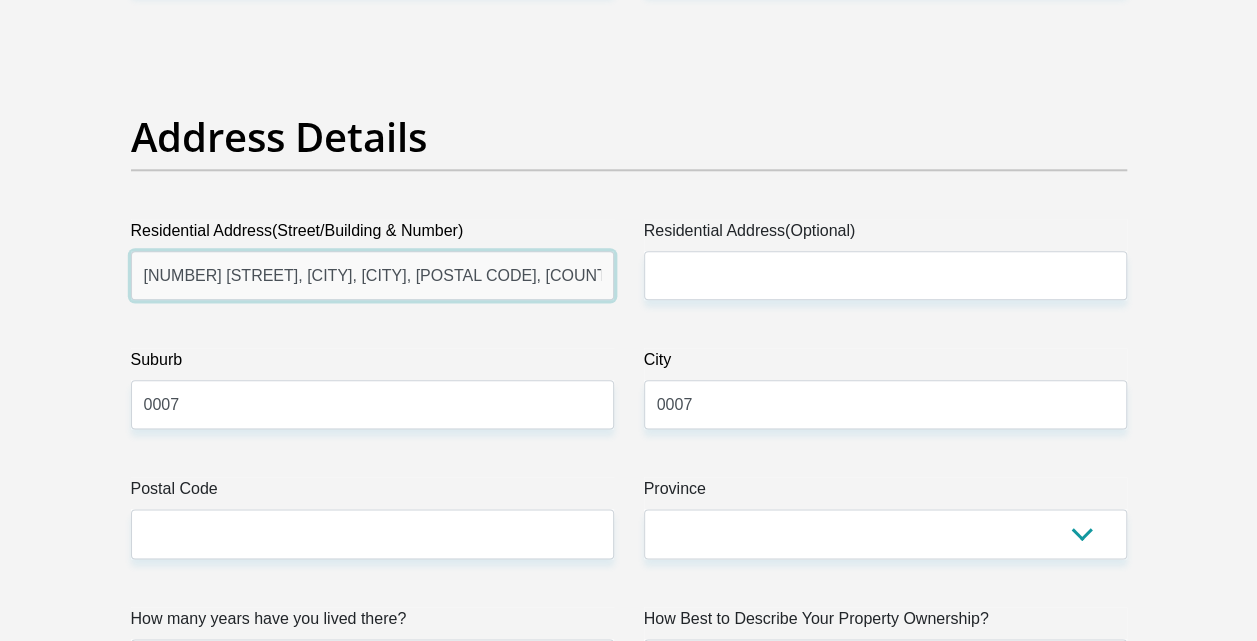scroll, scrollTop: 1200, scrollLeft: 0, axis: vertical 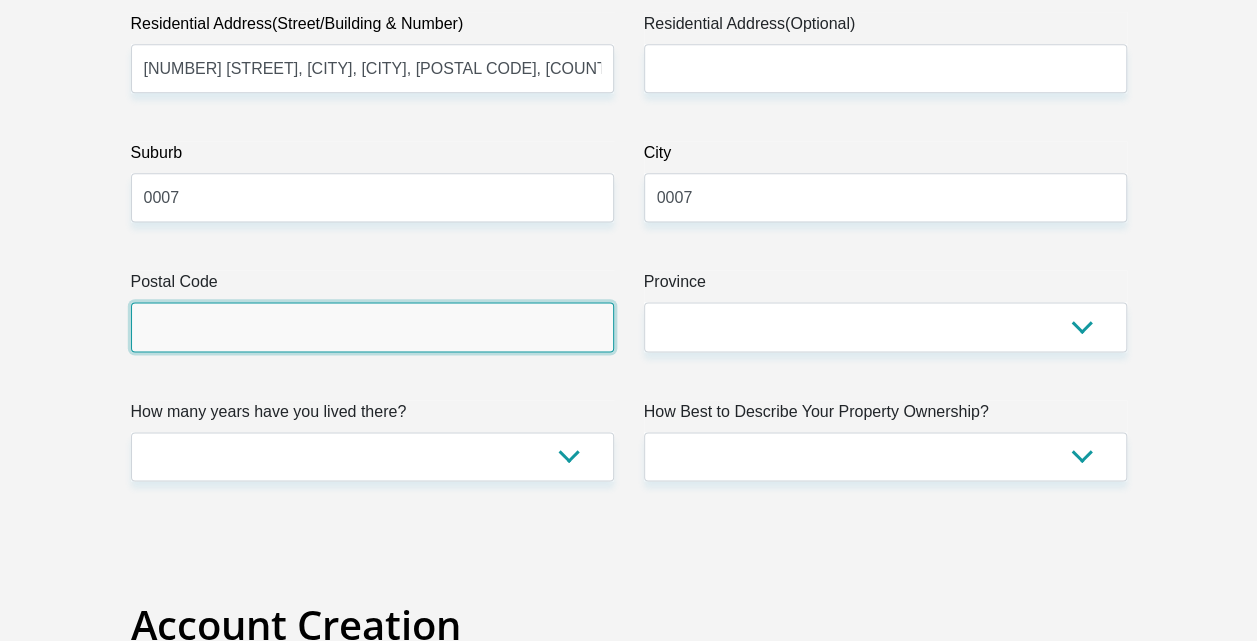 click on "Postal Code" at bounding box center [372, 326] 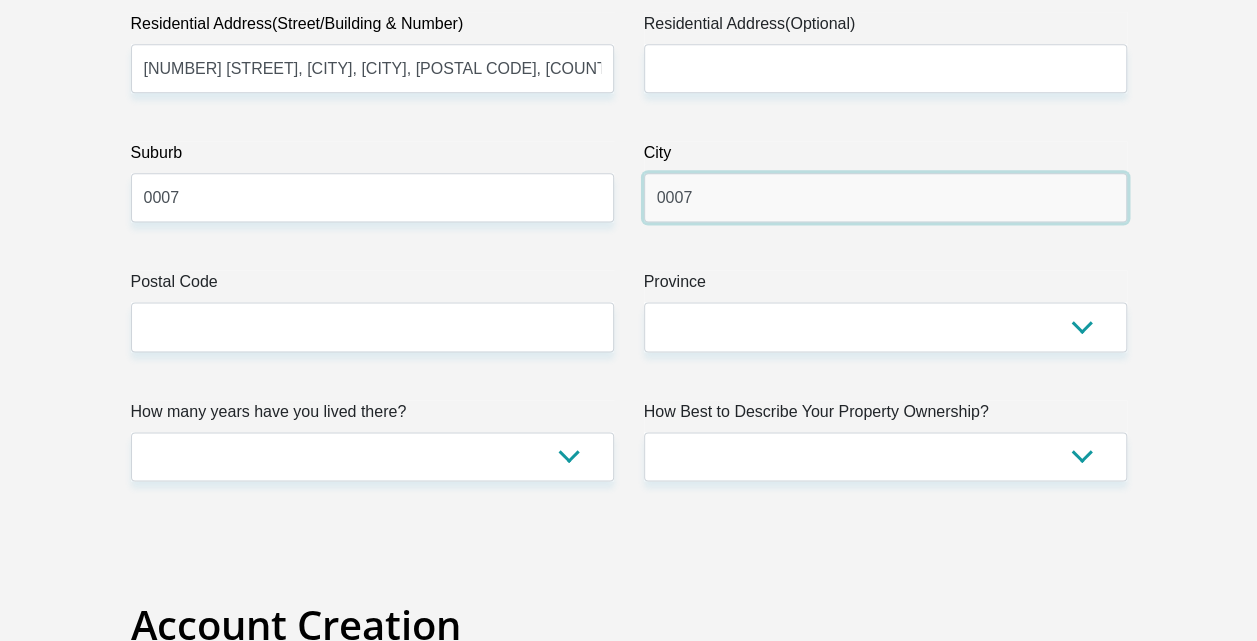 click on "0007" at bounding box center (885, 197) 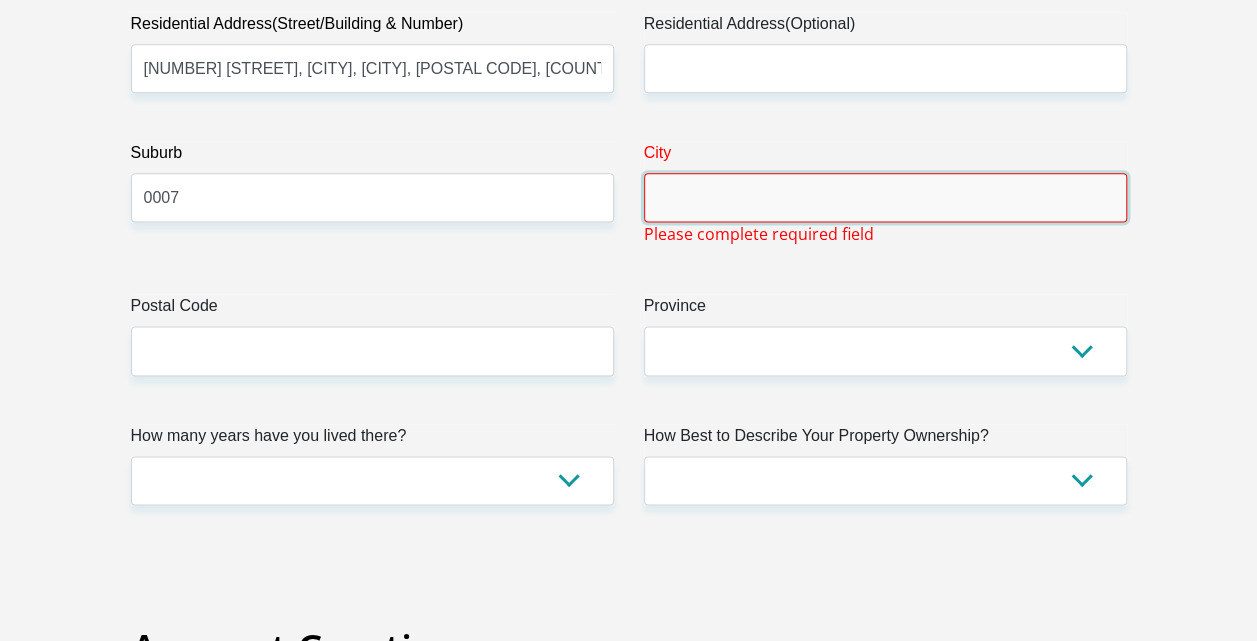 type 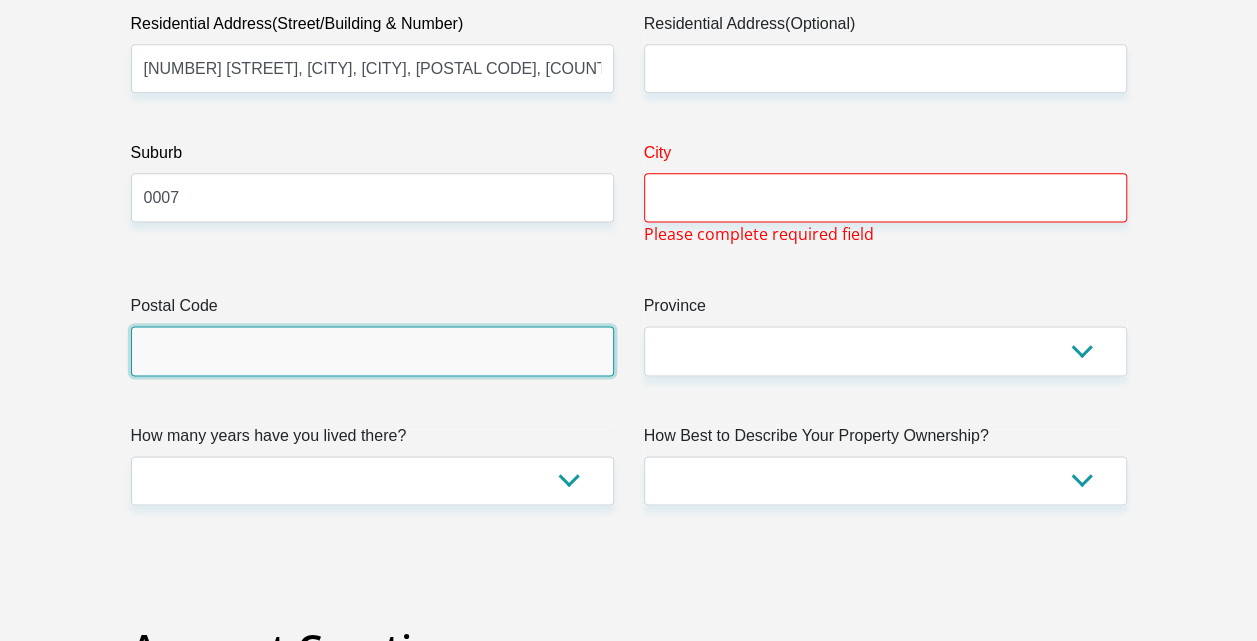 click on "Postal Code" at bounding box center [372, 350] 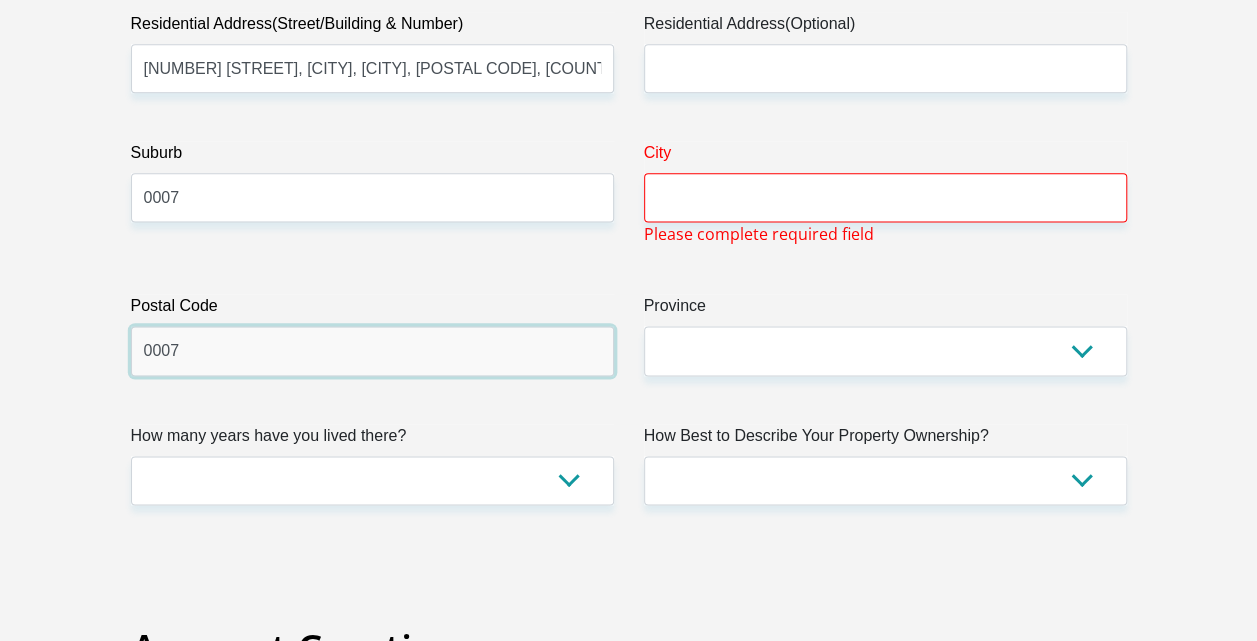 type on "0007" 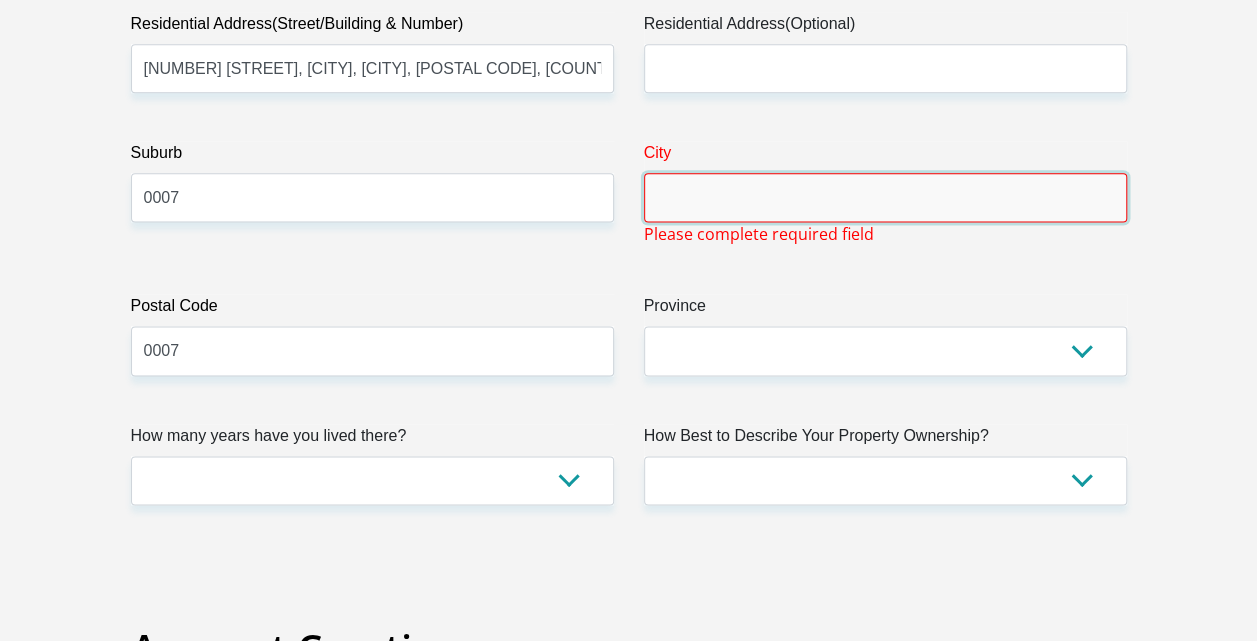 click on "City" at bounding box center [885, 197] 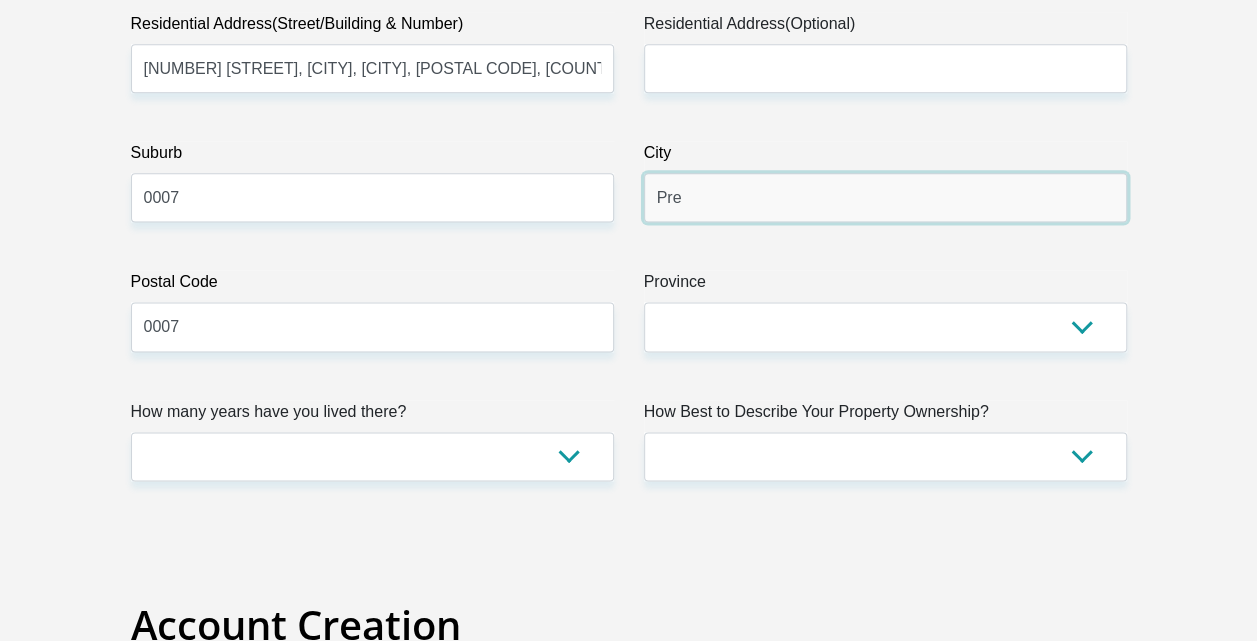 type on "Pretoria" 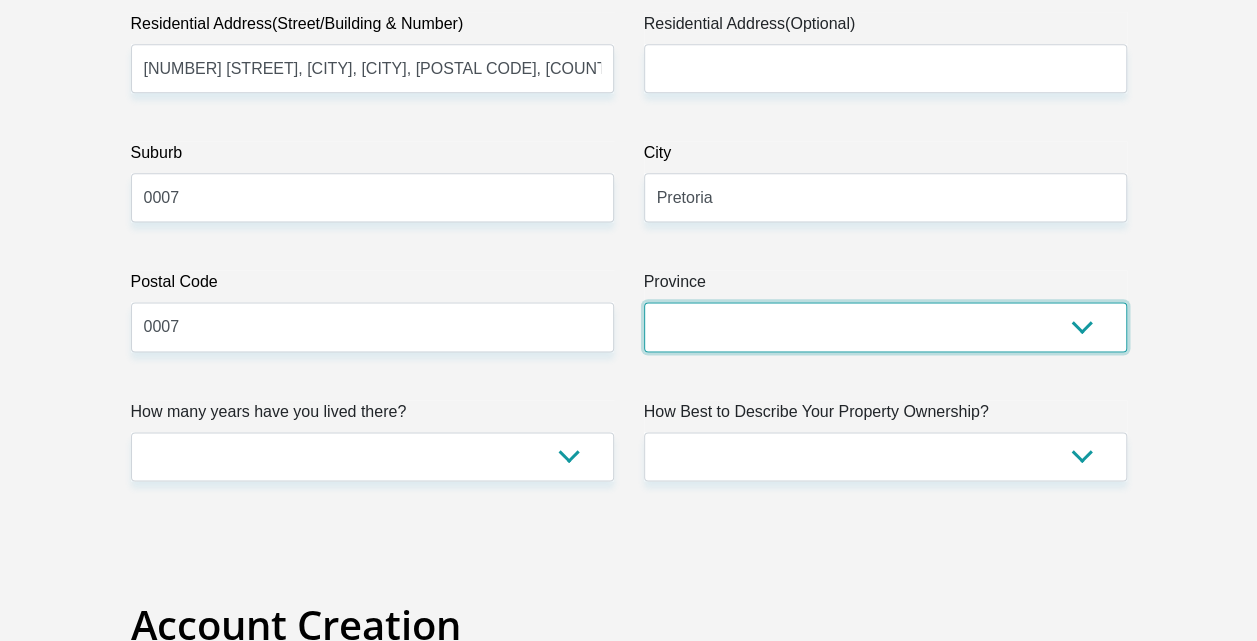 click on "Eastern Cape
Free State
Gauteng
KwaZulu-Natal
Limpopo
Mpumalanga
Northern Cape
North West
Western Cape" at bounding box center (885, 326) 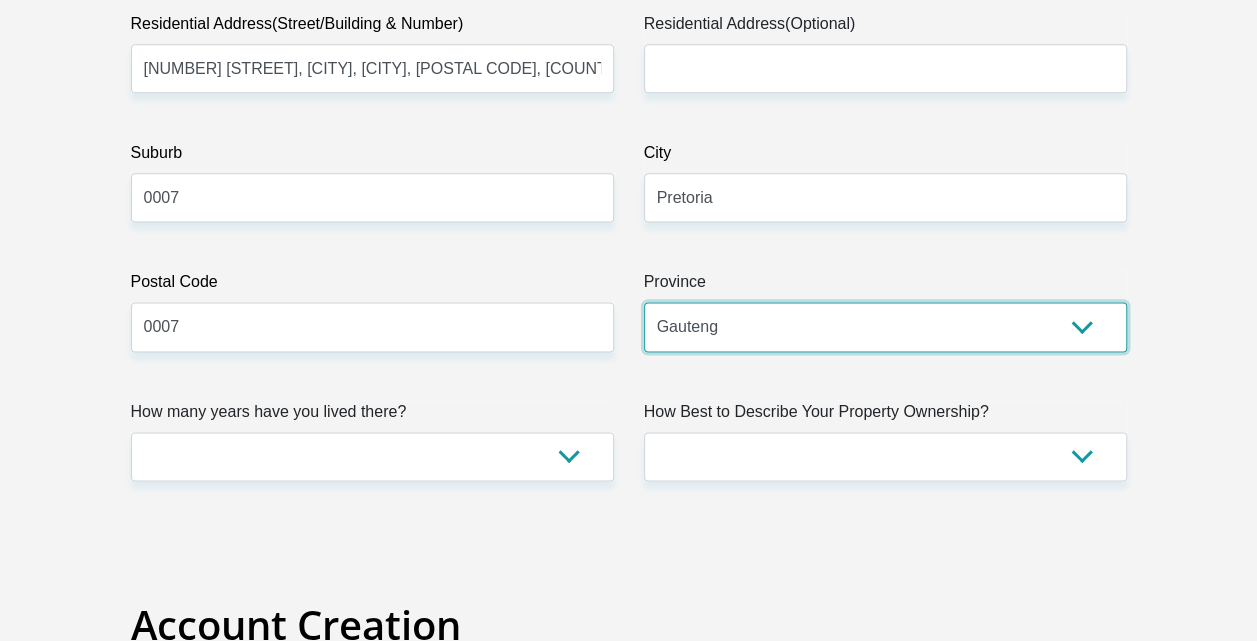 click on "Eastern Cape
Free State
Gauteng
KwaZulu-Natal
Limpopo
Mpumalanga
Northern Cape
North West
Western Cape" at bounding box center (885, 326) 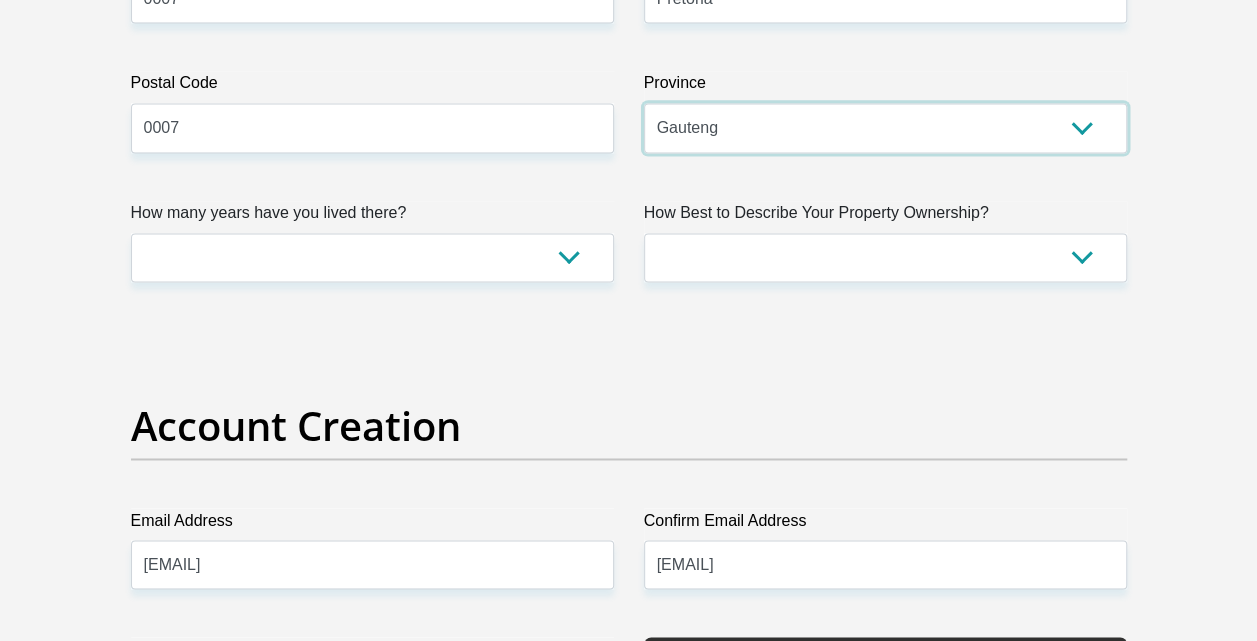 scroll, scrollTop: 1400, scrollLeft: 0, axis: vertical 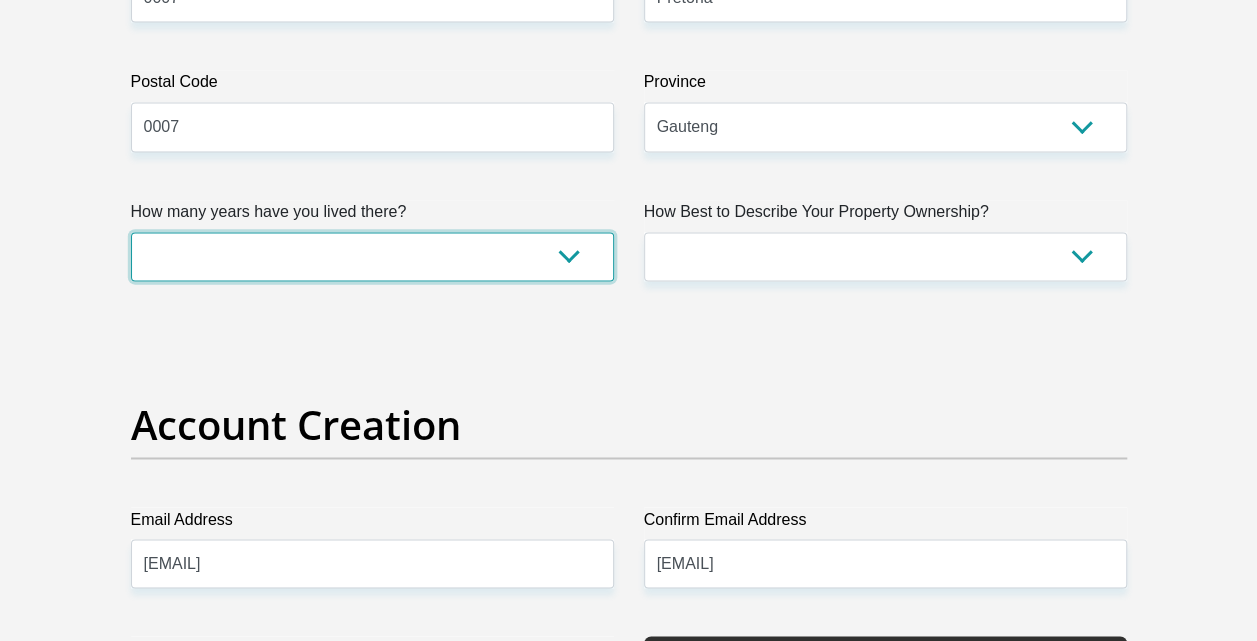 click on "less than 1 year
1-3 years
3-5 years
5+ years" at bounding box center (372, 256) 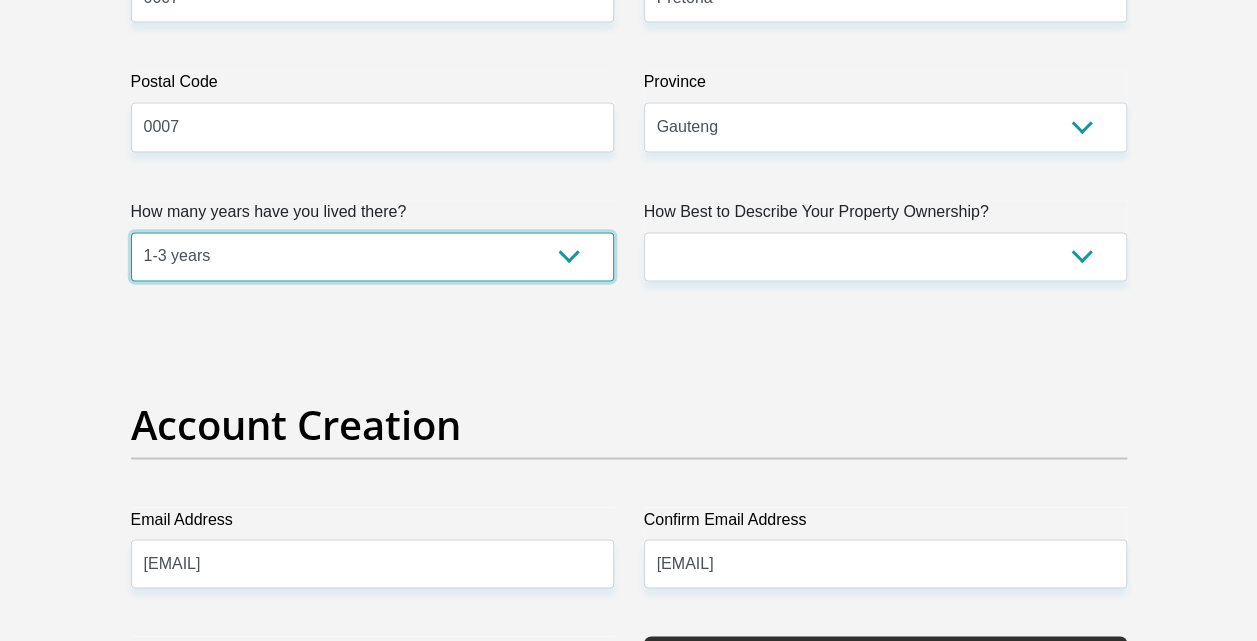 click on "less than 1 year
1-3 years
3-5 years
5+ years" at bounding box center [372, 256] 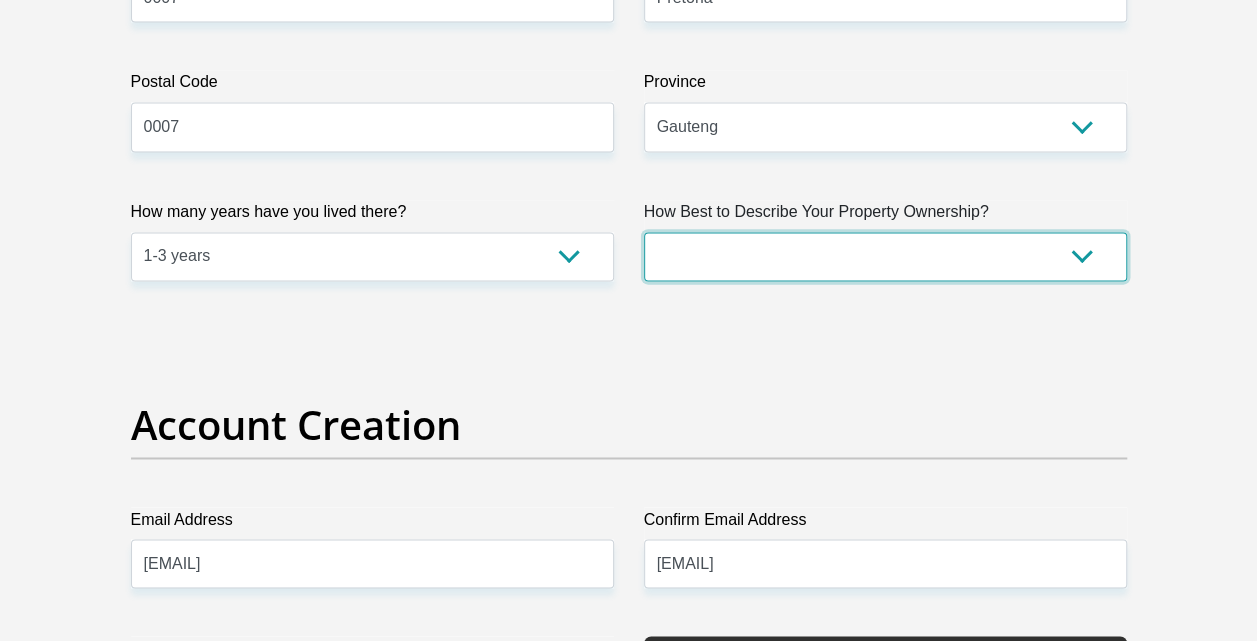 click on "Owned
Rented
Family Owned
Company Dwelling" at bounding box center (885, 256) 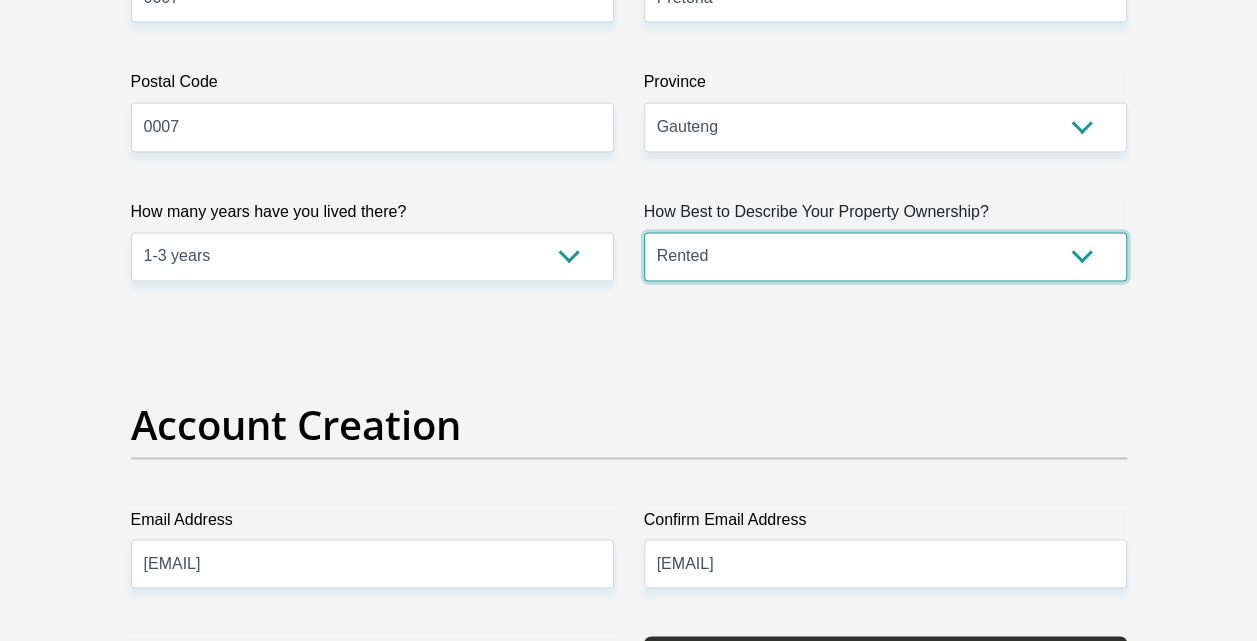 click on "Owned
Rented
Family Owned
Company Dwelling" at bounding box center [885, 256] 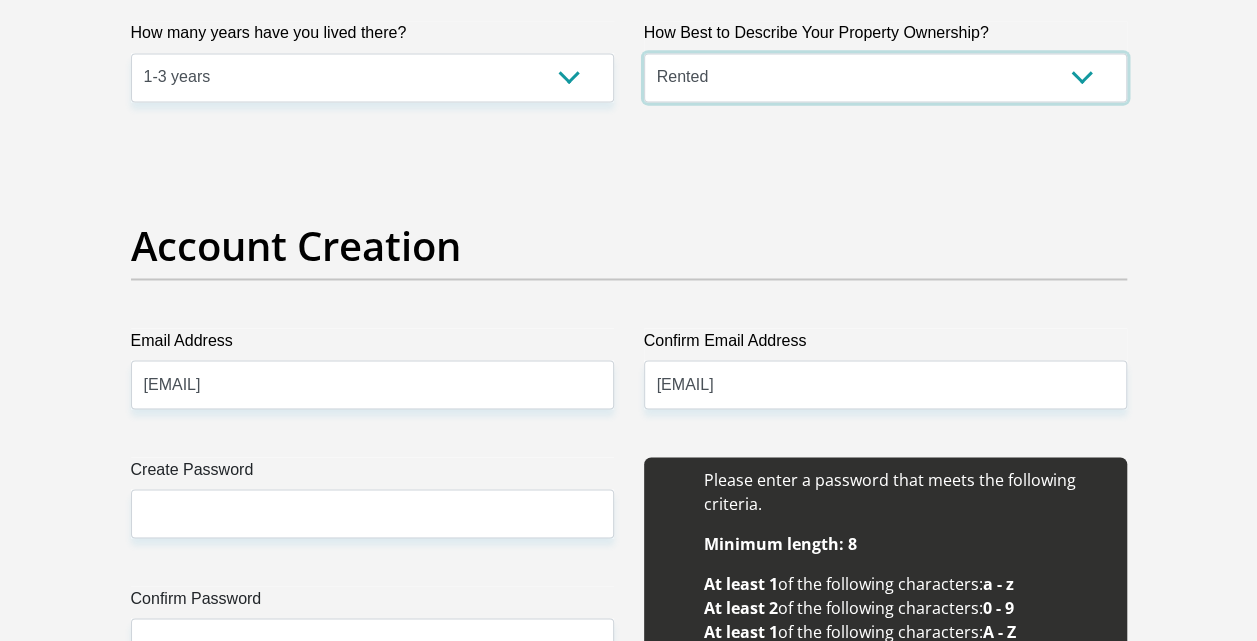 scroll, scrollTop: 1800, scrollLeft: 0, axis: vertical 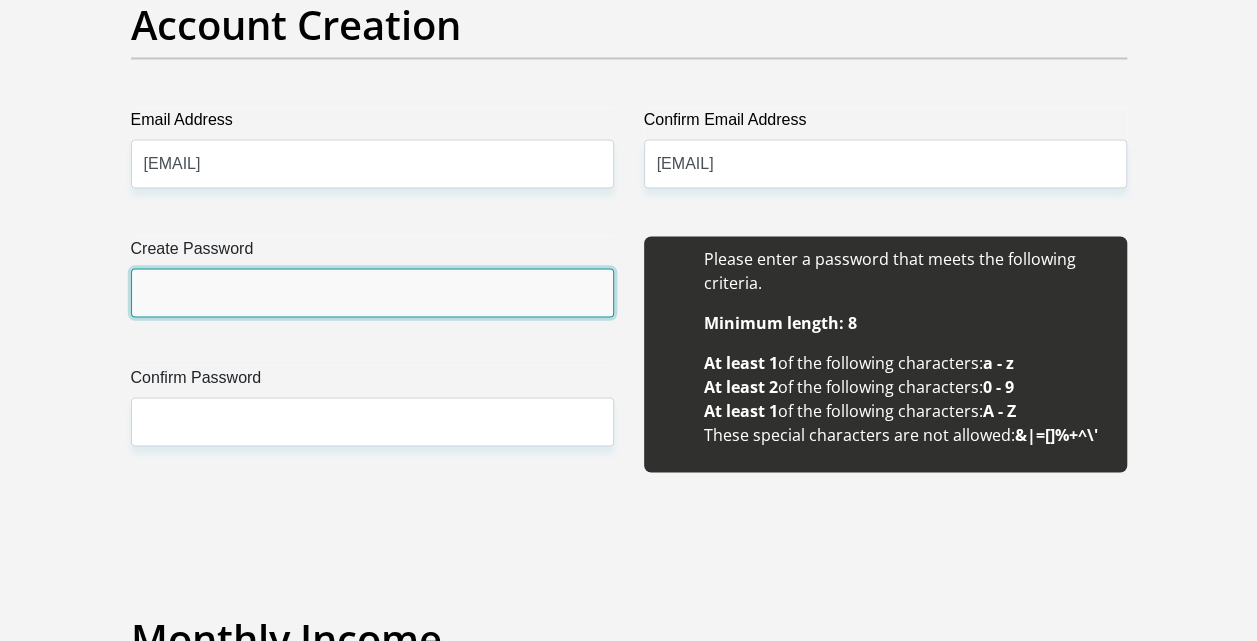 click on "Create Password" at bounding box center (372, 292) 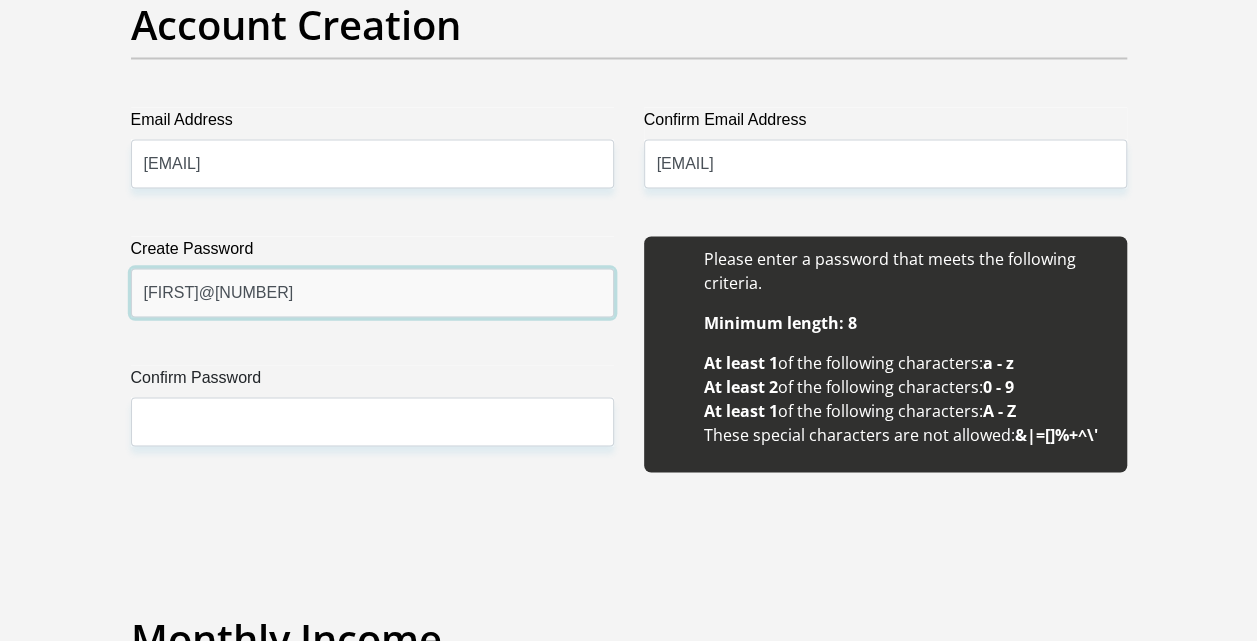 type on "[FIRST]@[NUMBER]" 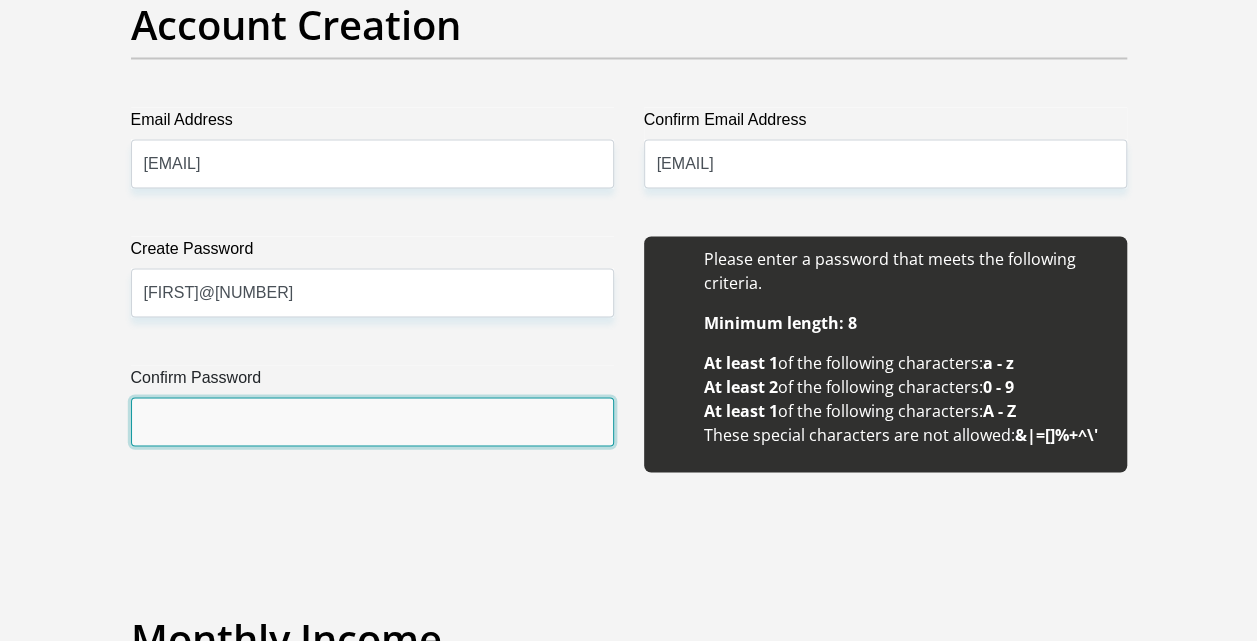 click on "Confirm Password" at bounding box center (372, 421) 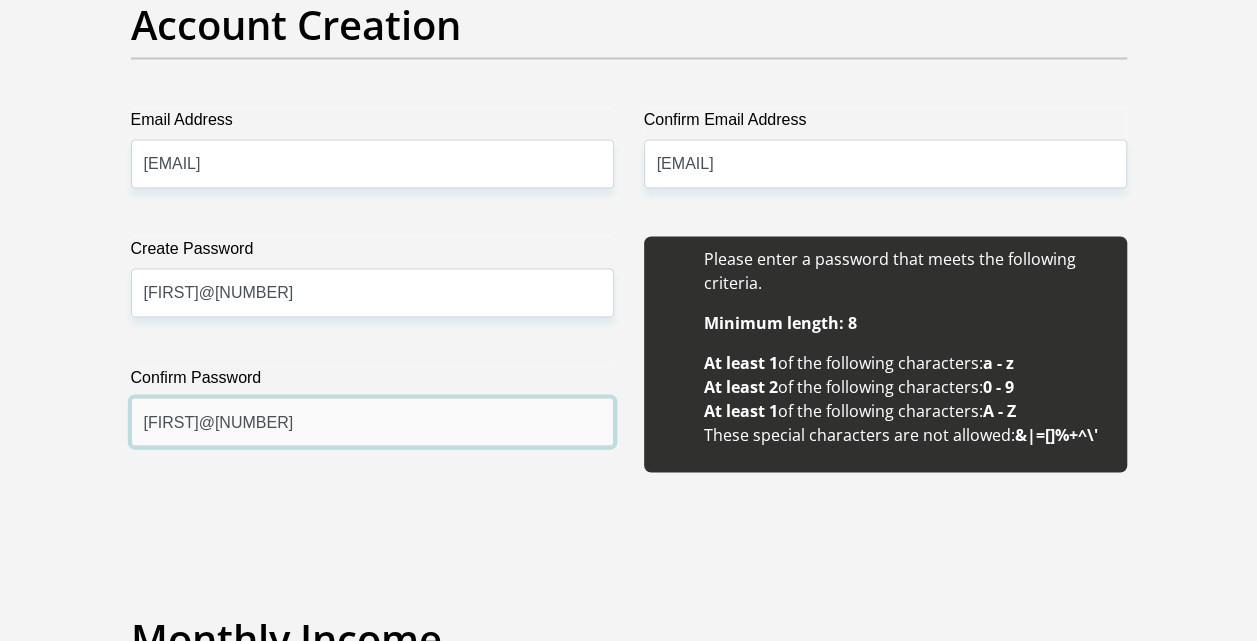 type on "[FIRST]@[NUMBER]" 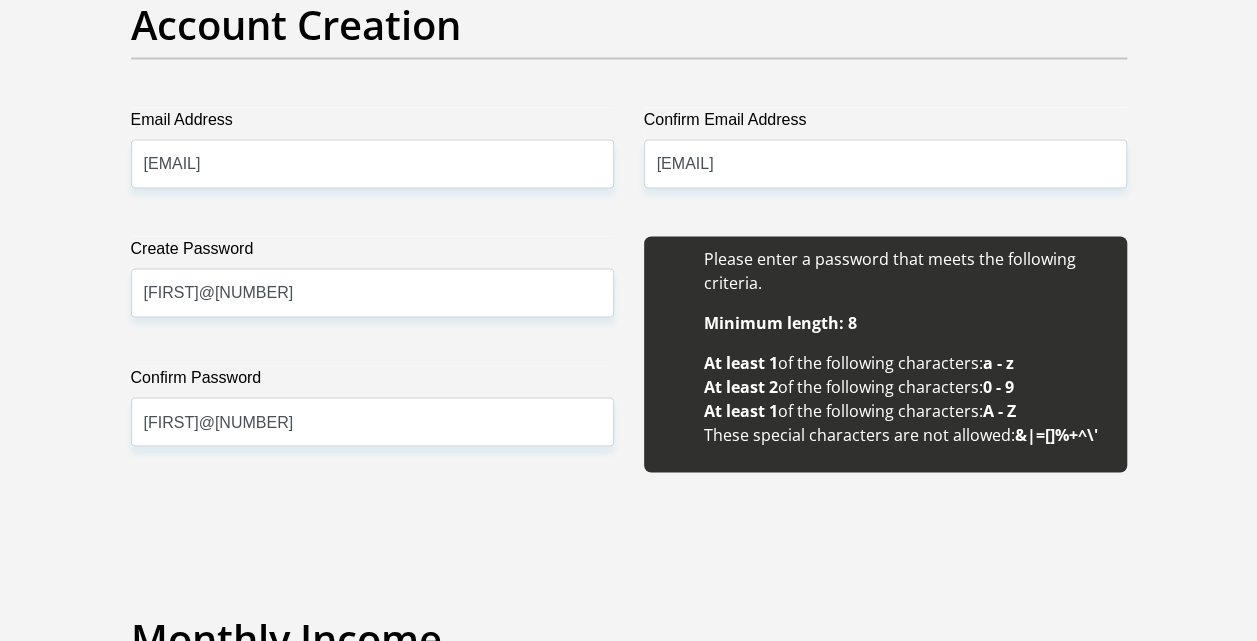 click on "Title
Mr
Ms
Mrs
Dr
Other
First Name
[FIRST]
Surname
[LAST]
ID Number
[ID NUMBER]
Please input valid ID number
Race
Black
Coloured
Indian
White
Other
Contact Number
[PHONE]
Please input valid contact number
Nationality
[COUNTRY]
Afghanistan
Aland Islands  Albania  Algeria" at bounding box center [629, 1841] 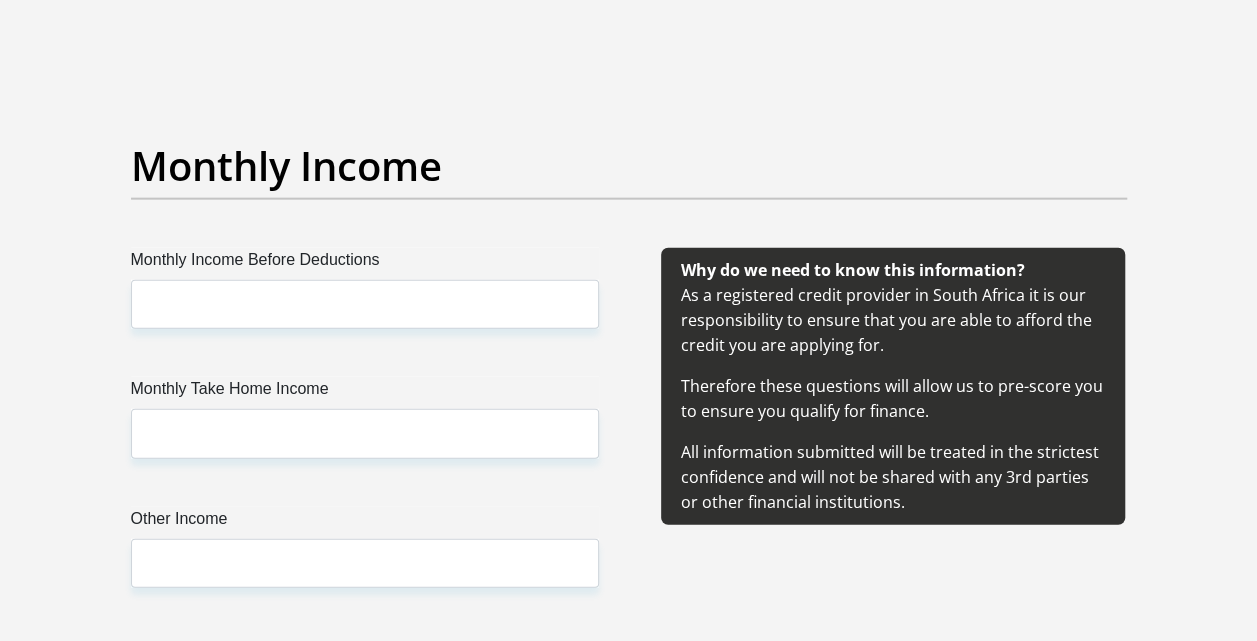 scroll, scrollTop: 2400, scrollLeft: 0, axis: vertical 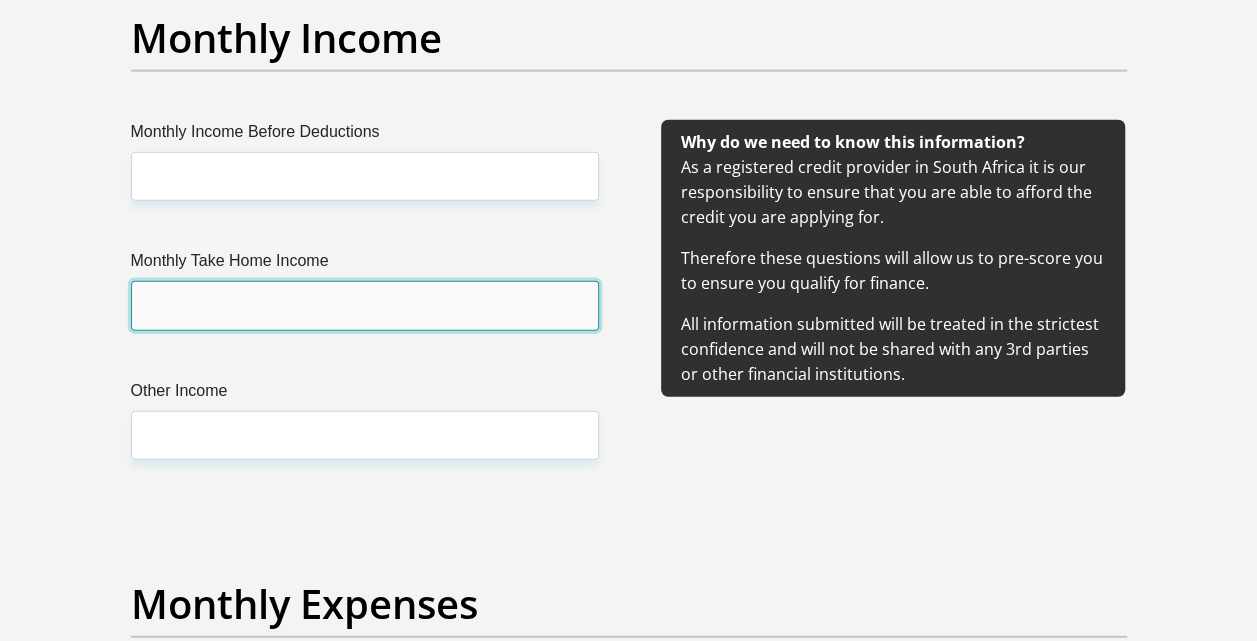 drag, startPoint x: 292, startPoint y: 318, endPoint x: 449, endPoint y: 303, distance: 157.71494 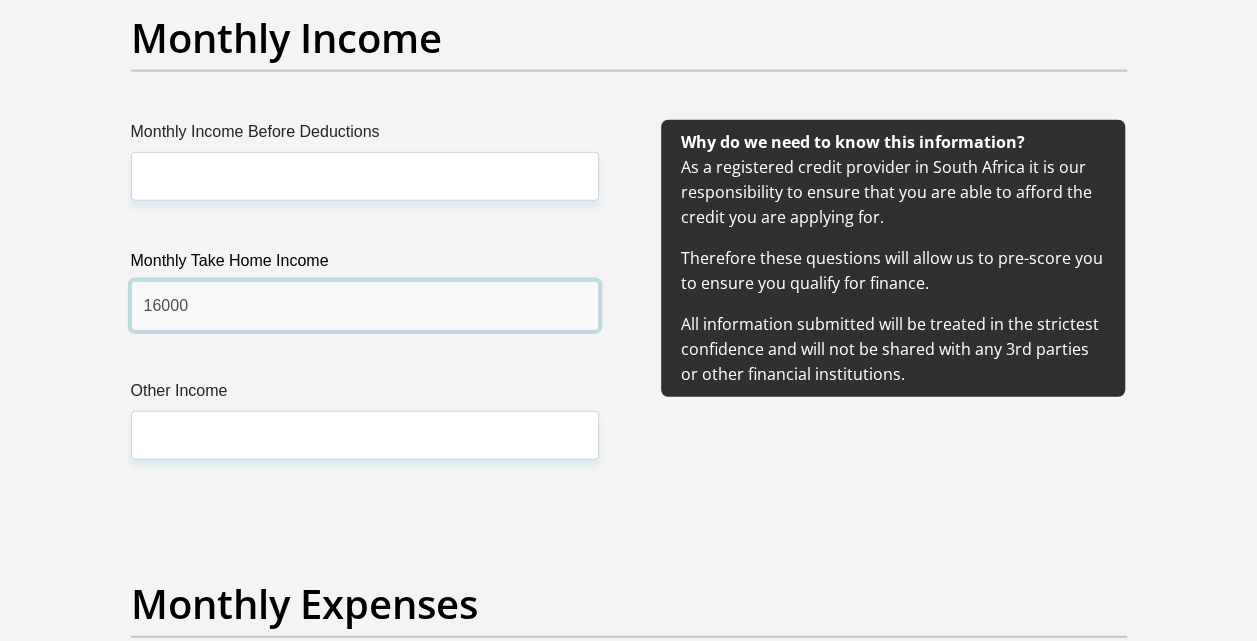 type on "16000" 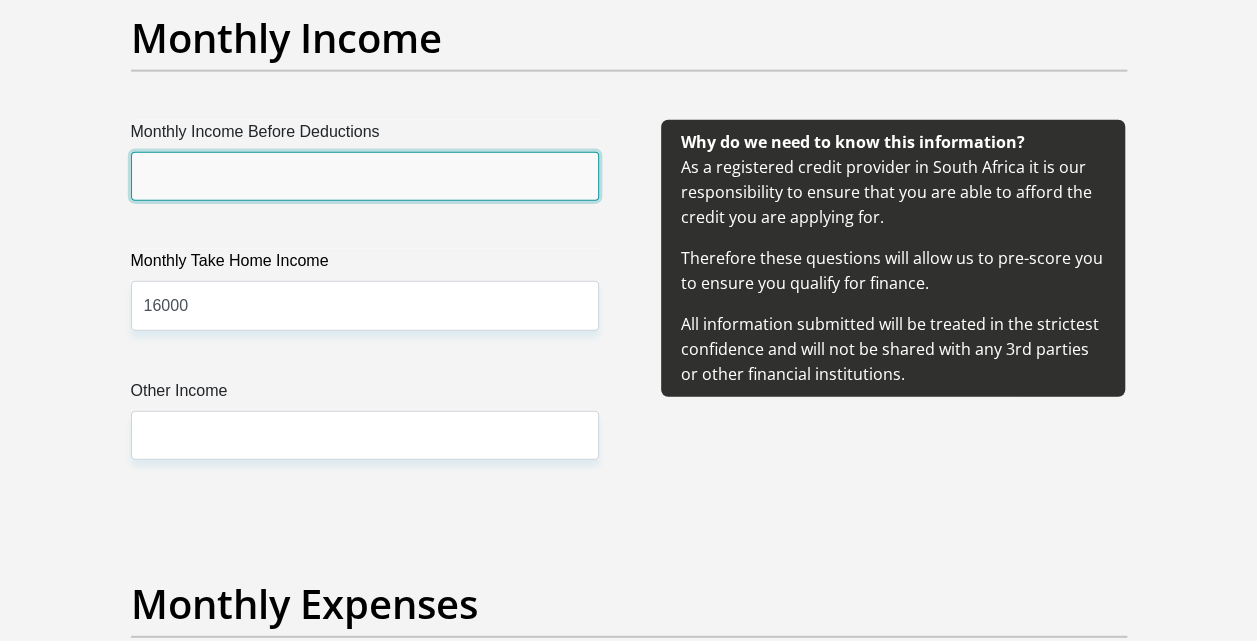 click on "Monthly Income Before Deductions" at bounding box center (365, 176) 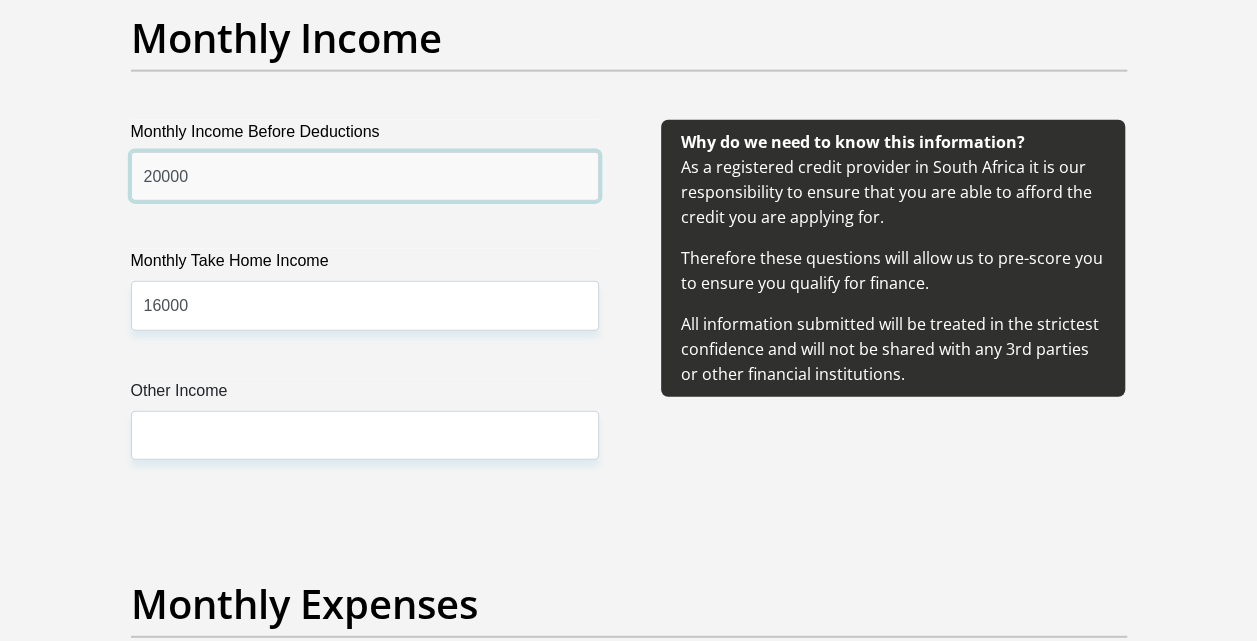 type on "20000" 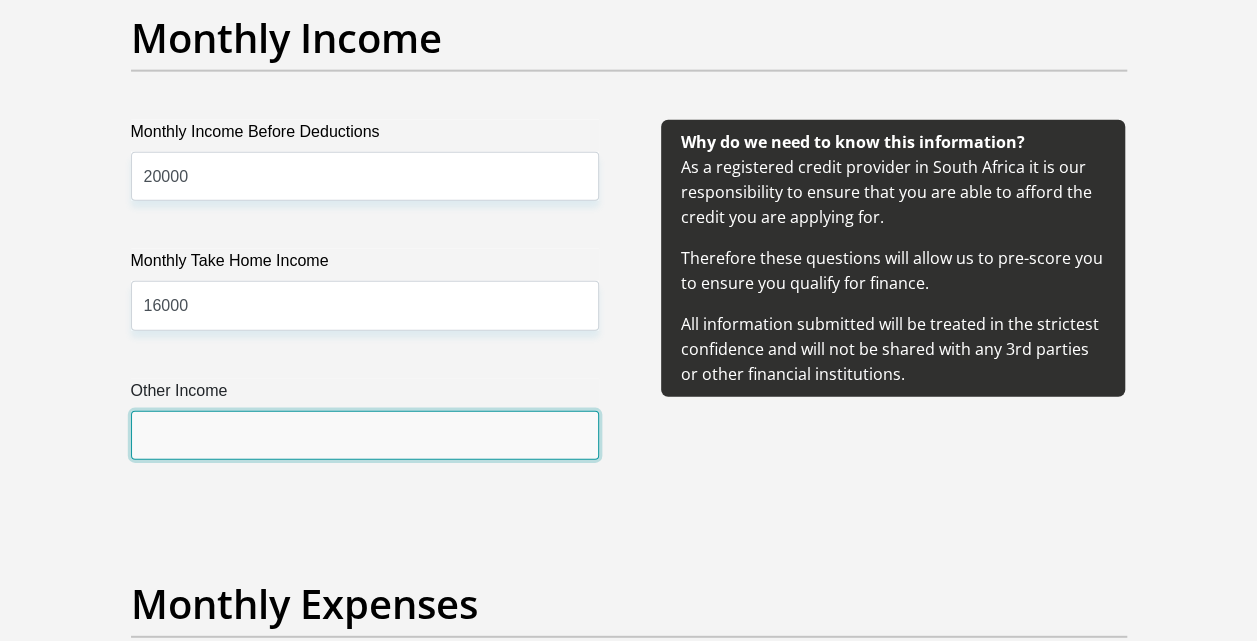 click on "Other Income" at bounding box center (365, 435) 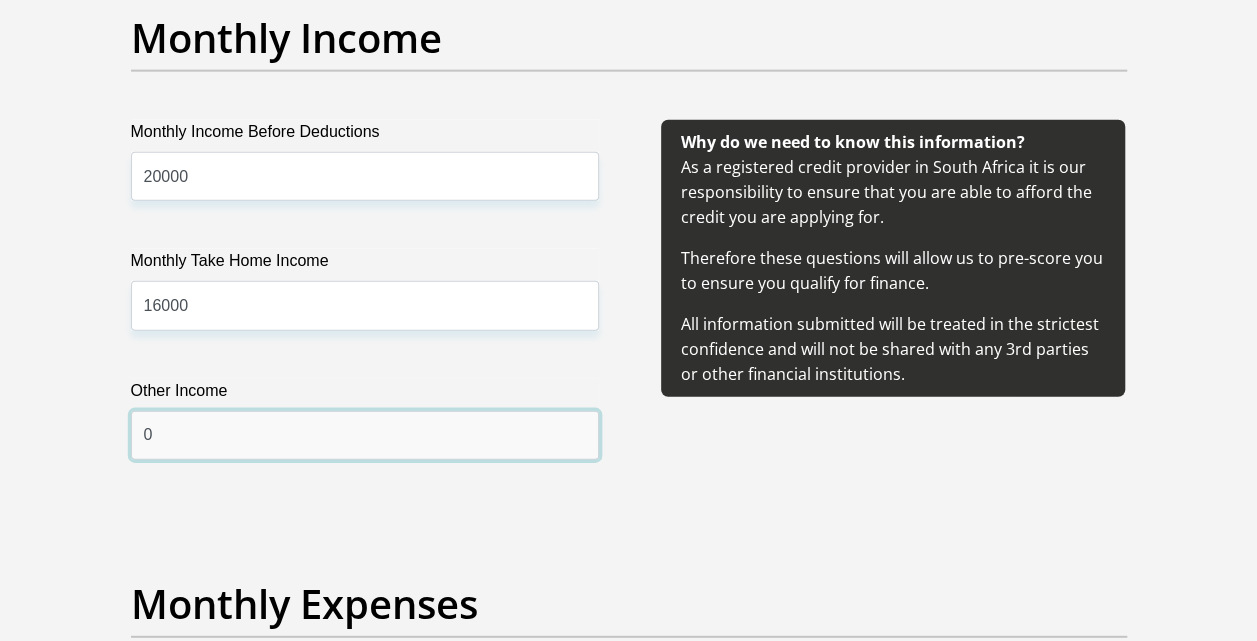 type on "0" 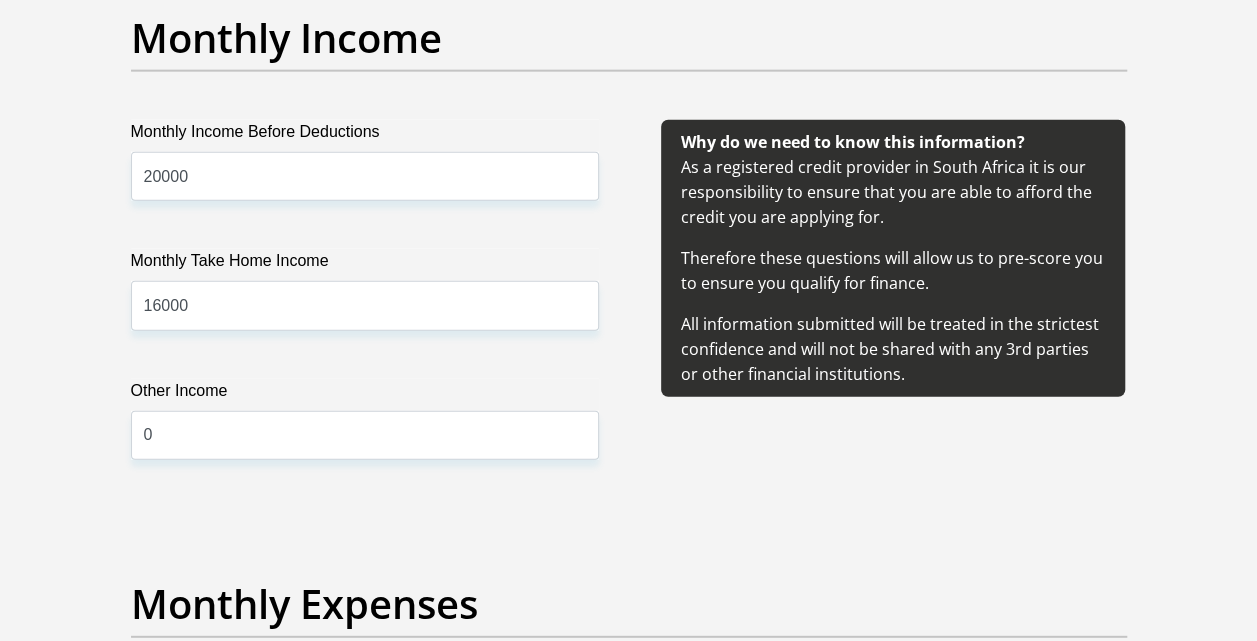 drag, startPoint x: 778, startPoint y: 495, endPoint x: 743, endPoint y: 494, distance: 35.014282 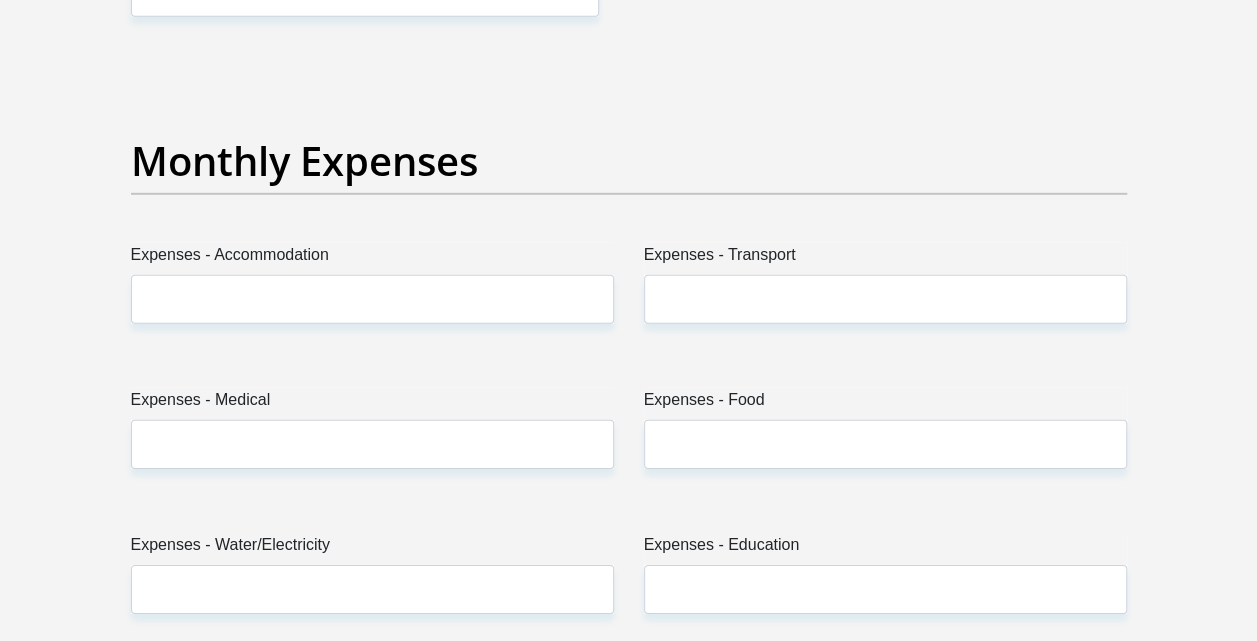scroll, scrollTop: 2900, scrollLeft: 0, axis: vertical 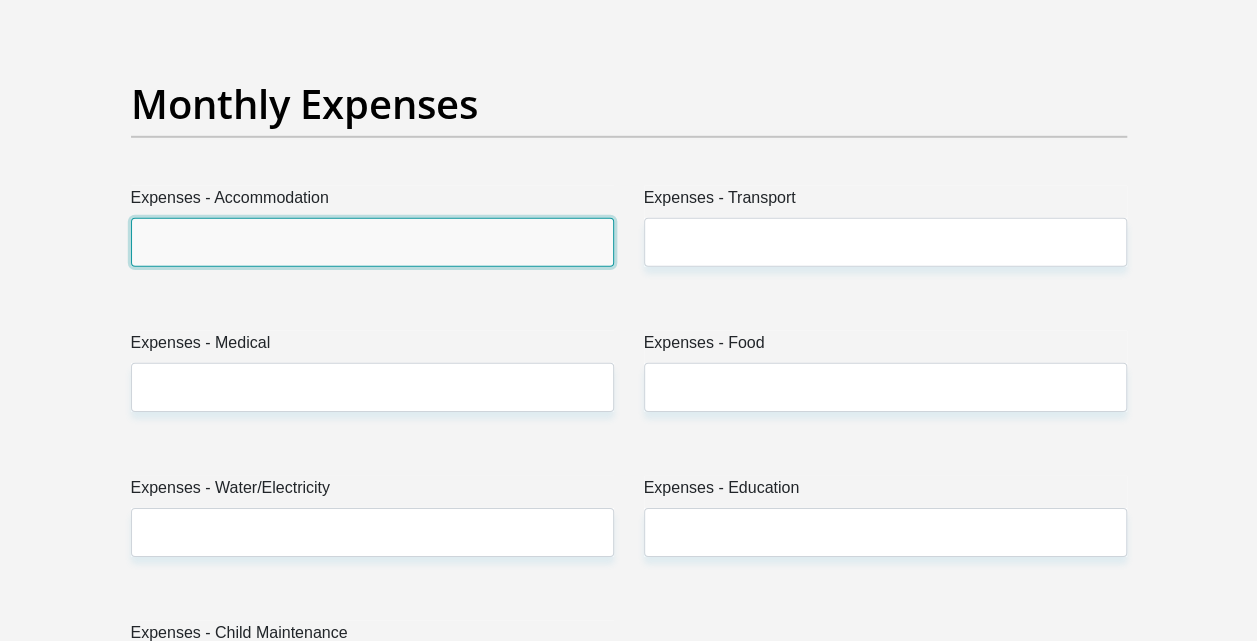 click on "Expenses - Accommodation" at bounding box center (372, 242) 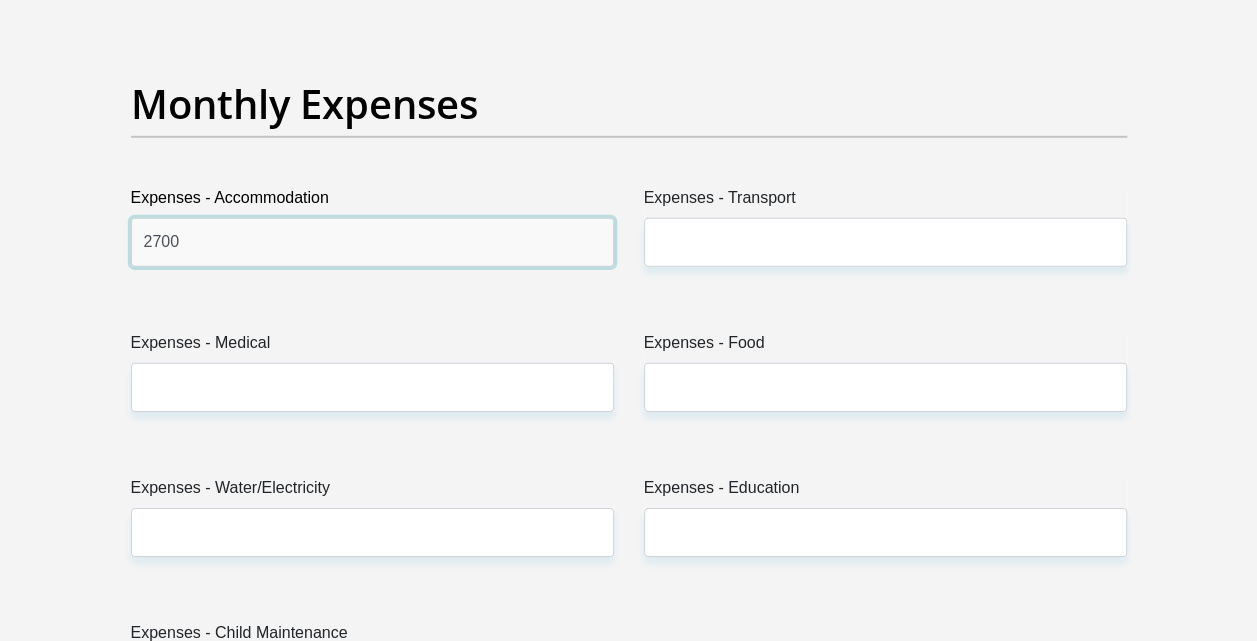 type on "2700" 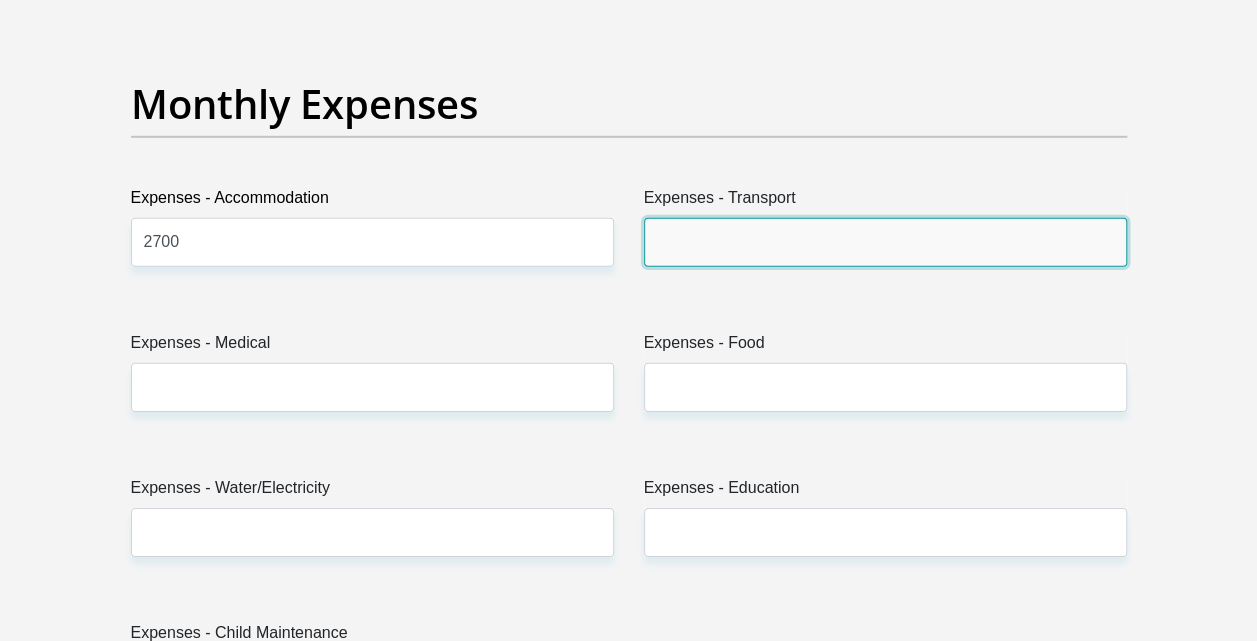 click on "Expenses - Transport" at bounding box center (885, 242) 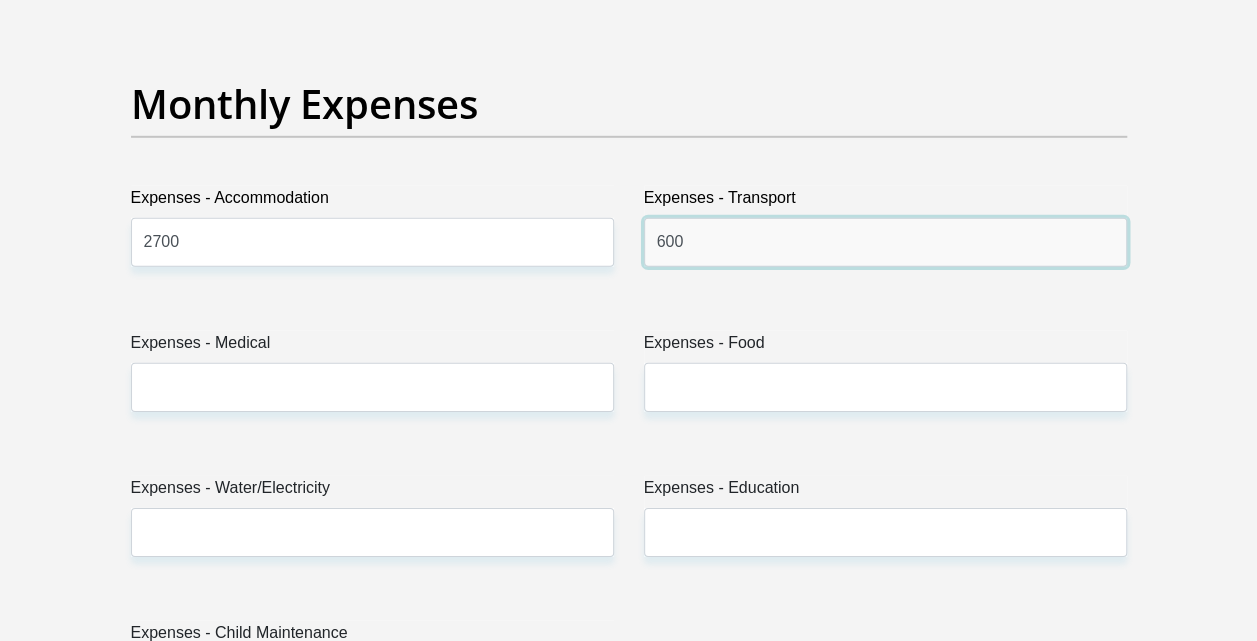 type on "600" 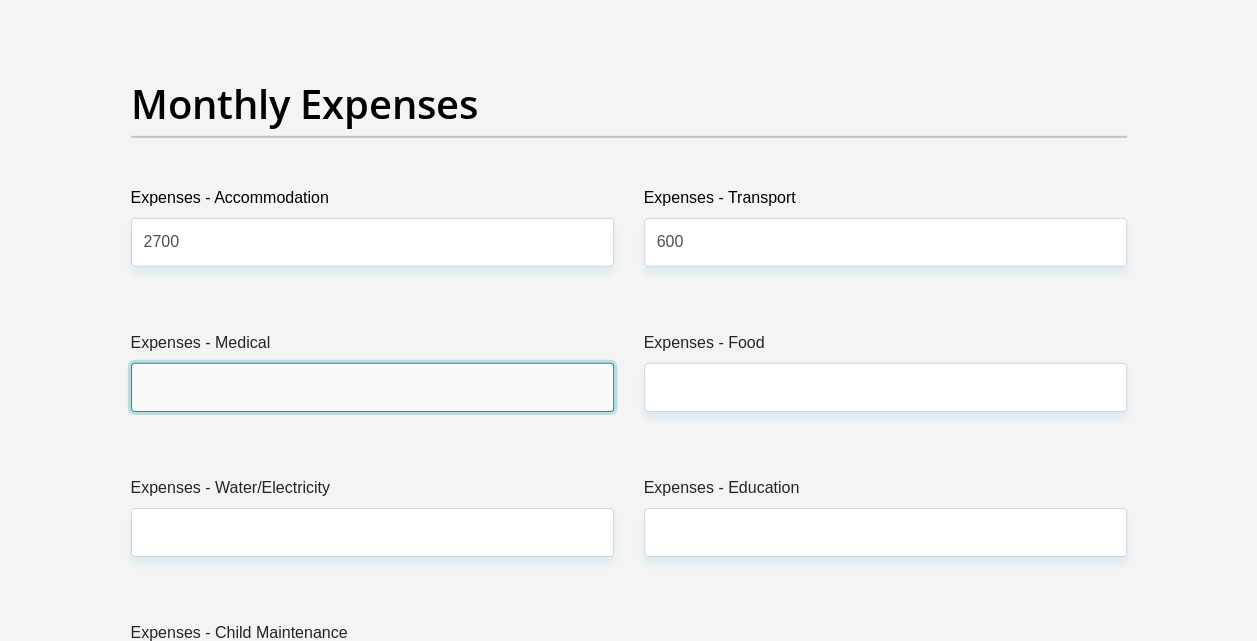 drag, startPoint x: 342, startPoint y: 395, endPoint x: 368, endPoint y: 388, distance: 26.925823 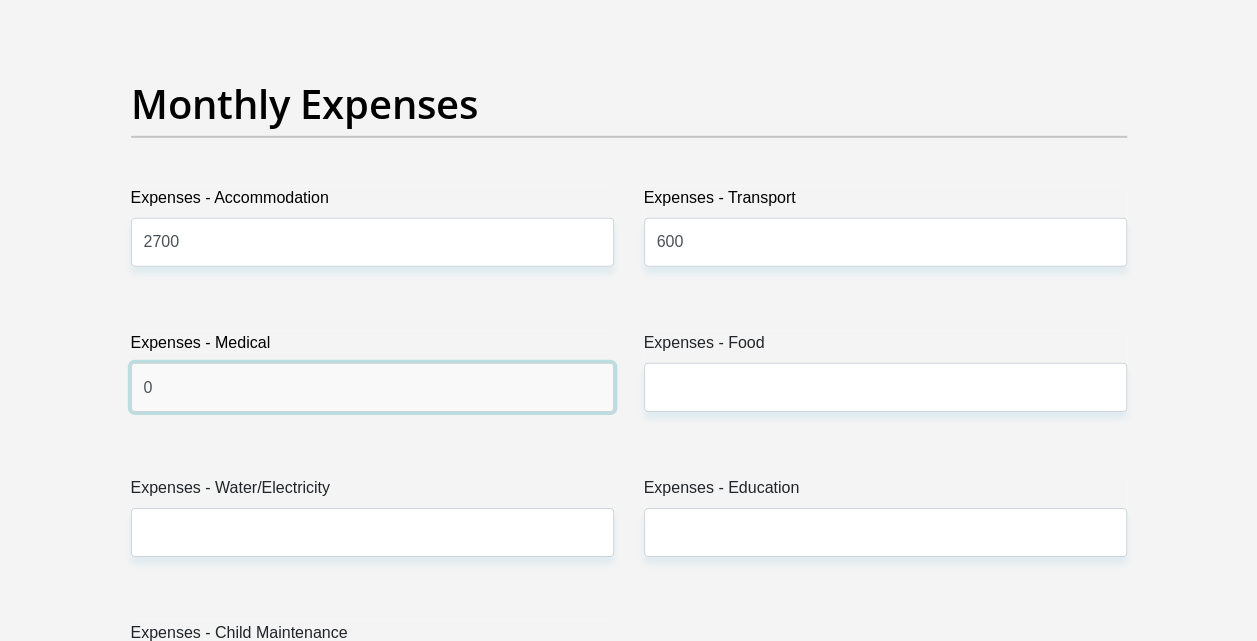 type on "0" 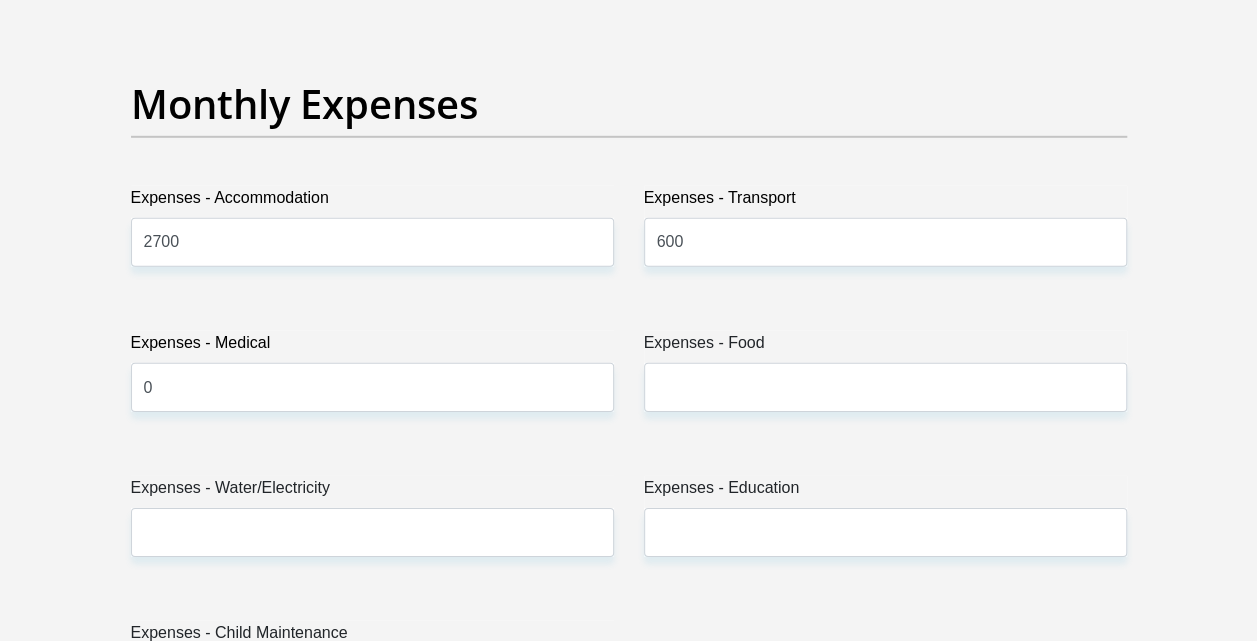 click on "Title
Mr
Ms
Mrs
Dr
Other
First Name
[FIRST]
Surname
[LAST]
ID Number
[ID NUMBER]
Please input valid ID number
Race
Black
Coloured
Indian
White
Other
Contact Number
[PHONE]
Please input valid contact number
Nationality
[COUNTRY]
Afghanistan
Aland Islands  Albania  Algeria" at bounding box center (629, 741) 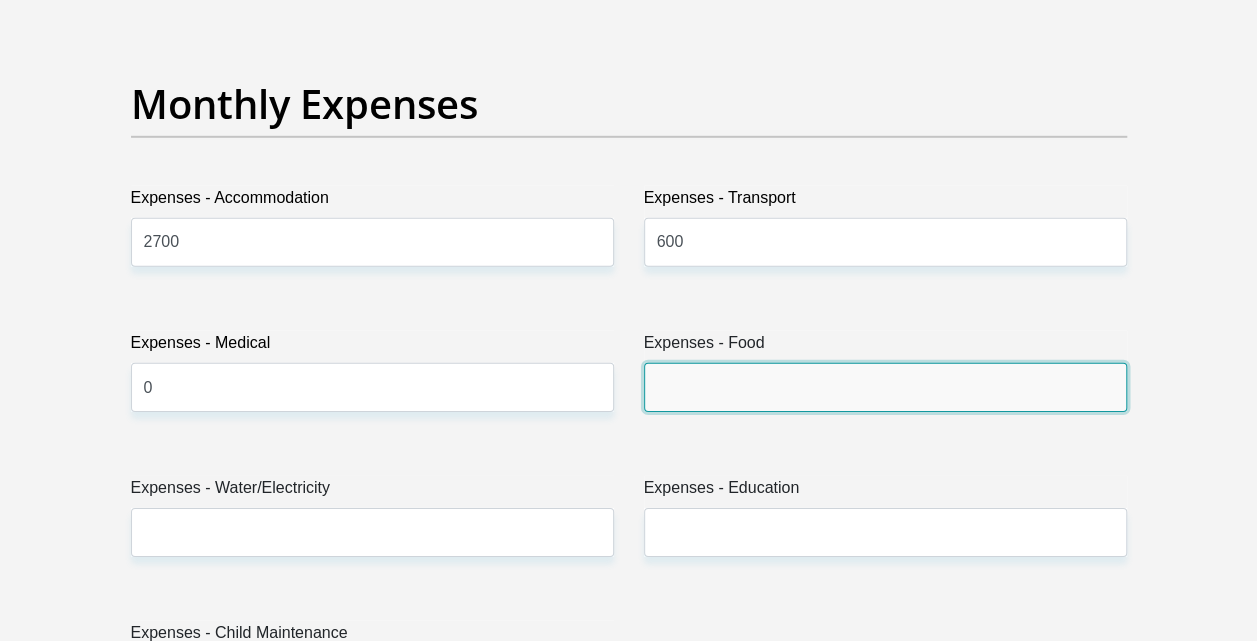 click on "Expenses - Food" at bounding box center [885, 387] 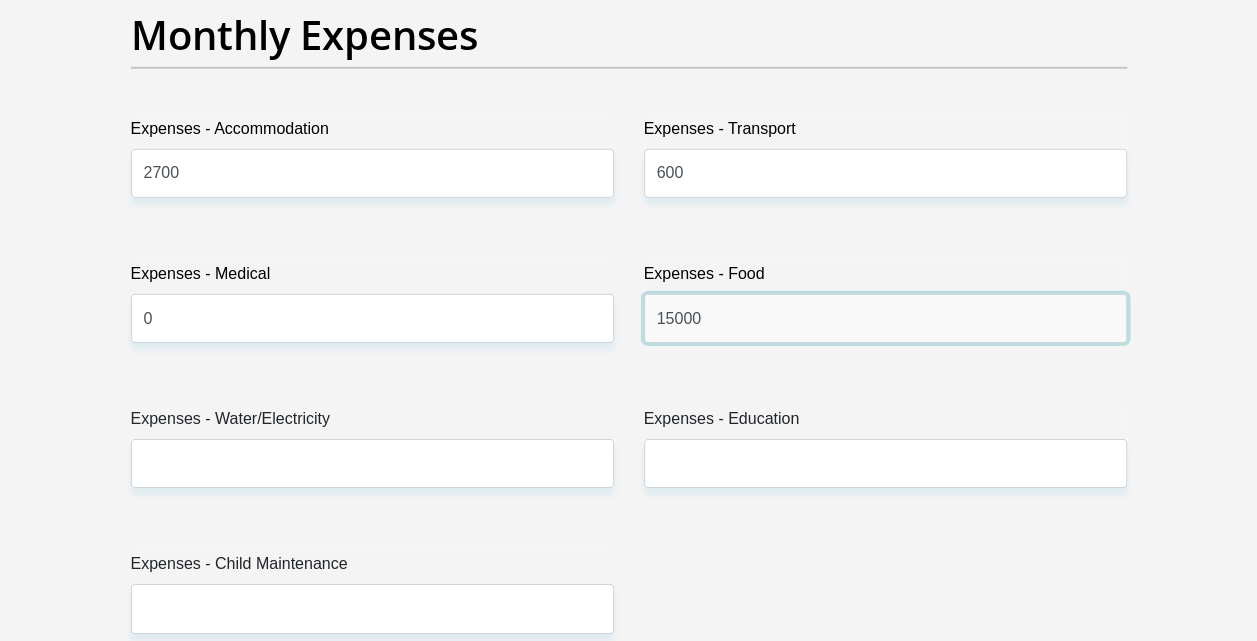scroll, scrollTop: 3000, scrollLeft: 0, axis: vertical 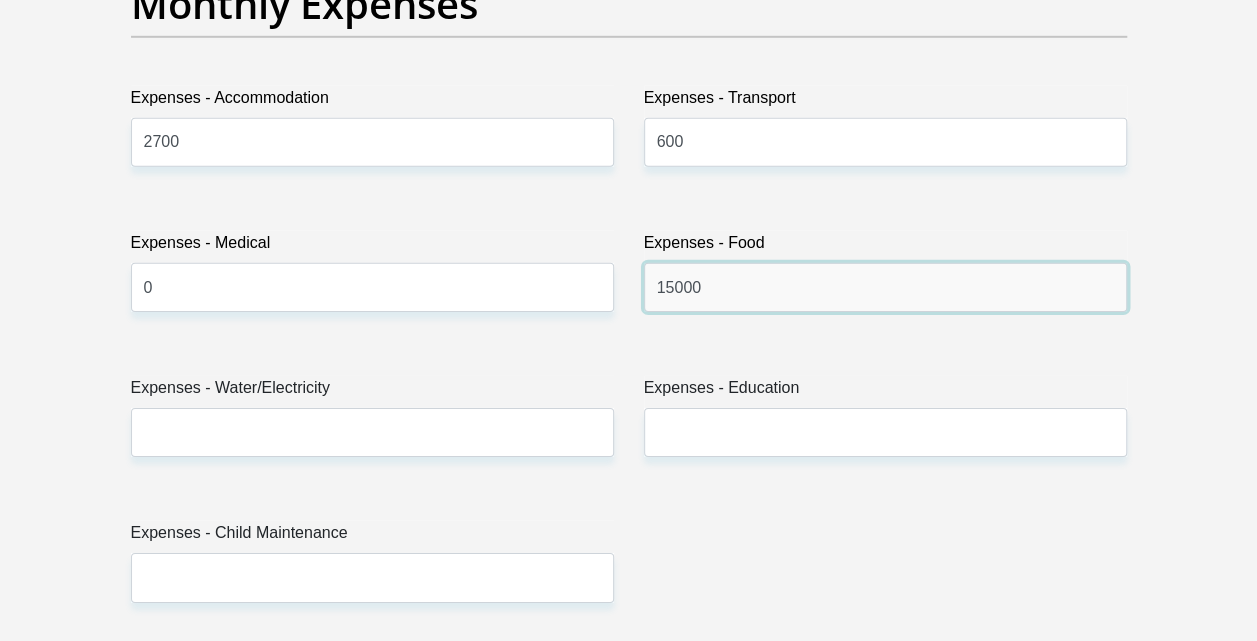 type on "15000" 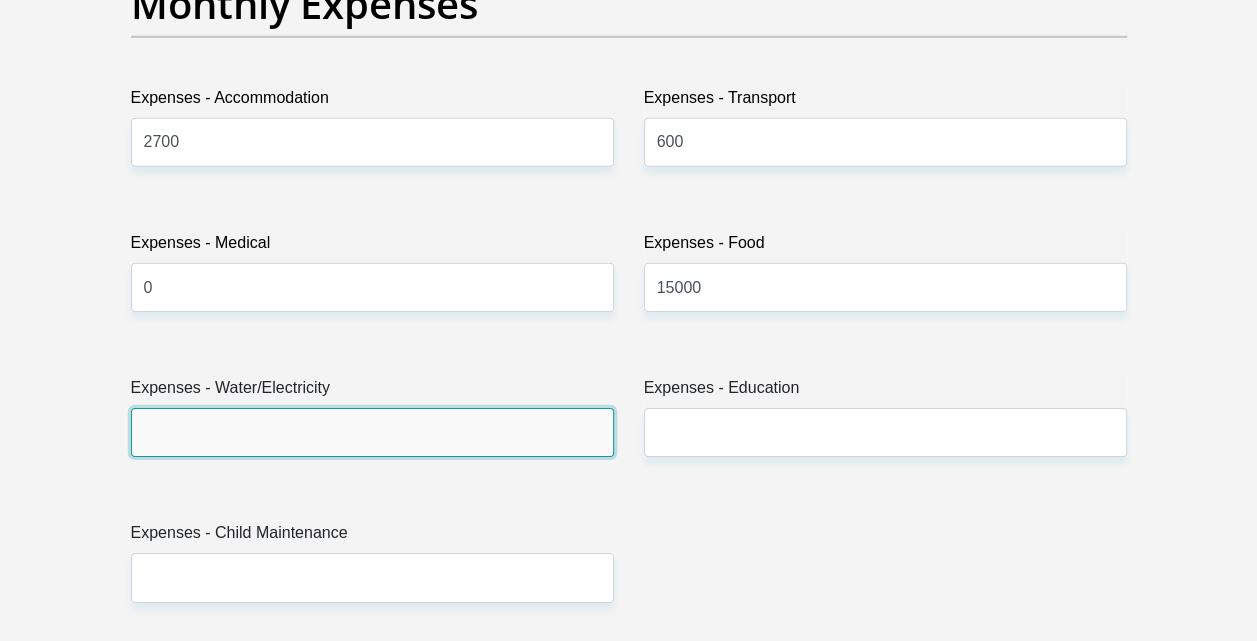 click on "Expenses - Water/Electricity" at bounding box center (372, 432) 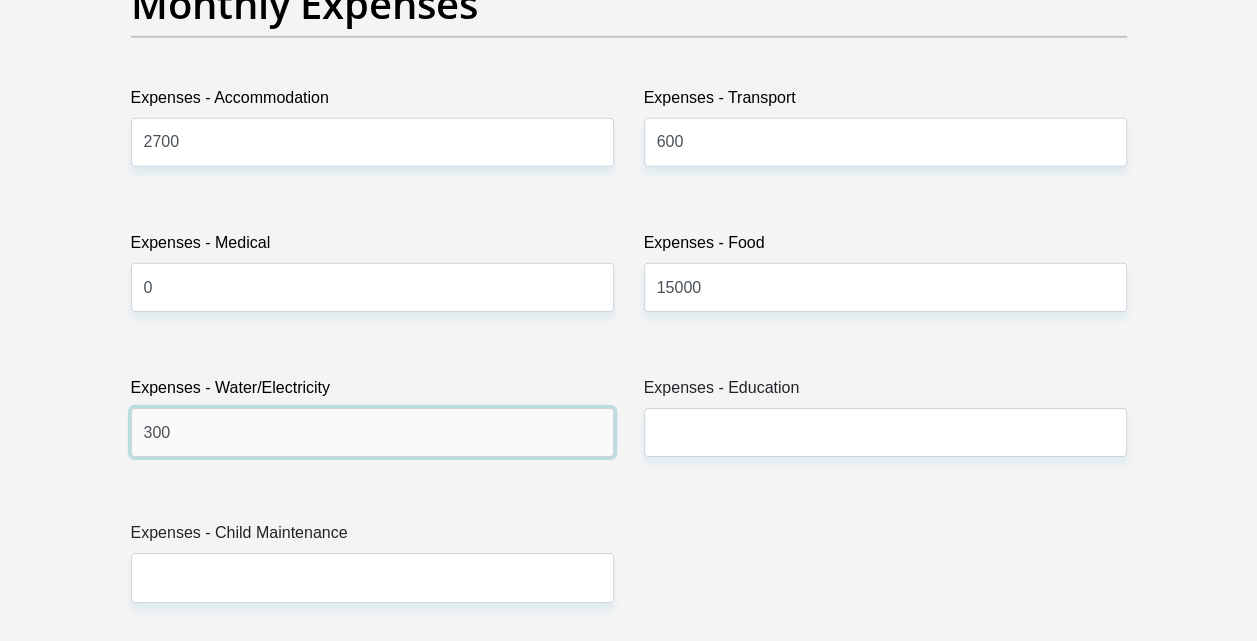 type on "300" 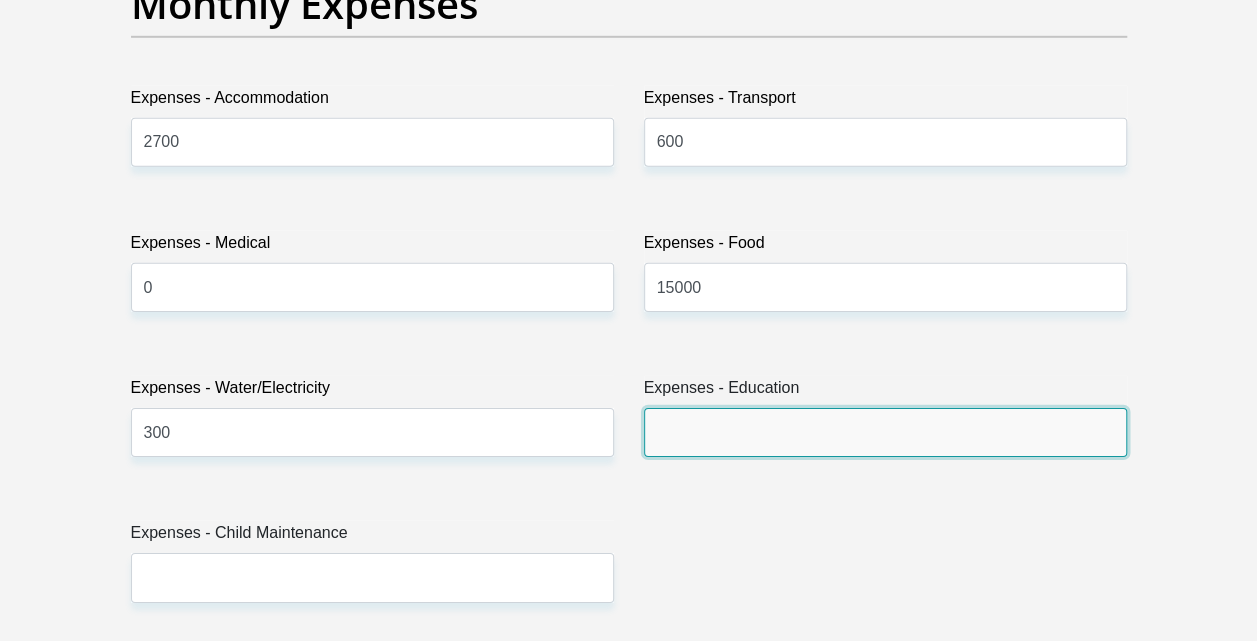 drag, startPoint x: 734, startPoint y: 423, endPoint x: 694, endPoint y: 428, distance: 40.311287 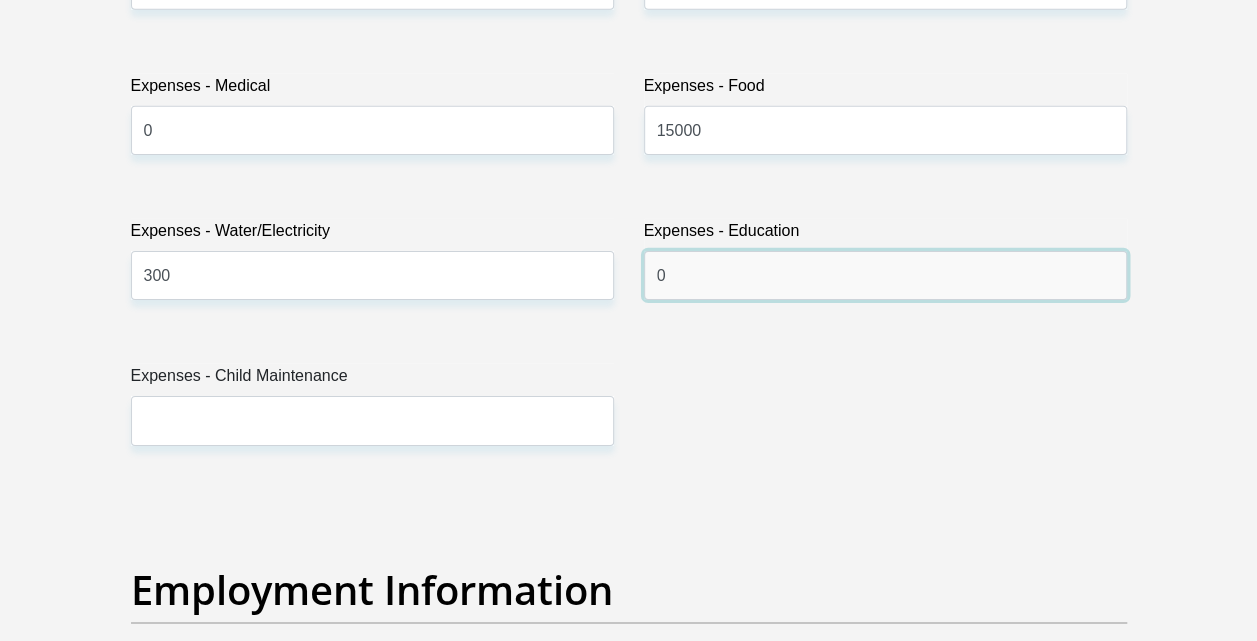 scroll, scrollTop: 3200, scrollLeft: 0, axis: vertical 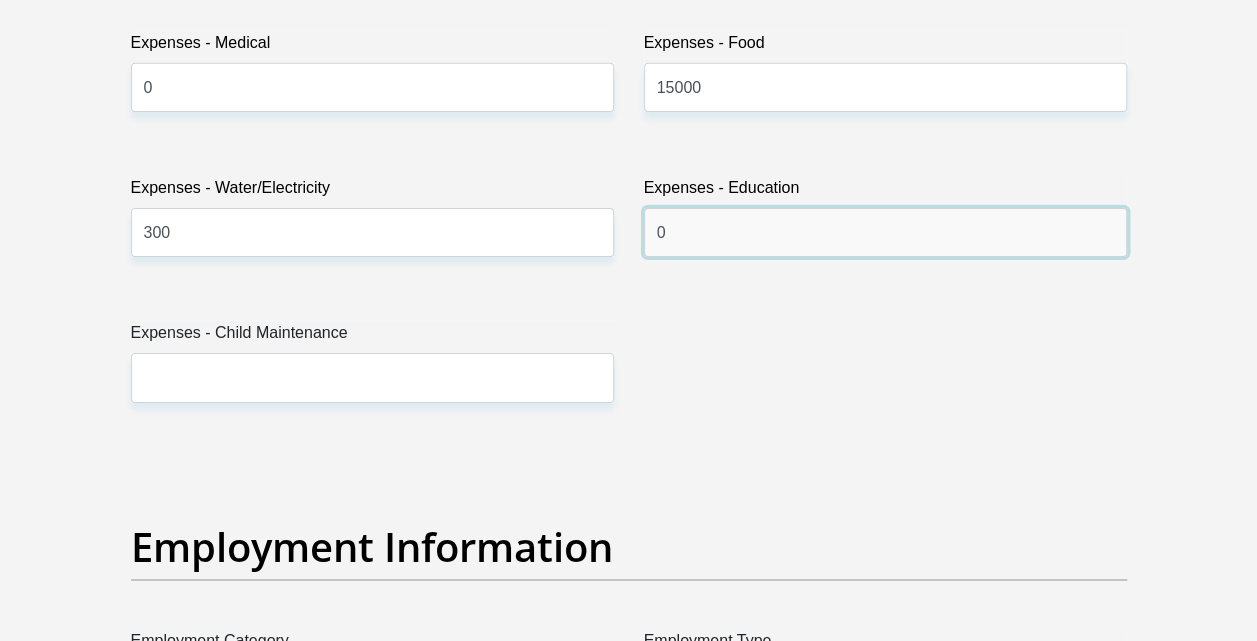 type on "0" 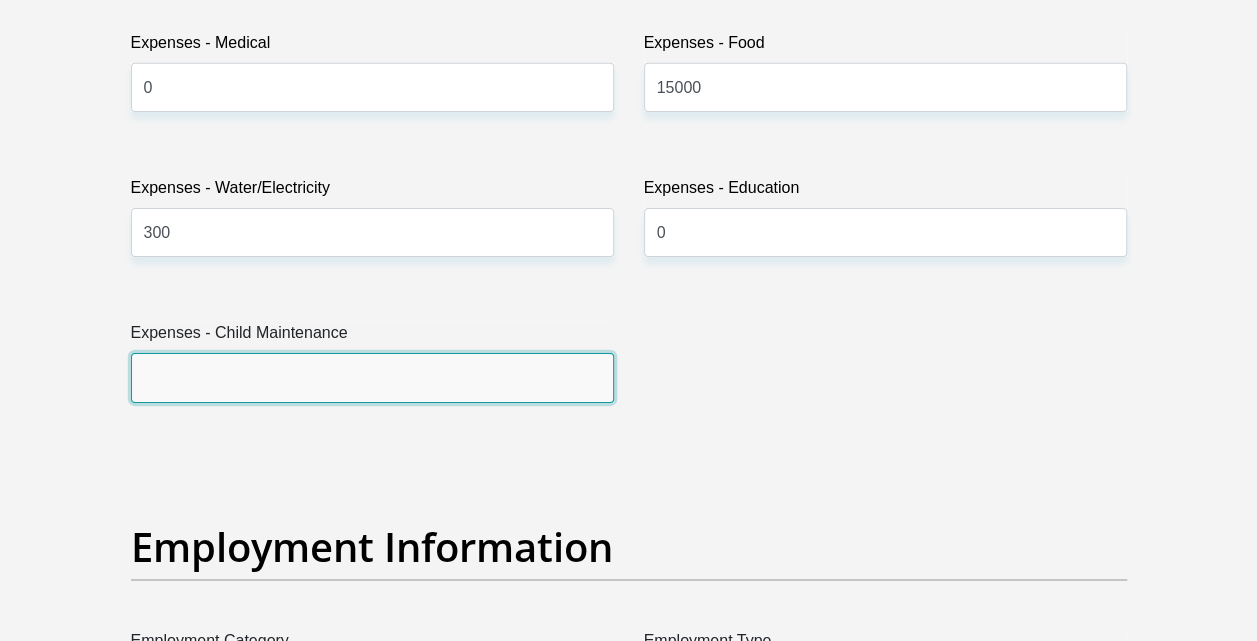 drag, startPoint x: 366, startPoint y: 376, endPoint x: 377, endPoint y: 376, distance: 11 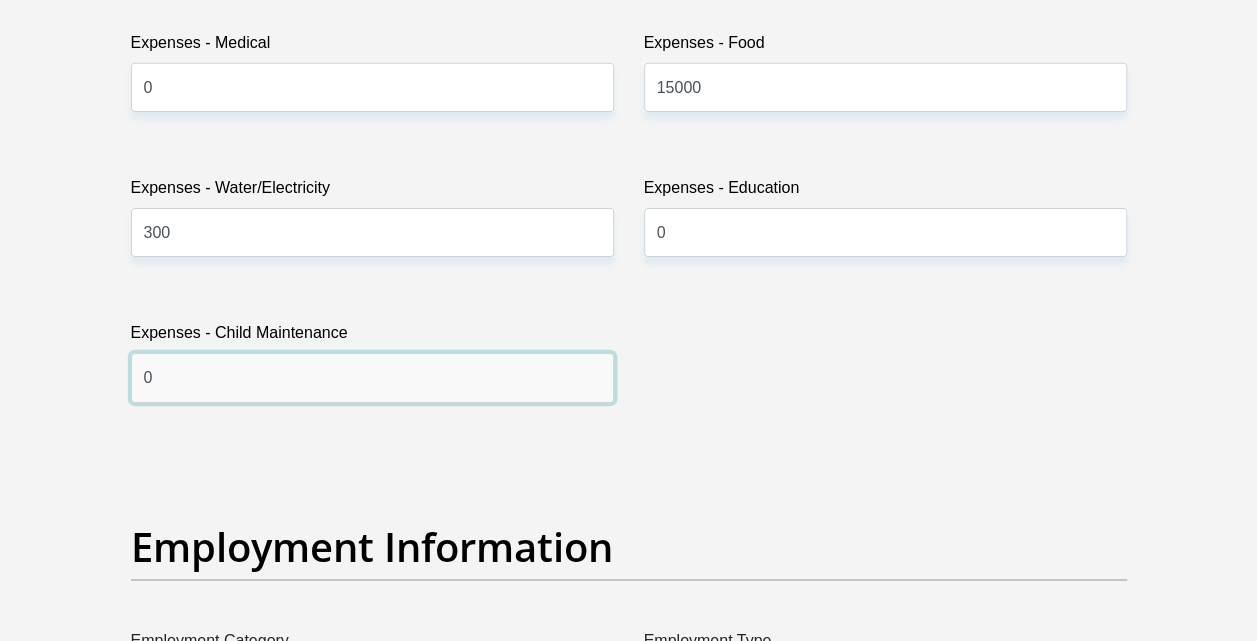 type on "0" 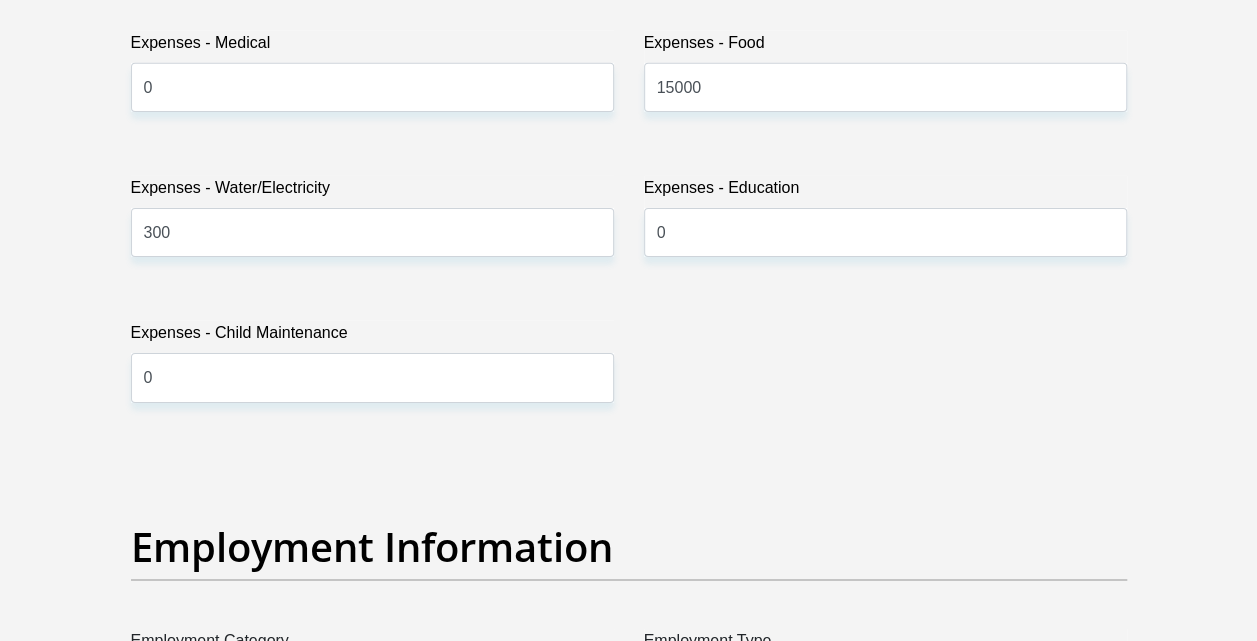 drag, startPoint x: 746, startPoint y: 410, endPoint x: 720, endPoint y: 402, distance: 27.202942 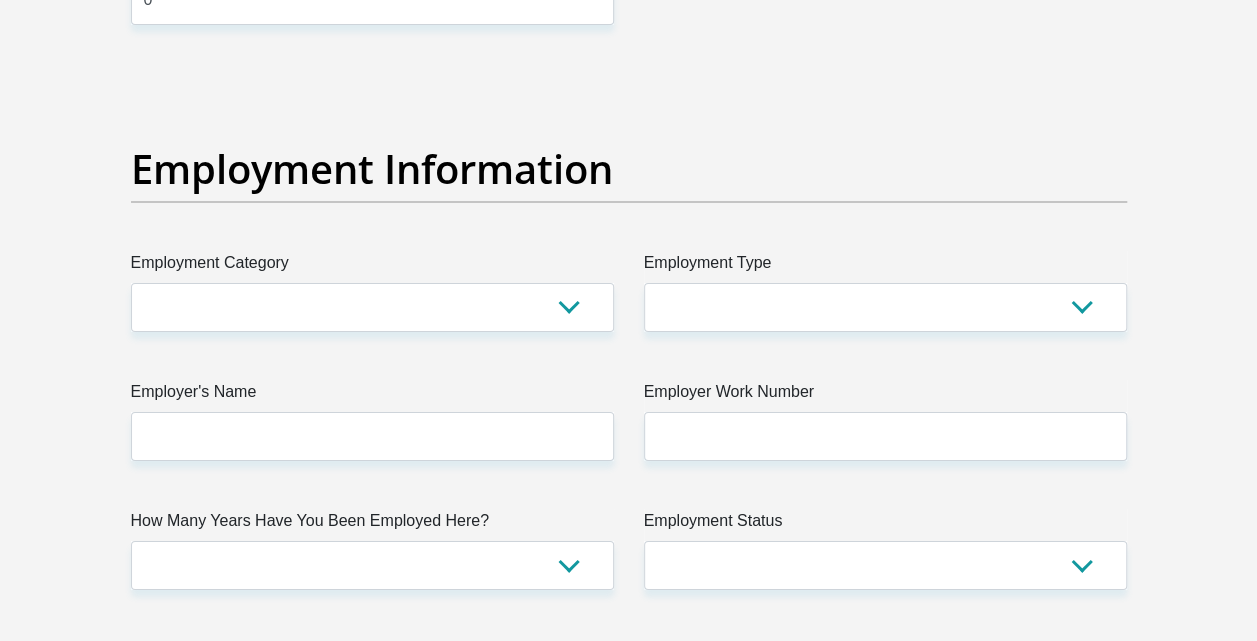 scroll, scrollTop: 3600, scrollLeft: 0, axis: vertical 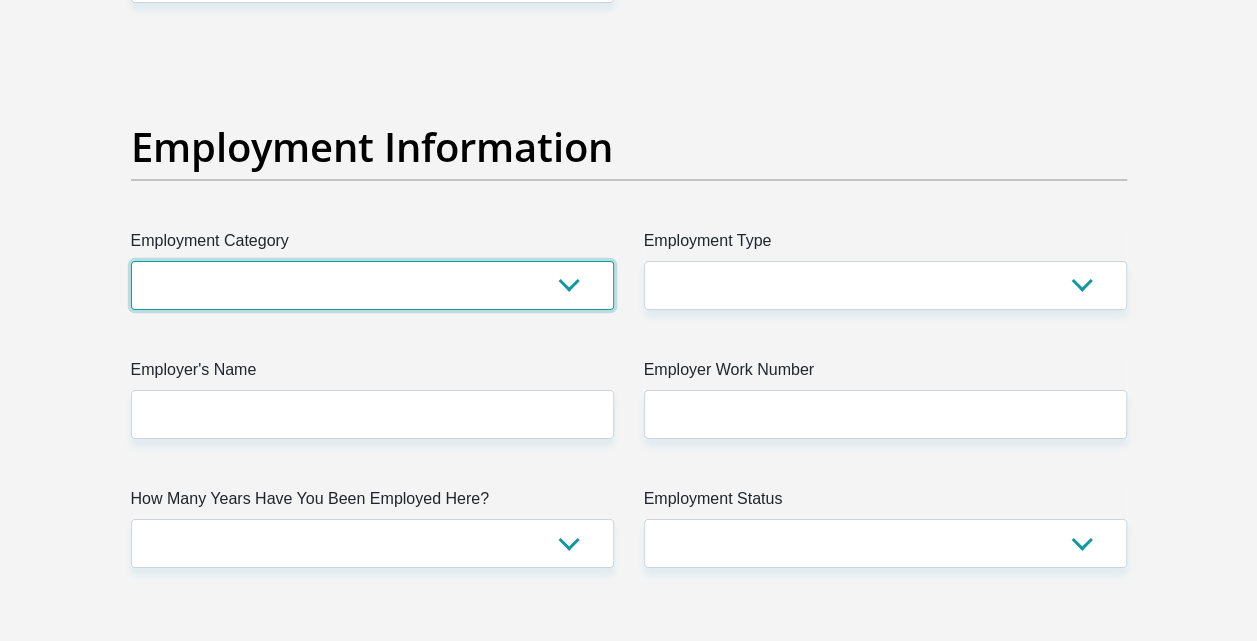 click on "AGRICULTURE
ALCOHOL & TOBACCO
CONSTRUCTION MATERIALS
METALLURGY
EQUIPMENT FOR RENEWABLE ENERGY
SPECIALIZED CONTRACTORS
CAR
GAMING (INCL. INTERNET
OTHER WHOLESALE
UNLICENSED PHARMACEUTICALS
CURRENCY EXCHANGE HOUSES
OTHER FINANCIAL INSTITUTIONS & INSURANCE
REAL ESTATE AGENTS
OIL & GAS
OTHER MATERIALS (E.G. IRON ORE)
PRECIOUS STONES & PRECIOUS METALS
POLITICAL ORGANIZATIONS
RELIGIOUS ORGANIZATIONS(NOT SECTS)
ACTI. HAVING BUSINESS DEAL WITH PUBLIC ADMINISTRATION
LAUNDROMATS" at bounding box center [372, 285] 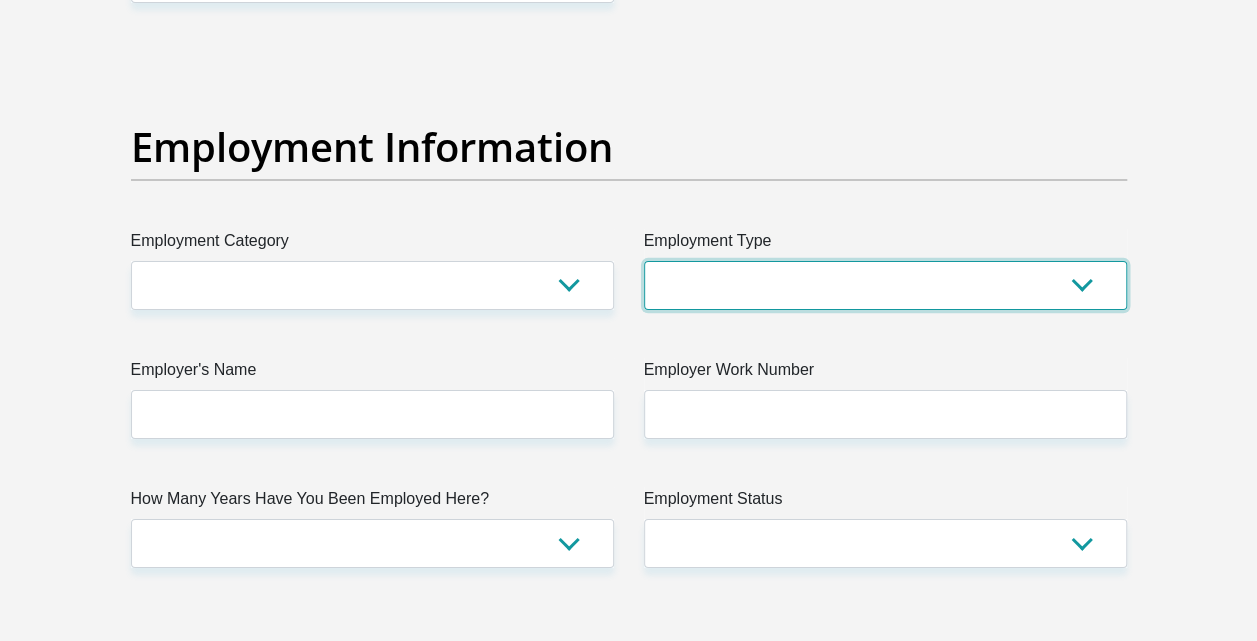 click on "College/Lecturer
Craft Seller
Creative
Driver
Executive
Farmer
Forces - Non Commissioned
Forces - Officer
Hawker
Housewife
Labourer
Licenced Professional
Manager
Miner
Non Licenced Professional
Office Staff/Clerk
Outside Worker
Pensioner
Permanent Teacher
Production/Manufacturing
Sales
Self-Employed
Semi-Professional Worker
Service Industry  Social Worker  Student" at bounding box center (885, 285) 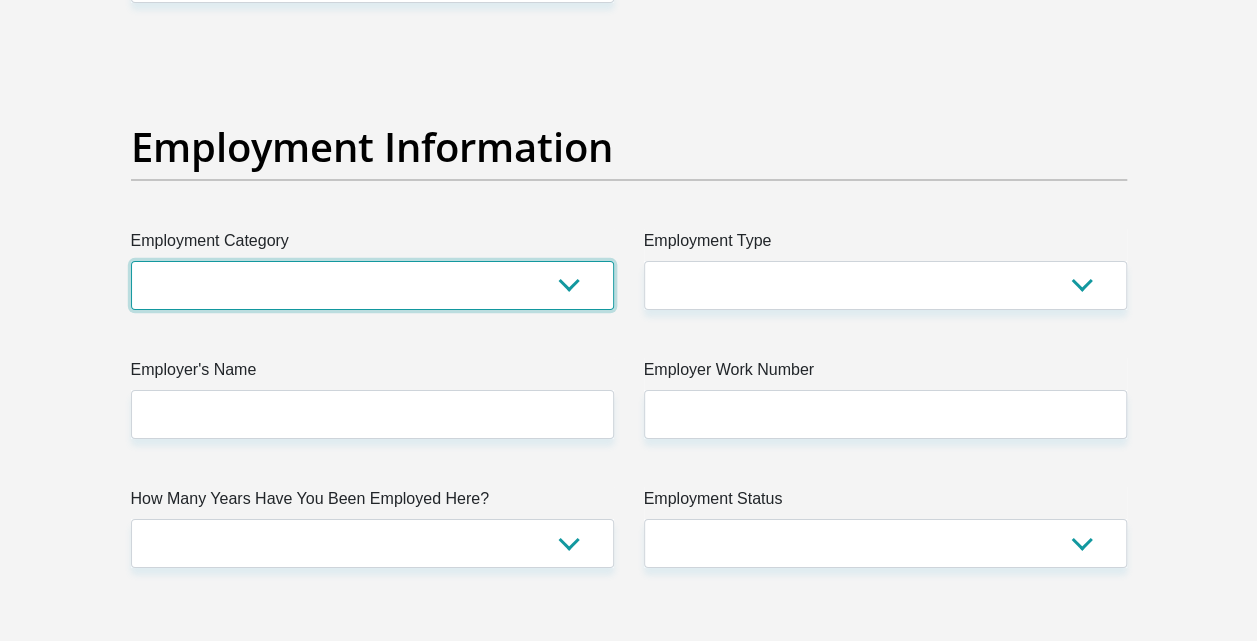 click on "AGRICULTURE
ALCOHOL & TOBACCO
CONSTRUCTION MATERIALS
METALLURGY
EQUIPMENT FOR RENEWABLE ENERGY
SPECIALIZED CONTRACTORS
CAR
GAMING (INCL. INTERNET
OTHER WHOLESALE
UNLICENSED PHARMACEUTICALS
CURRENCY EXCHANGE HOUSES
OTHER FINANCIAL INSTITUTIONS & INSURANCE
REAL ESTATE AGENTS
OIL & GAS
OTHER MATERIALS (E.G. IRON ORE)
PRECIOUS STONES & PRECIOUS METALS
POLITICAL ORGANIZATIONS
RELIGIOUS ORGANIZATIONS(NOT SECTS)
ACTI. HAVING BUSINESS DEAL WITH PUBLIC ADMINISTRATION
LAUNDROMATS" at bounding box center [372, 285] 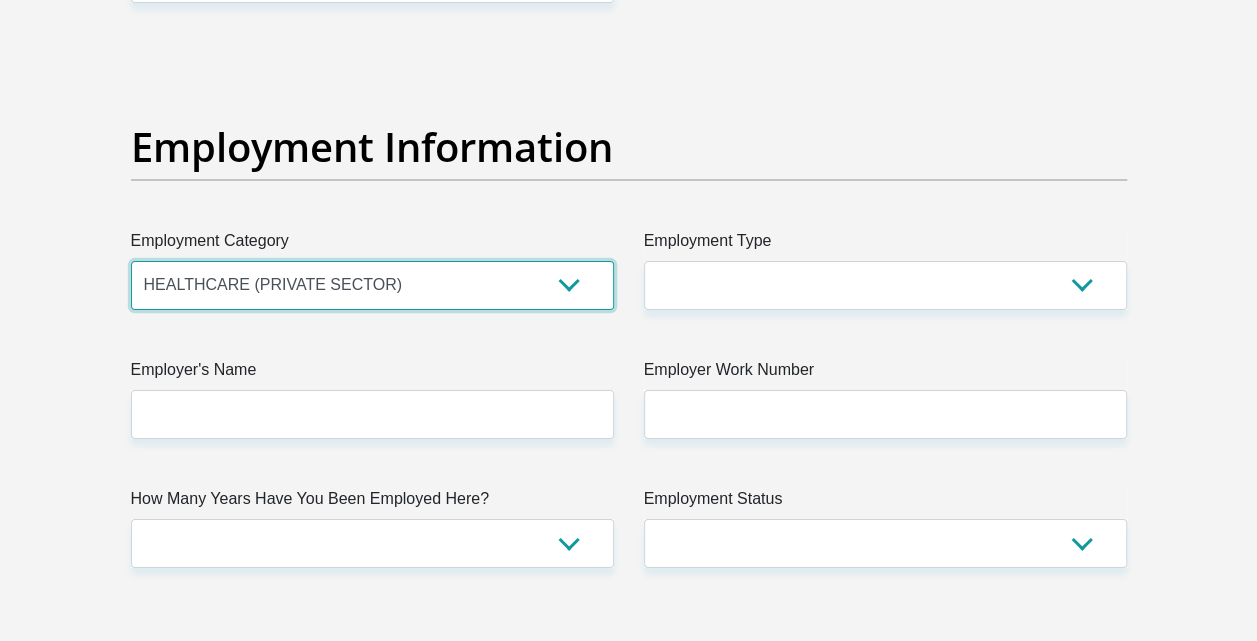 click on "AGRICULTURE
ALCOHOL & TOBACCO
CONSTRUCTION MATERIALS
METALLURGY
EQUIPMENT FOR RENEWABLE ENERGY
SPECIALIZED CONTRACTORS
CAR
GAMING (INCL. INTERNET
OTHER WHOLESALE
UNLICENSED PHARMACEUTICALS
CURRENCY EXCHANGE HOUSES
OTHER FINANCIAL INSTITUTIONS & INSURANCE
REAL ESTATE AGENTS
OIL & GAS
OTHER MATERIALS (E.G. IRON ORE)
PRECIOUS STONES & PRECIOUS METALS
POLITICAL ORGANIZATIONS
RELIGIOUS ORGANIZATIONS(NOT SECTS)
ACTI. HAVING BUSINESS DEAL WITH PUBLIC ADMINISTRATION
LAUNDROMATS" at bounding box center [372, 285] 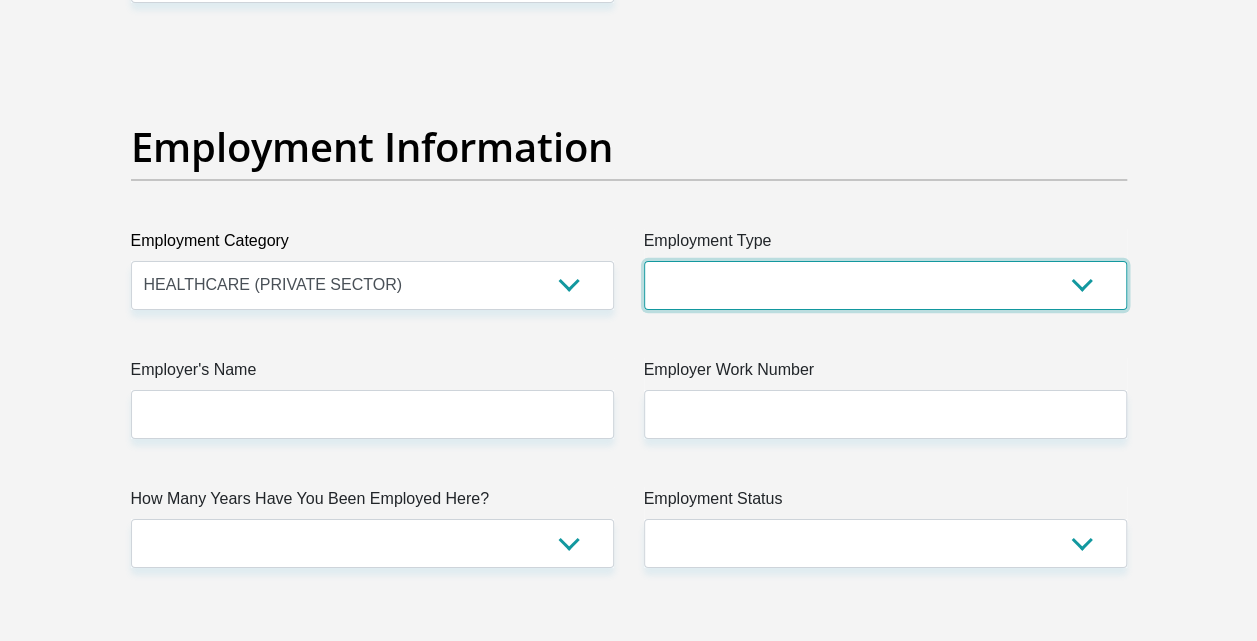 drag, startPoint x: 870, startPoint y: 275, endPoint x: 861, endPoint y: 282, distance: 11.401754 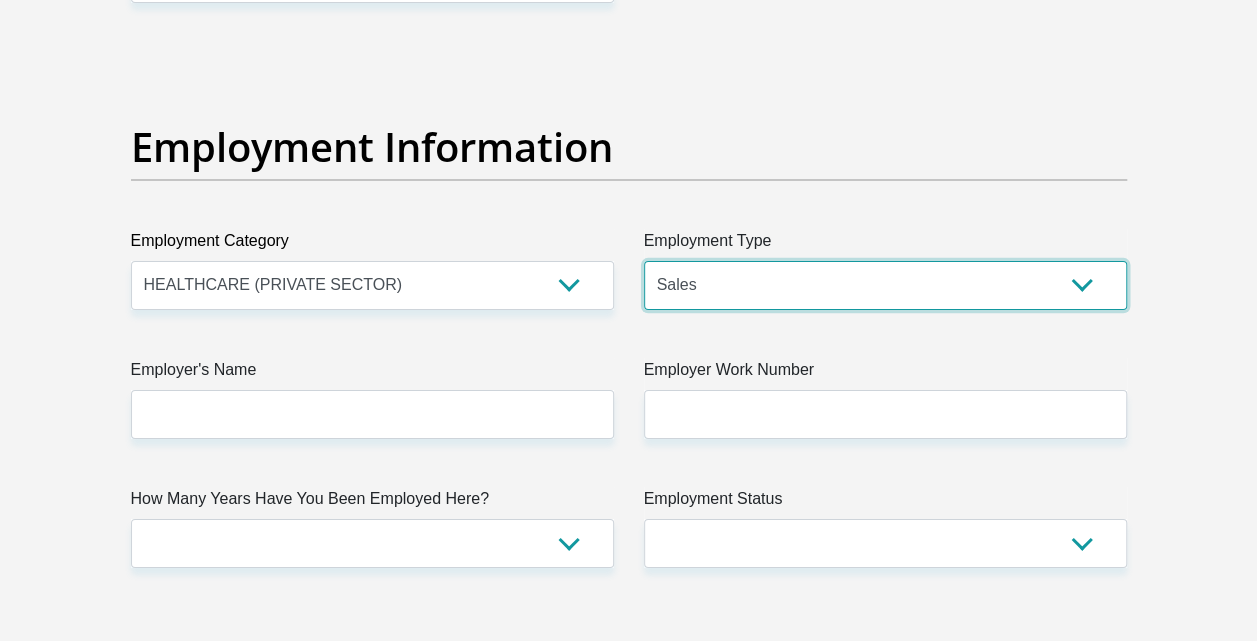 click on "College/Lecturer
Craft Seller
Creative
Driver
Executive
Farmer
Forces - Non Commissioned
Forces - Officer
Hawker
Housewife
Labourer
Licenced Professional
Manager
Miner
Non Licenced Professional
Office Staff/Clerk
Outside Worker
Pensioner
Permanent Teacher
Production/Manufacturing
Sales
Self-Employed
Semi-Professional Worker
Service Industry  Social Worker  Student" at bounding box center [885, 285] 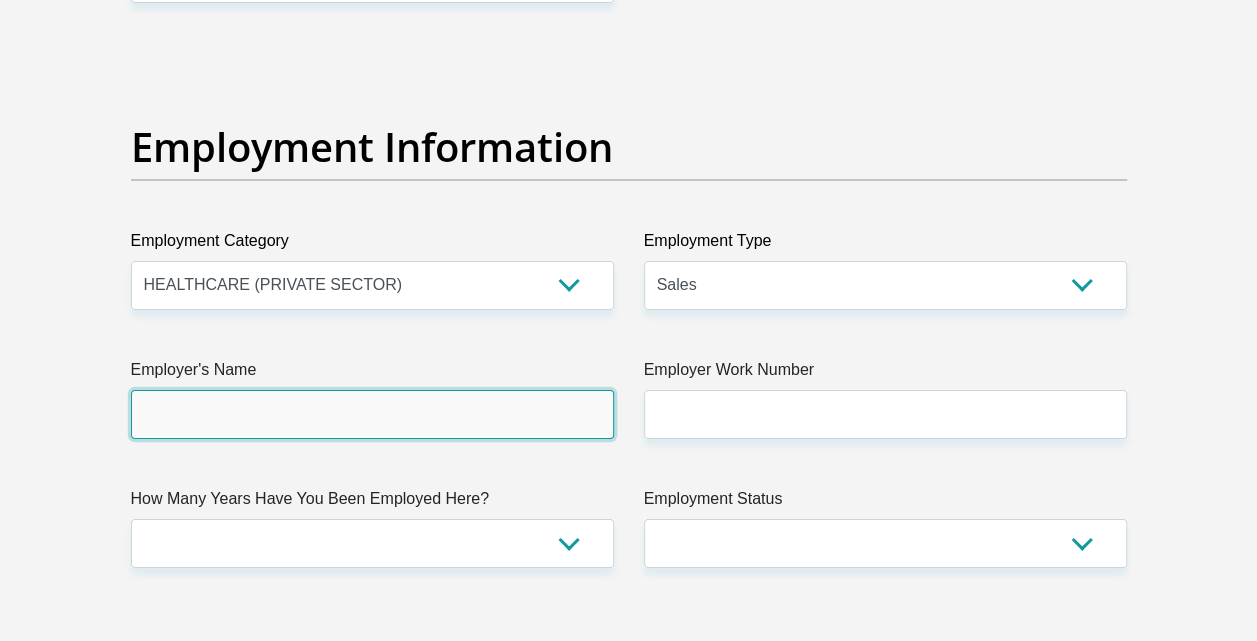 click on "Employer's Name" at bounding box center (372, 414) 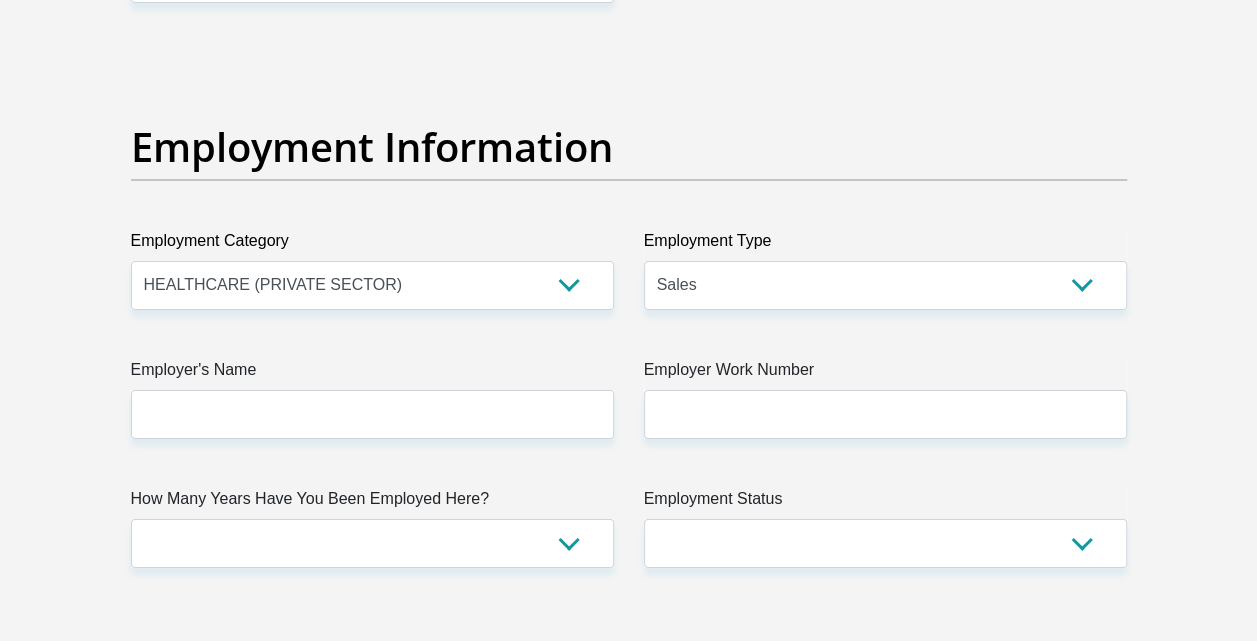 click on "Title
Mr
Ms
Mrs
Dr
Other
First Name
[FIRST]
Surname
[LAST]
ID Number
[ID NUMBER]
Please input valid ID number
Race
Black
Coloured
Indian
White
Other
Contact Number
[PHONE]
Please input valid contact number
Nationality
[COUNTRY]
Afghanistan
Aland Islands  Albania  Algeria" at bounding box center [629, 41] 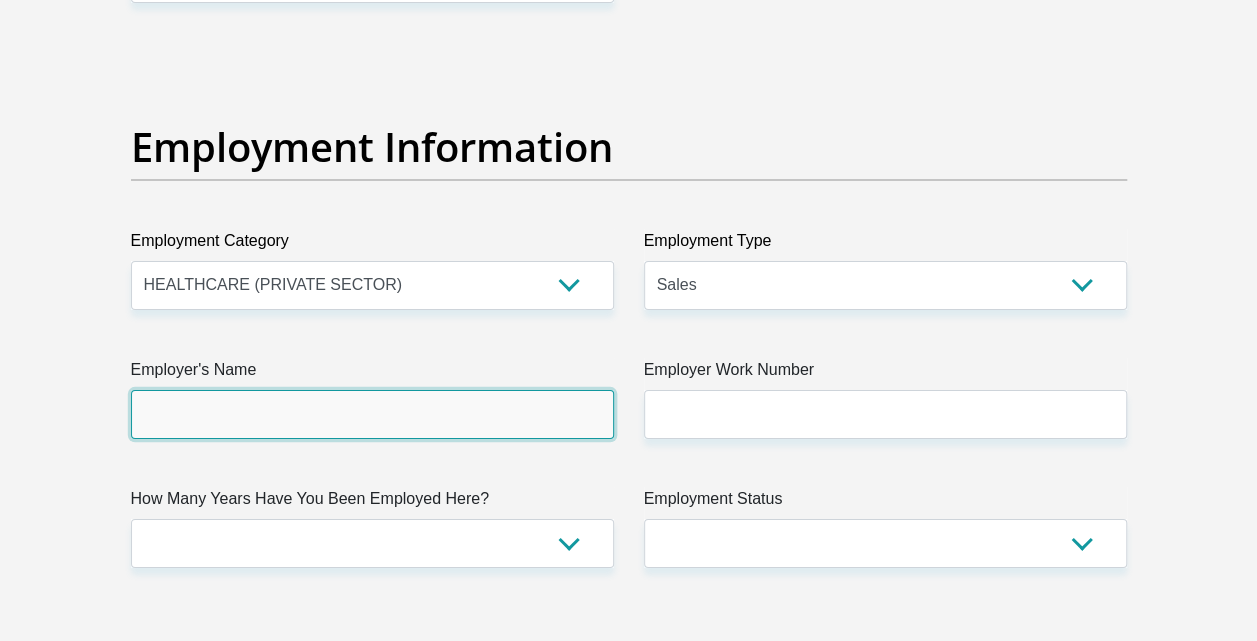 click on "Employer's Name" at bounding box center [372, 414] 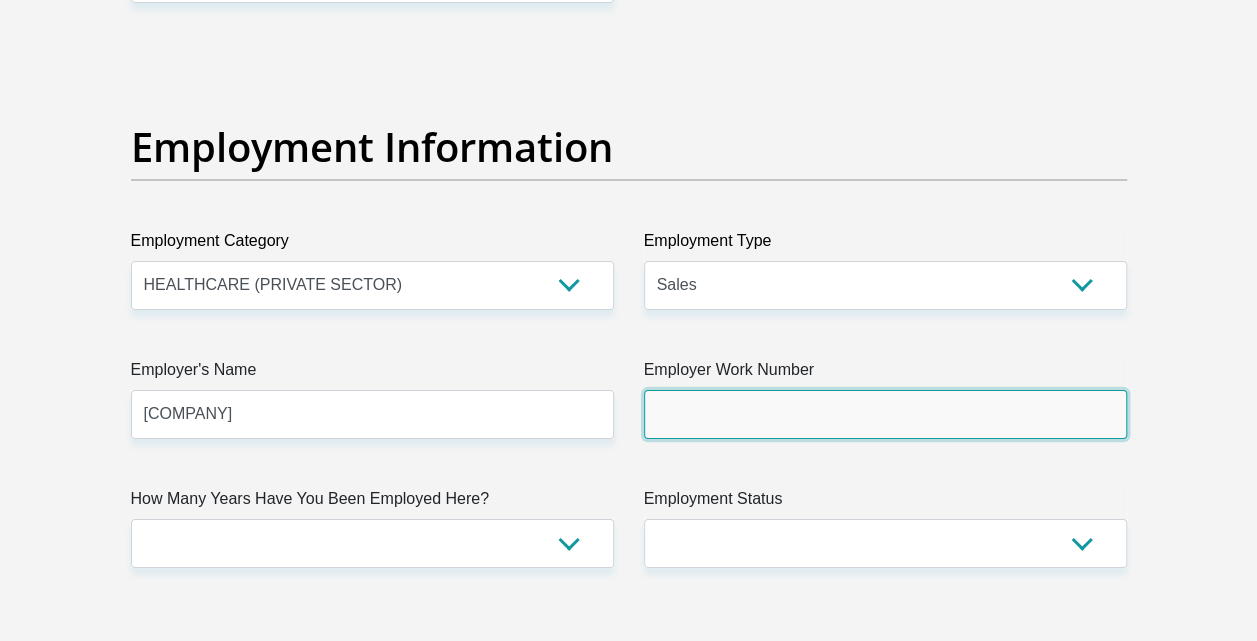 type on "[PHONE]" 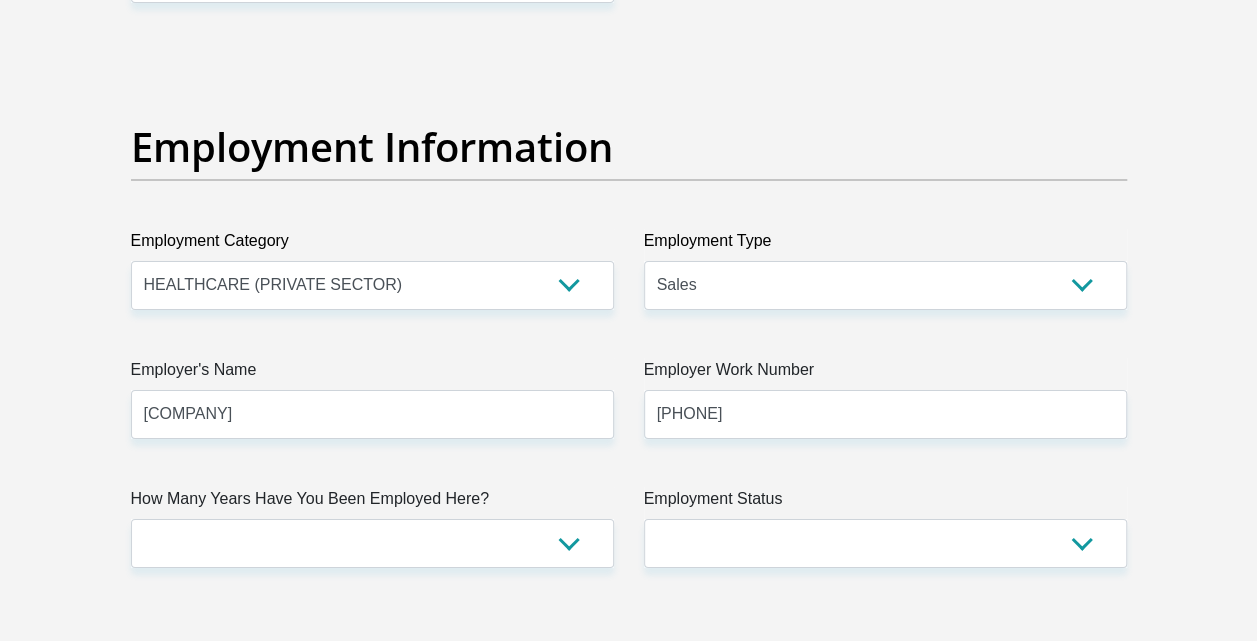 type on "[FIRST]" 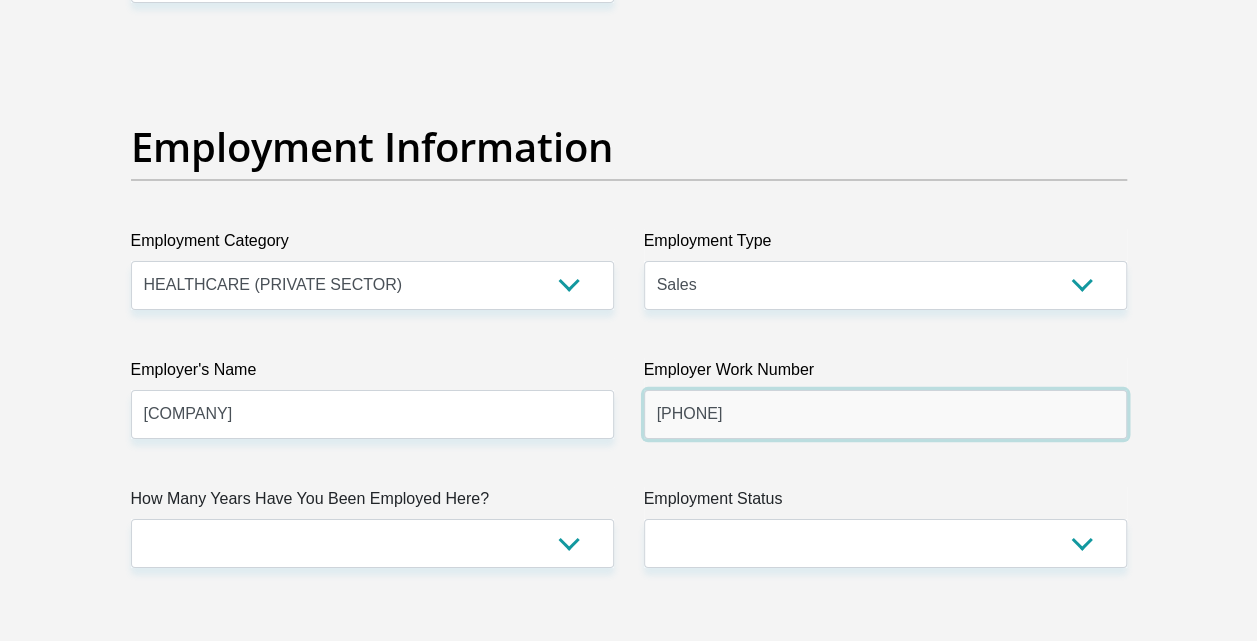 click on "[PHONE]" at bounding box center (885, 414) 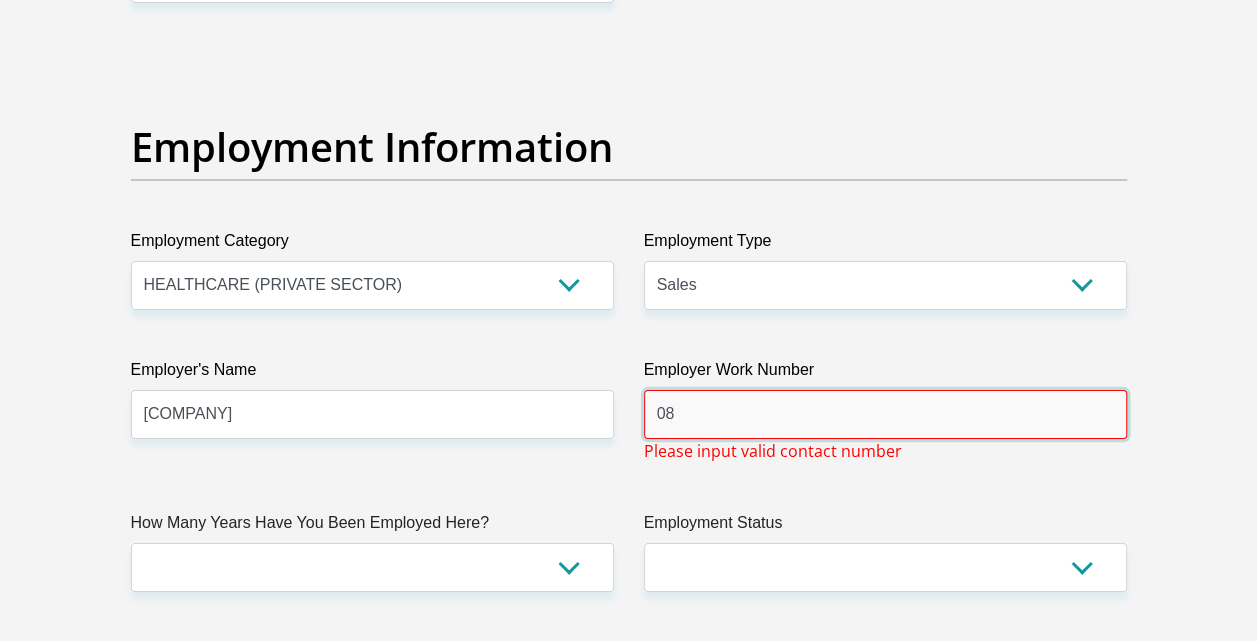 type on "0" 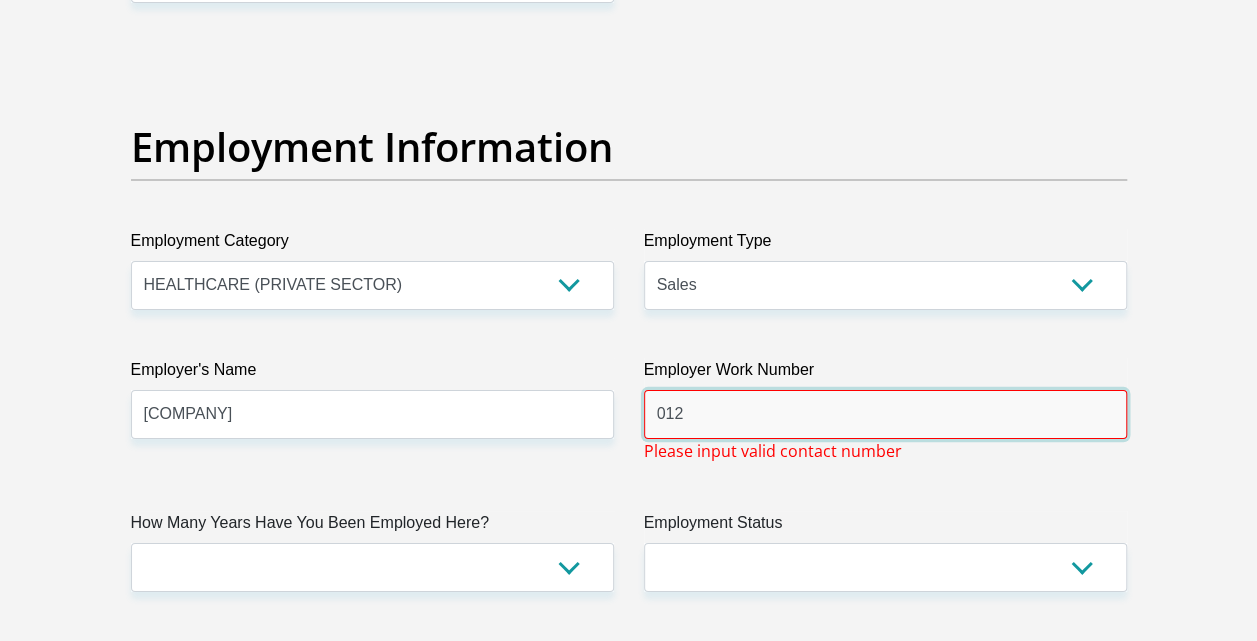 type on "[PHONE]" 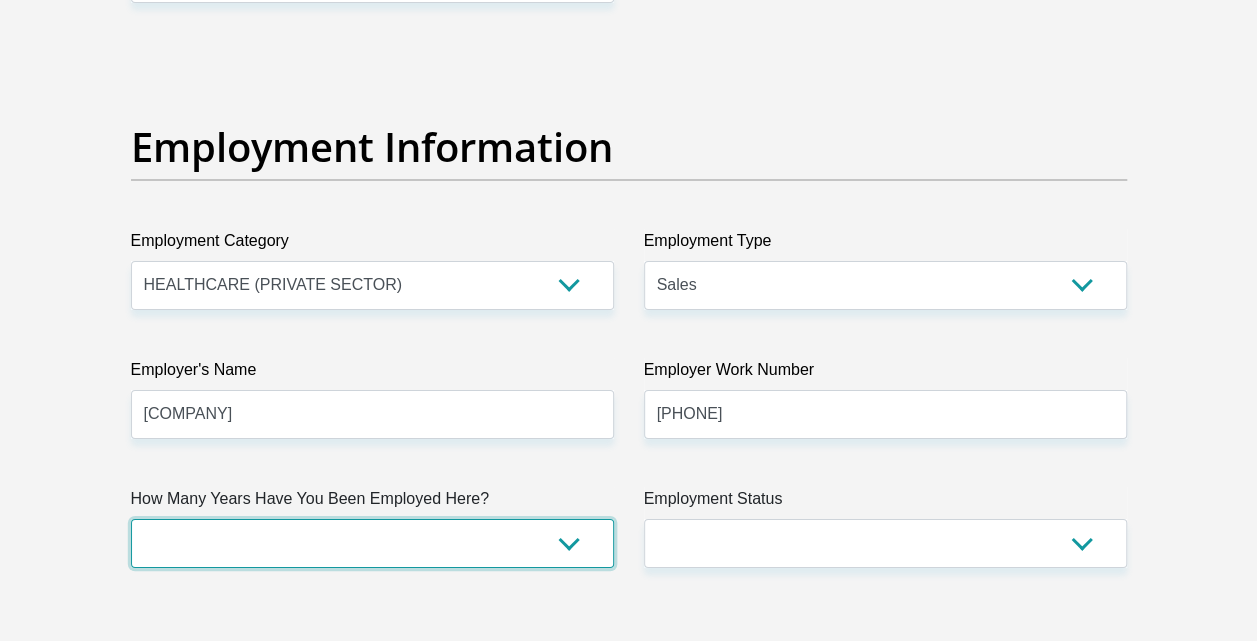 click on "less than 1 year
1-3 years
3-5 years
5+ years" at bounding box center [372, 543] 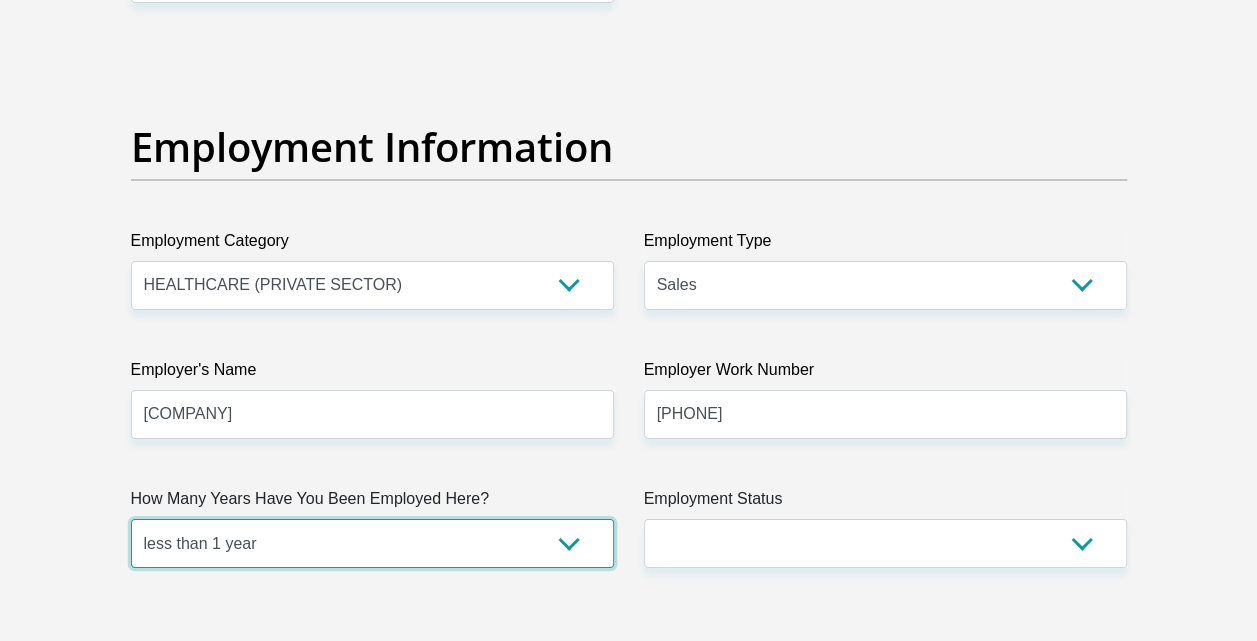 click on "less than 1 year
1-3 years
3-5 years
5+ years" at bounding box center [372, 543] 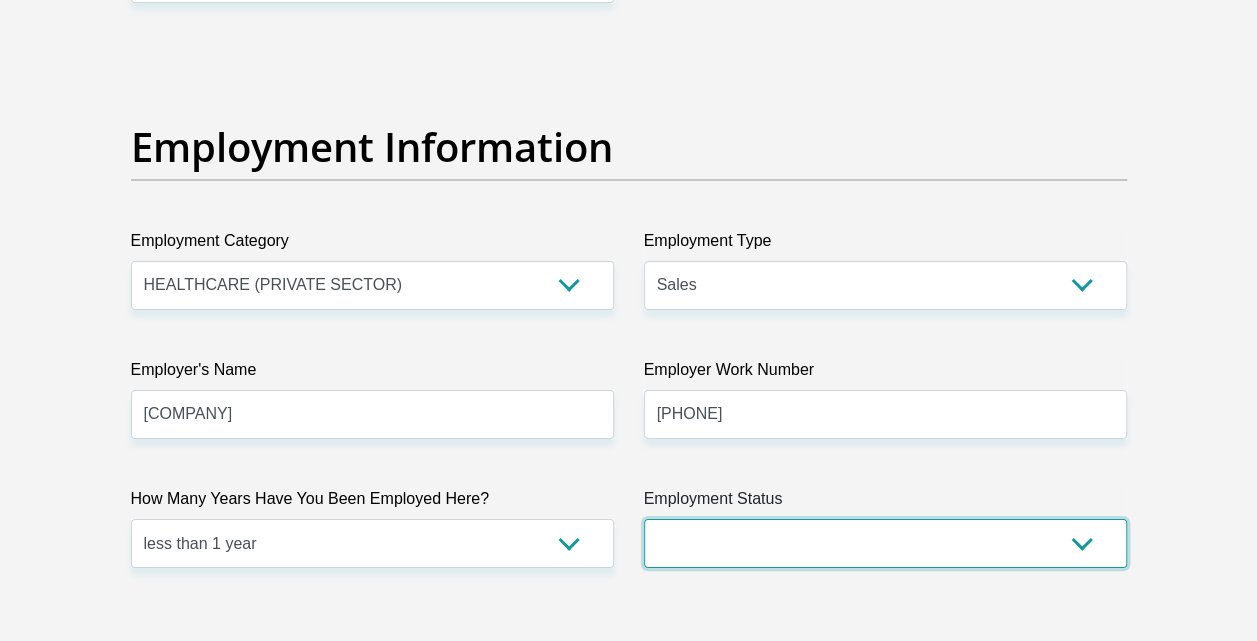 click on "Permanent/Full-time
Part-time/Casual
Contract Worker
Self-Employed
Housewife
Retired
Student
Medically Boarded
Disability
Unemployed" at bounding box center (885, 543) 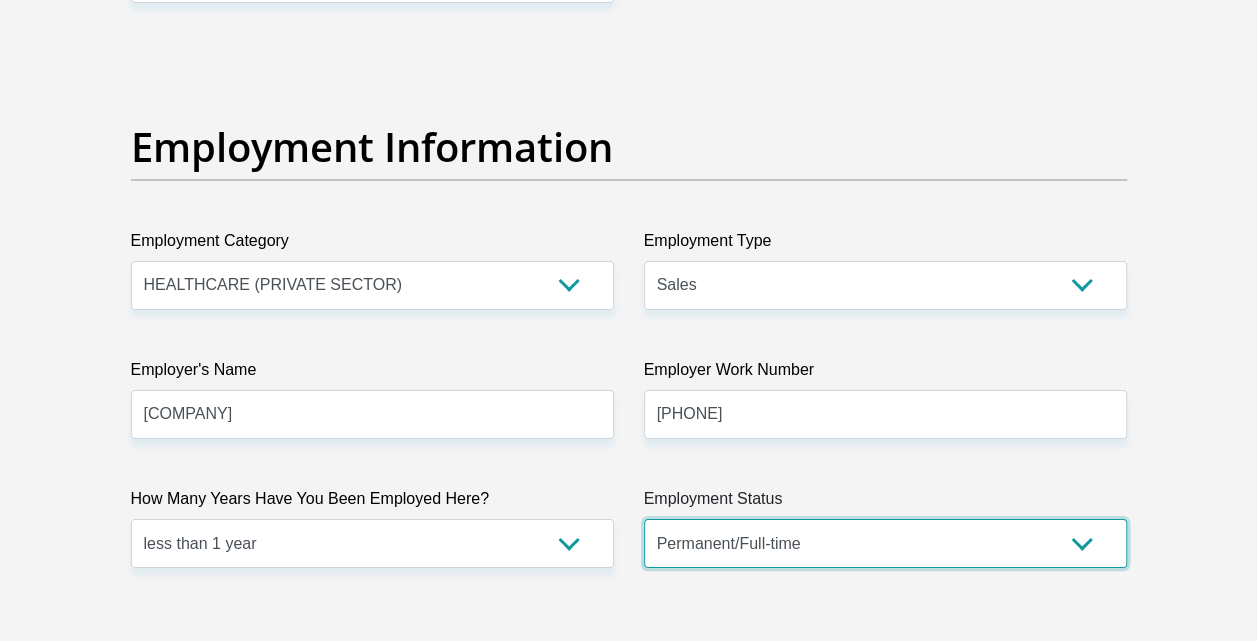 click on "Permanent/Full-time
Part-time/Casual
Contract Worker
Self-Employed
Housewife
Retired
Student
Medically Boarded
Disability
Unemployed" at bounding box center (885, 543) 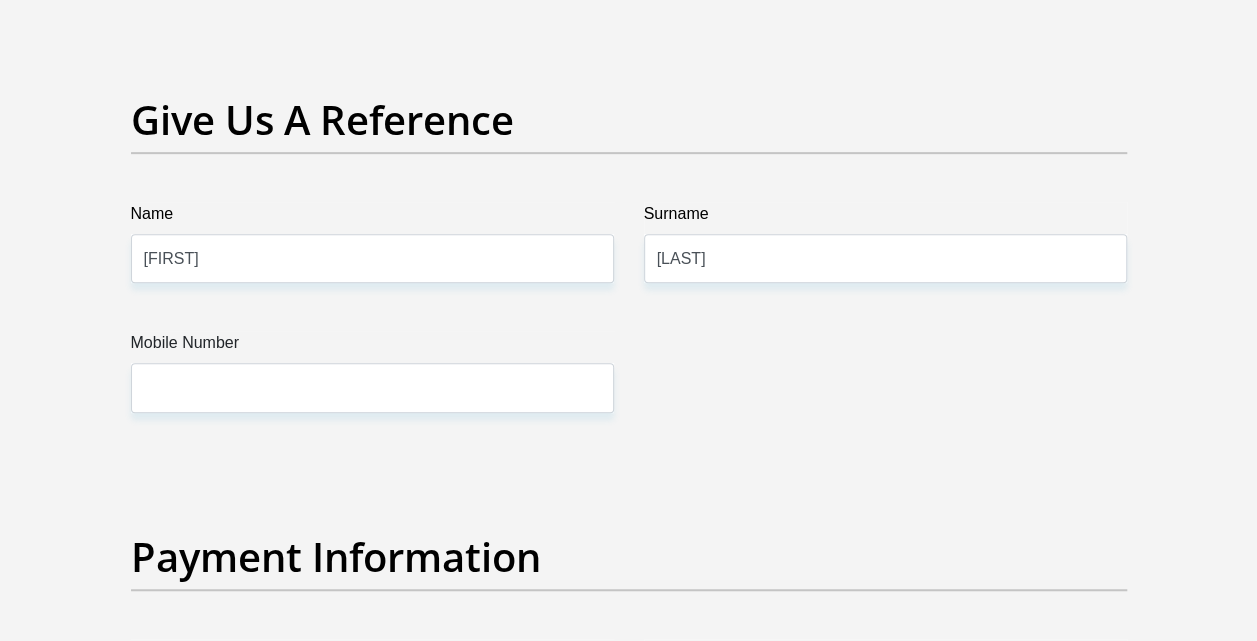 scroll, scrollTop: 4200, scrollLeft: 0, axis: vertical 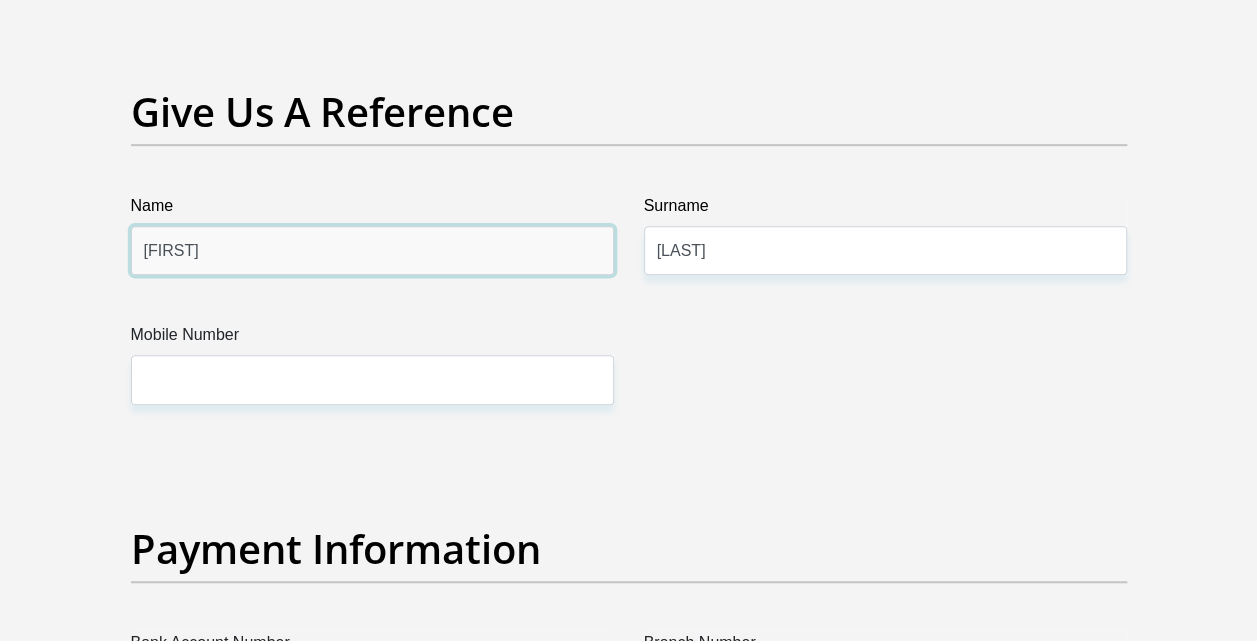 click on "[FIRST]" at bounding box center (372, 250) 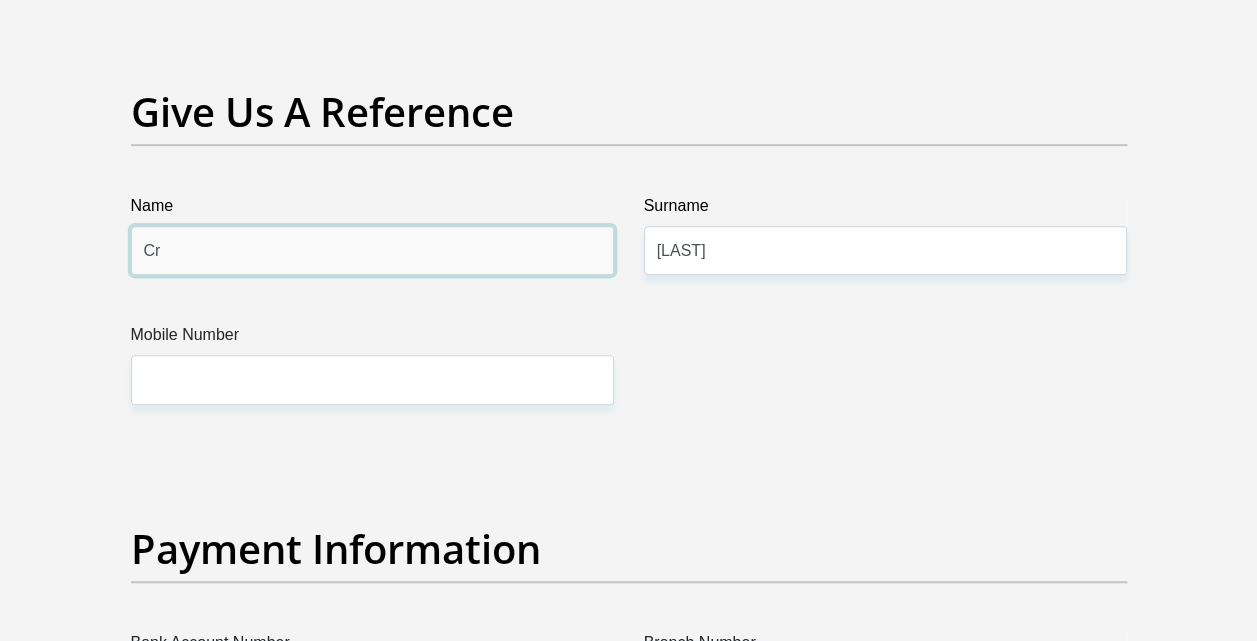 type on "C" 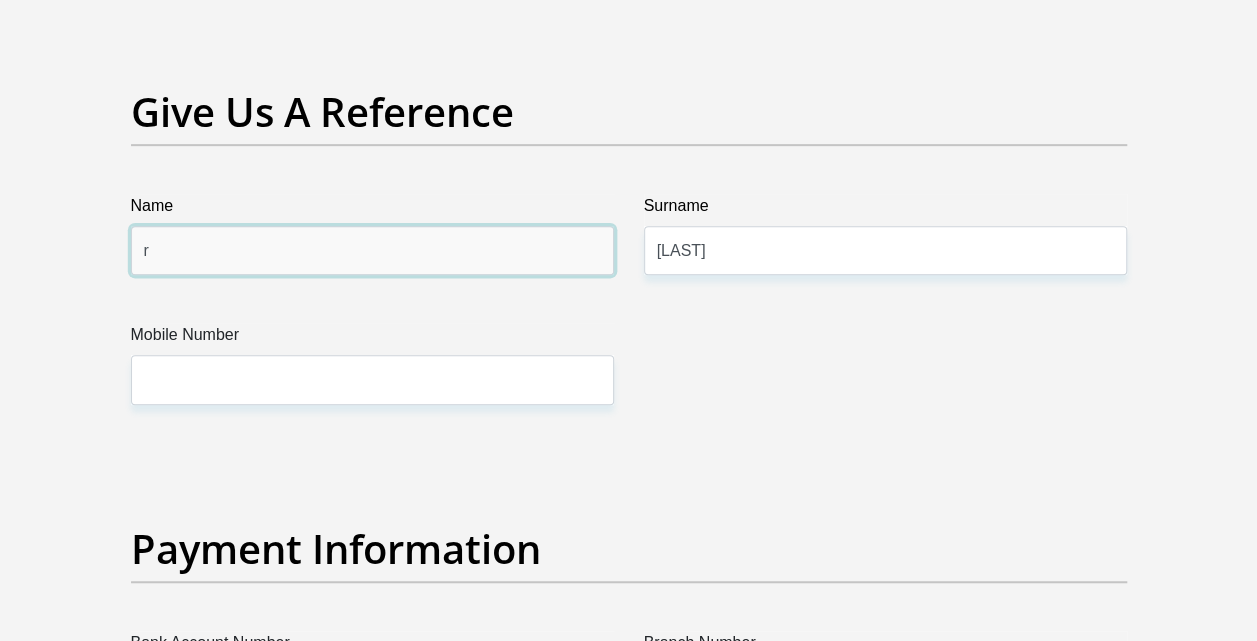 type on "[FIRST]" 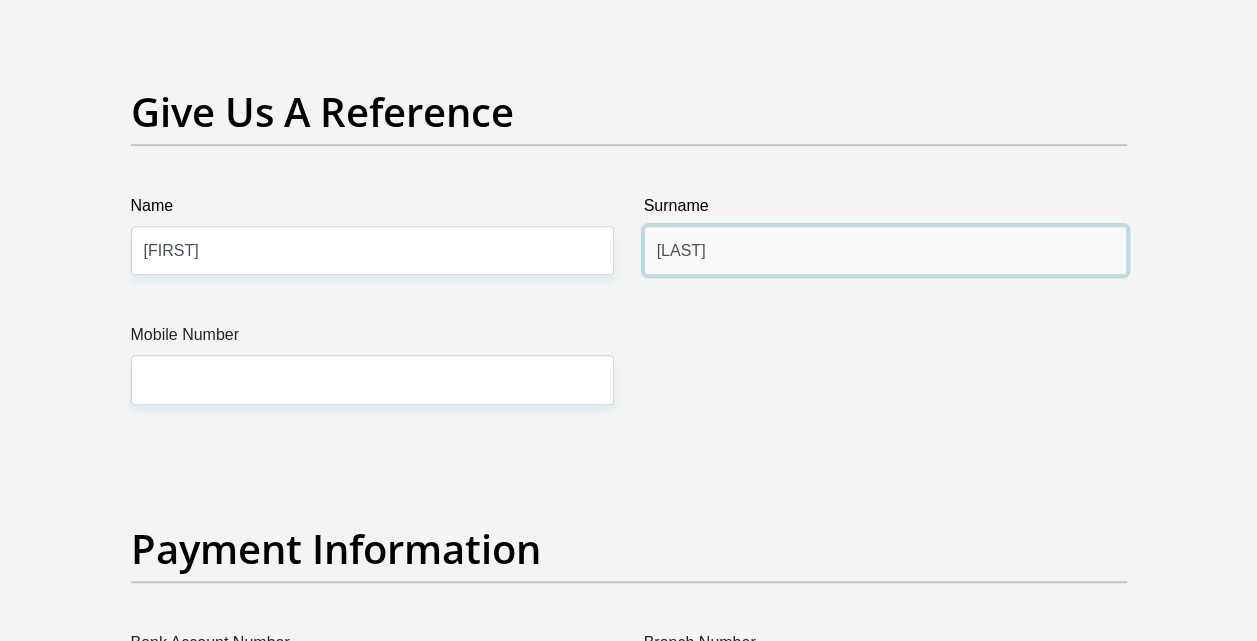 click on "[LAST]" at bounding box center [885, 250] 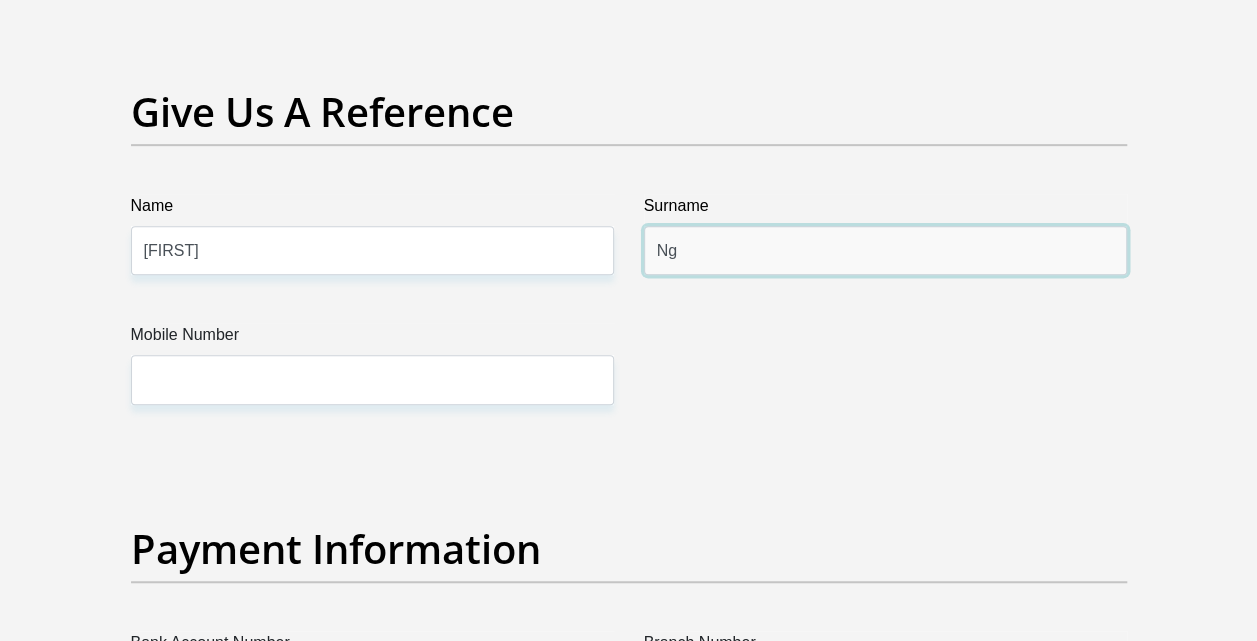 type on "N" 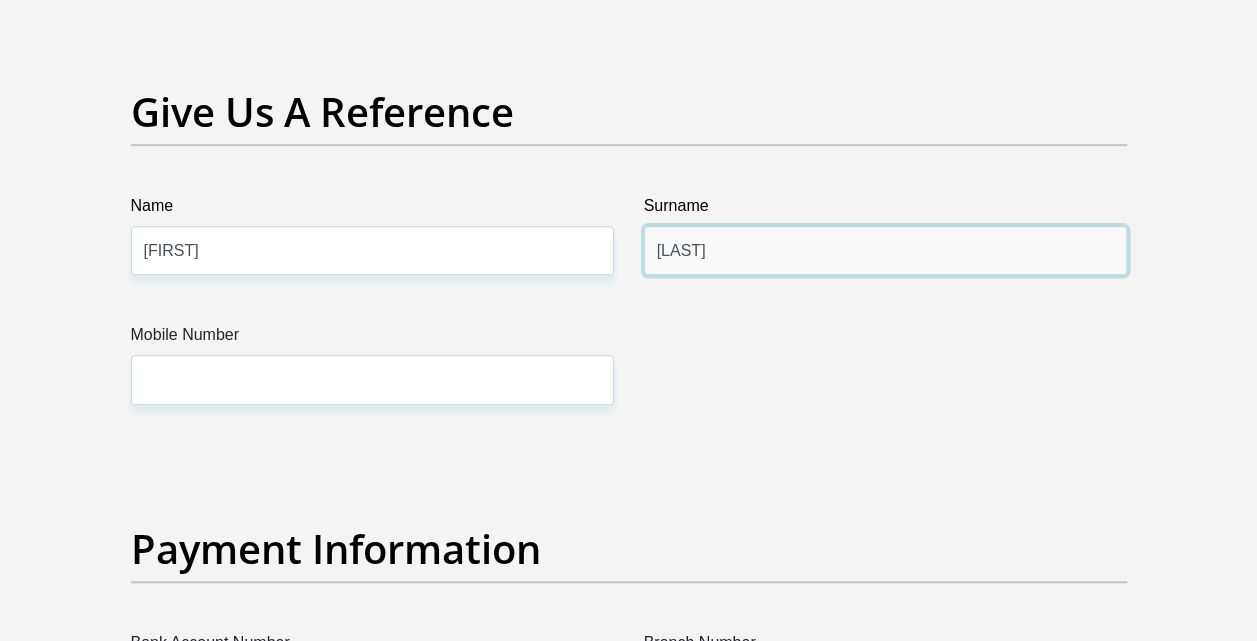 type on "[LAST]" 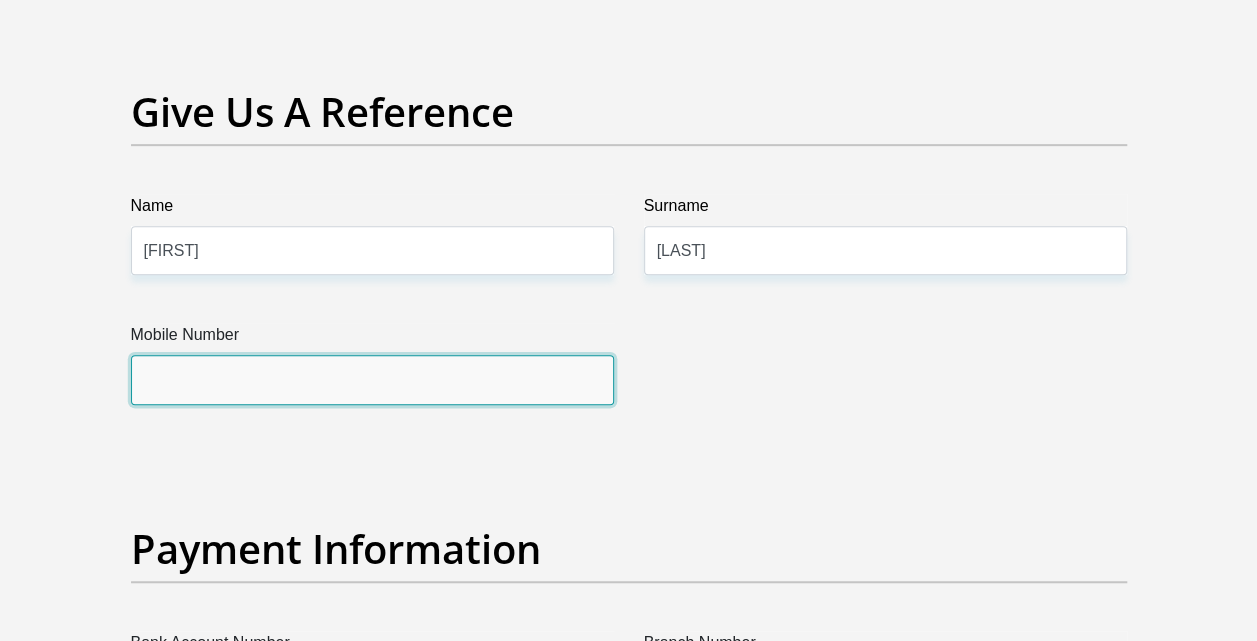 click on "Mobile Number" at bounding box center [372, 379] 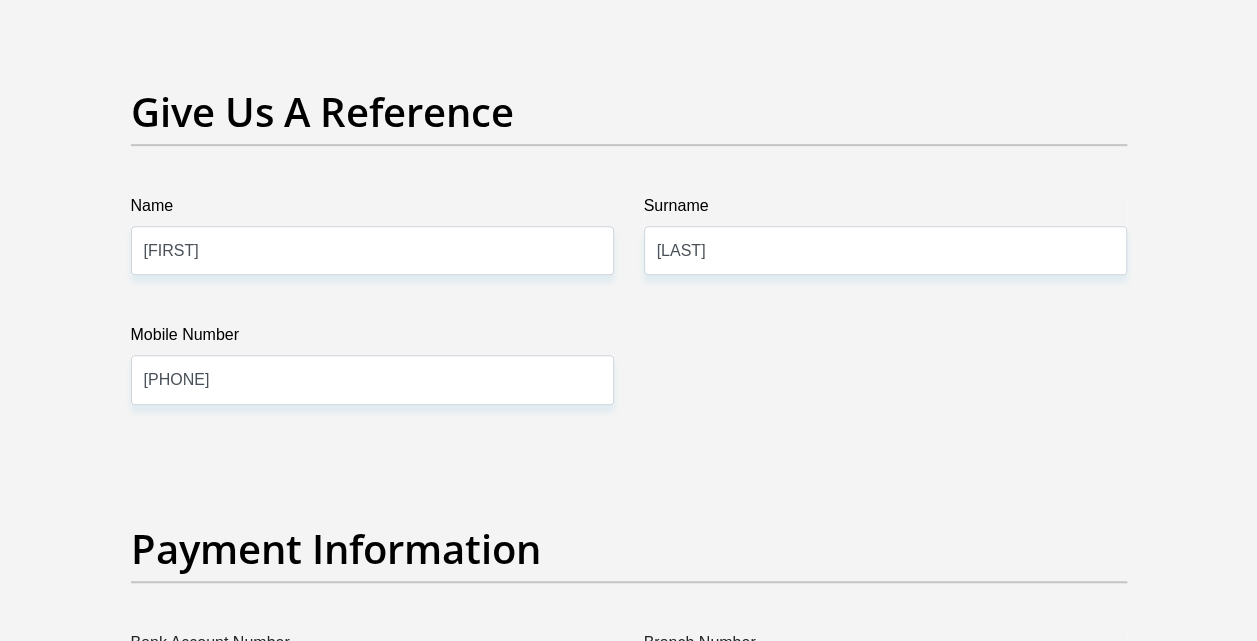 click on "Title
Mr
Ms
Mrs
Dr
Other
First Name
[FIRST]
Surname
[LAST]
ID Number
[ID NUMBER]
Please input valid ID number
Race
Black
Coloured
Indian
White
Other
Contact Number
[PHONE]
Please input valid contact number
Nationality
[COUNTRY]
Afghanistan
Aland Islands  Albania  Algeria" at bounding box center (629, -559) 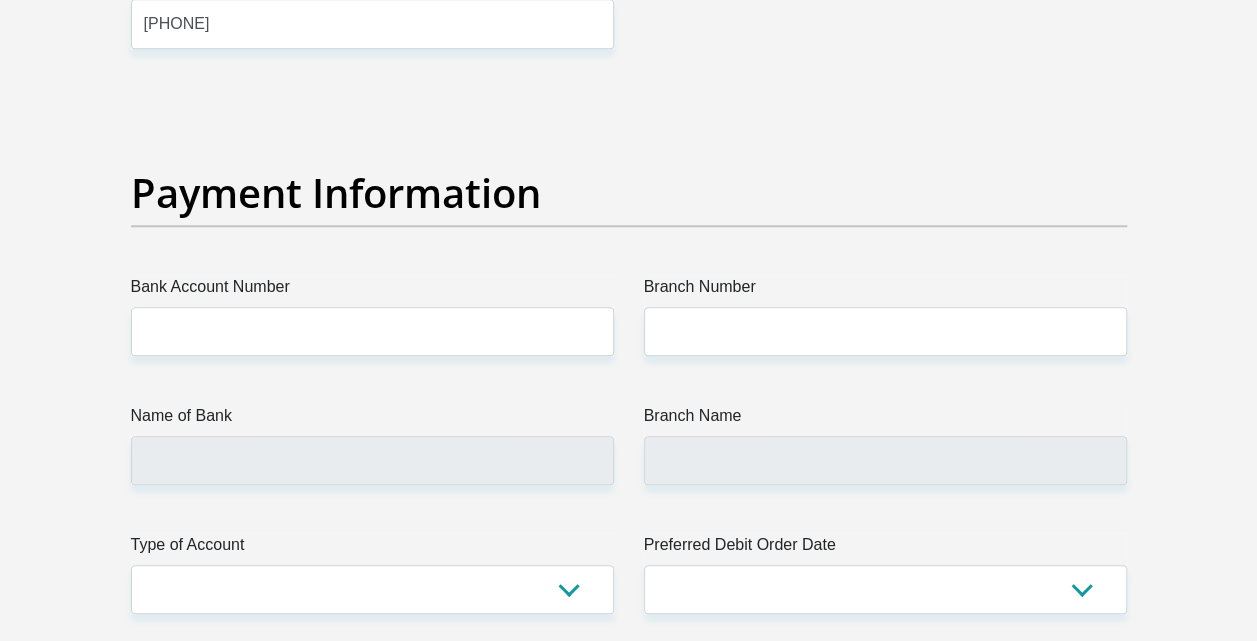 scroll, scrollTop: 4700, scrollLeft: 0, axis: vertical 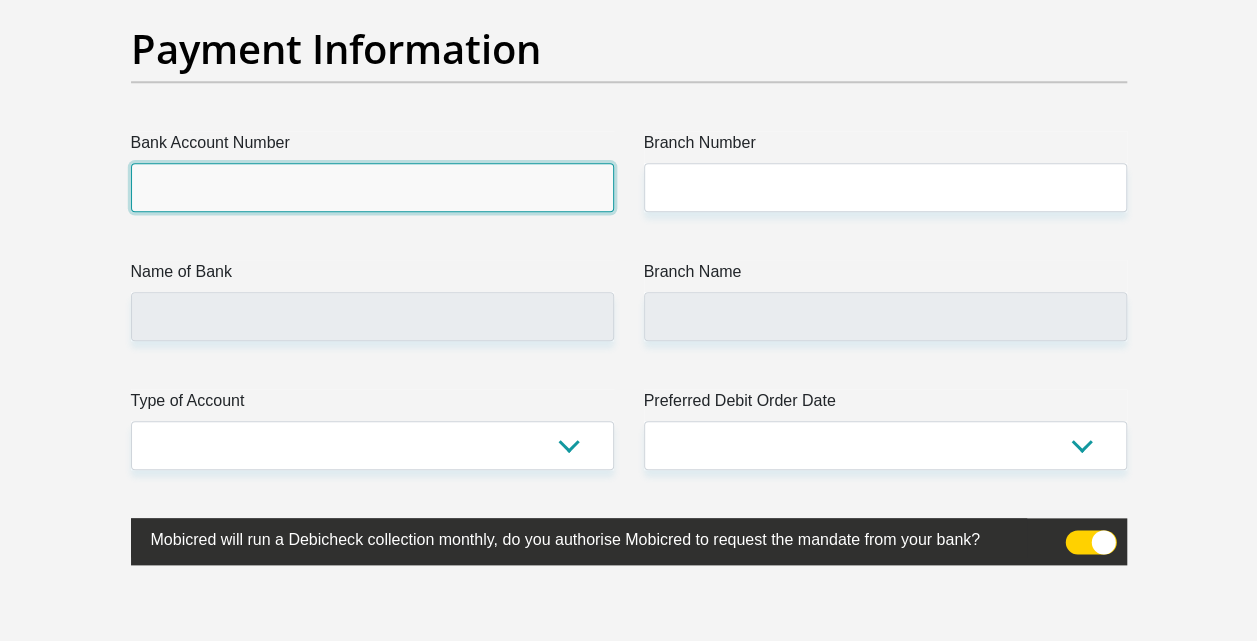 click on "Bank Account Number" at bounding box center (372, 187) 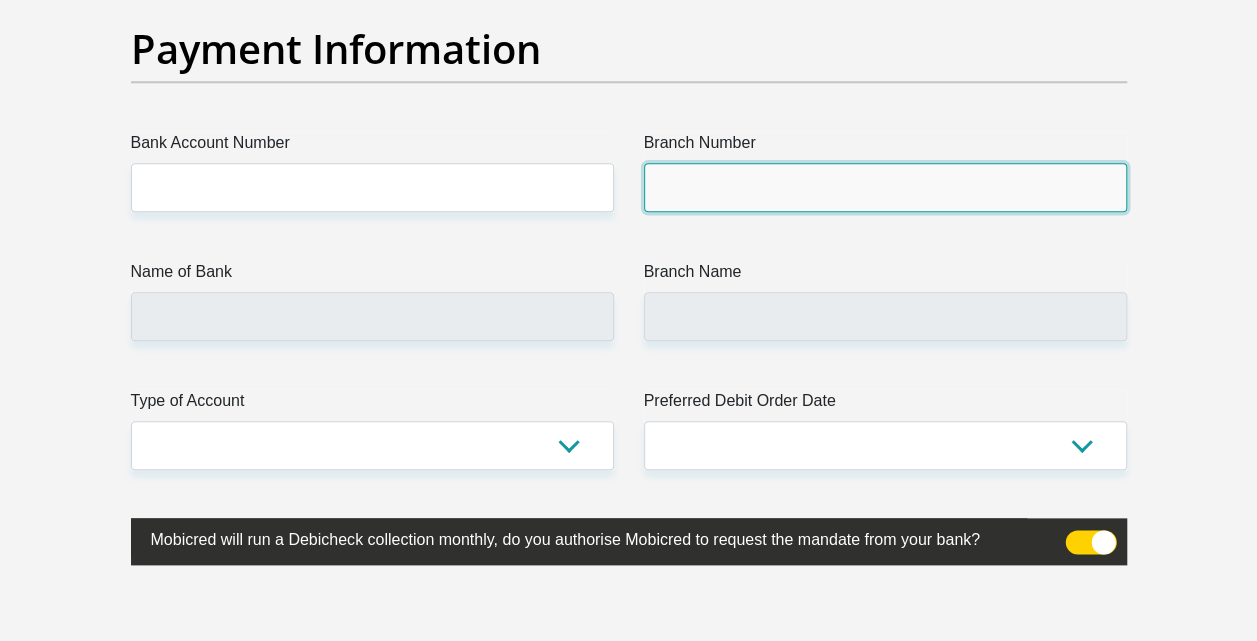 click on "Branch Number" at bounding box center (885, 187) 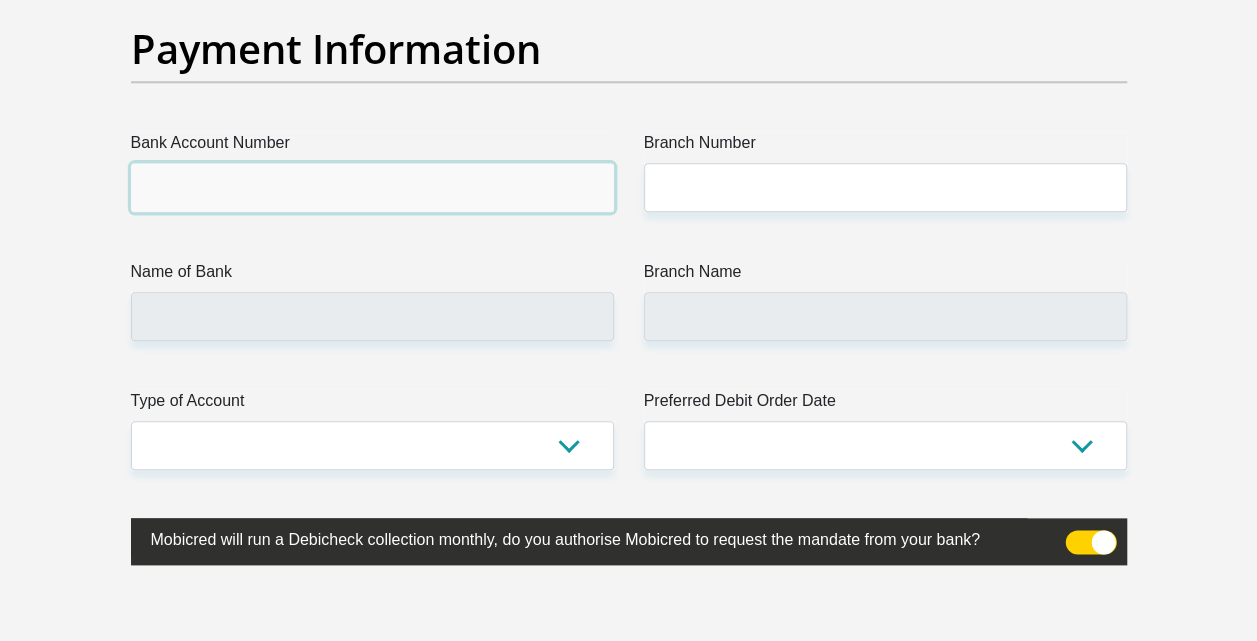 click on "Bank Account Number" at bounding box center (372, 187) 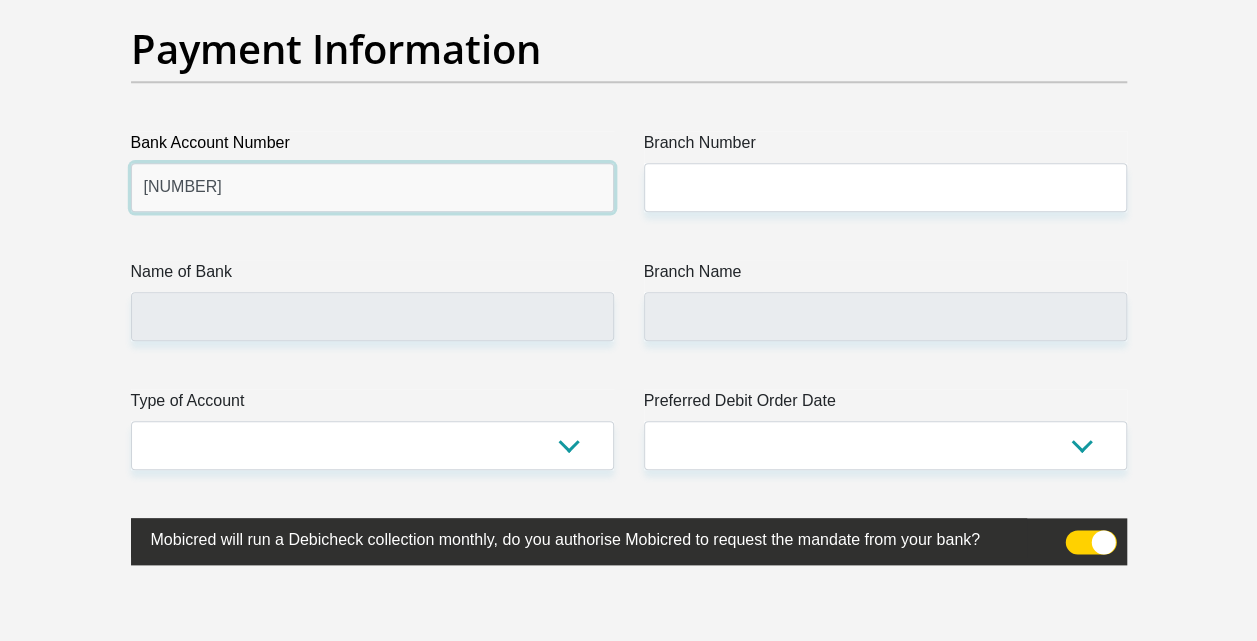 type on "[NUMBER]" 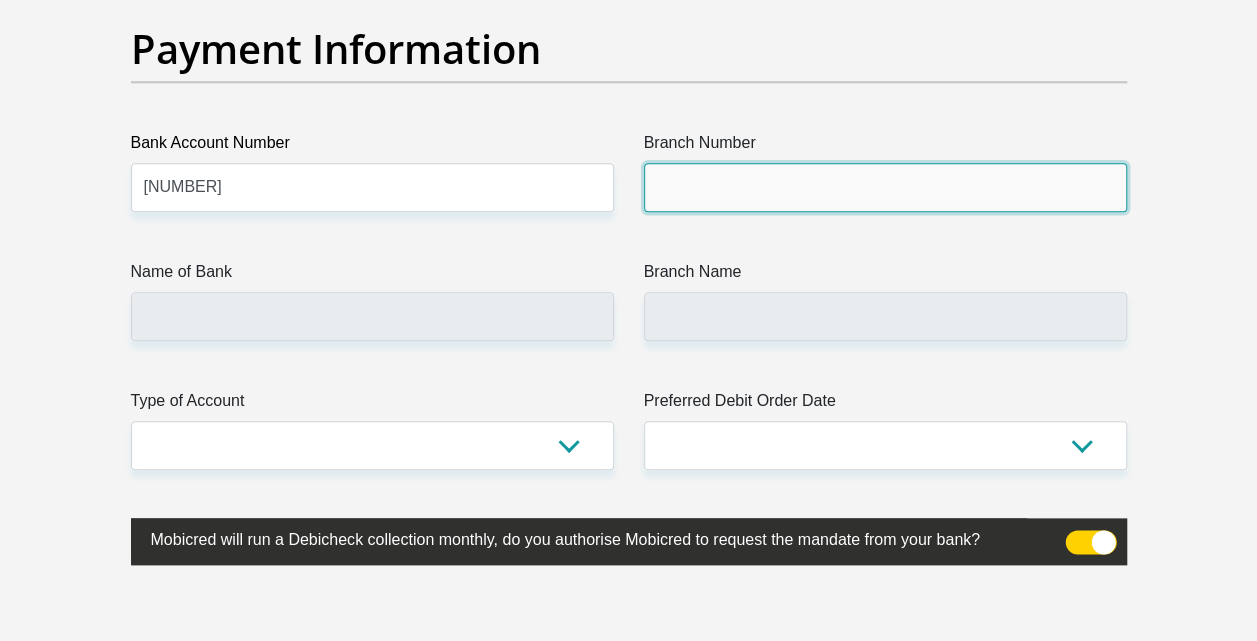 click on "Branch Number" at bounding box center [885, 187] 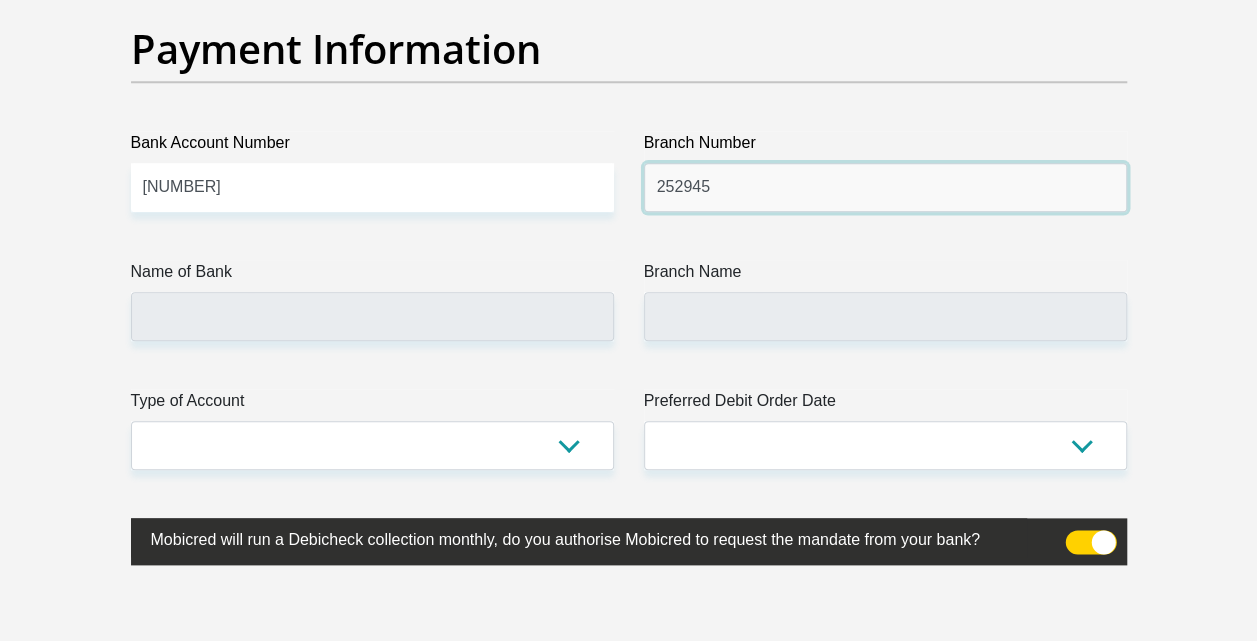 type on "252945" 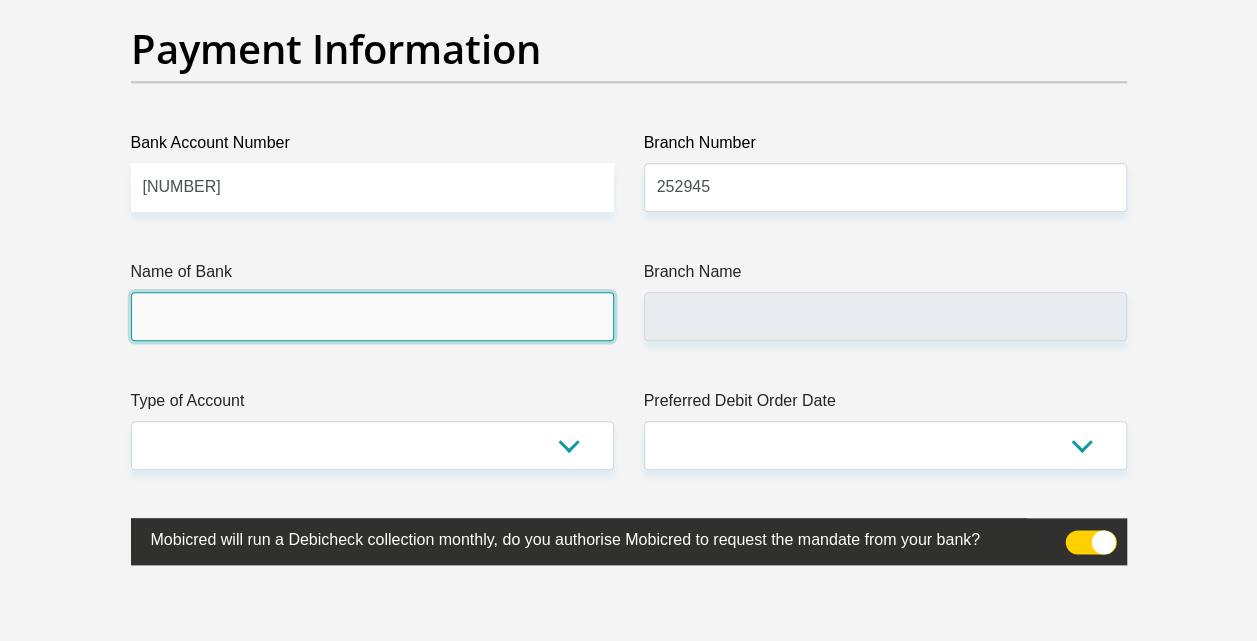 click on "Name of Bank" at bounding box center [372, 316] 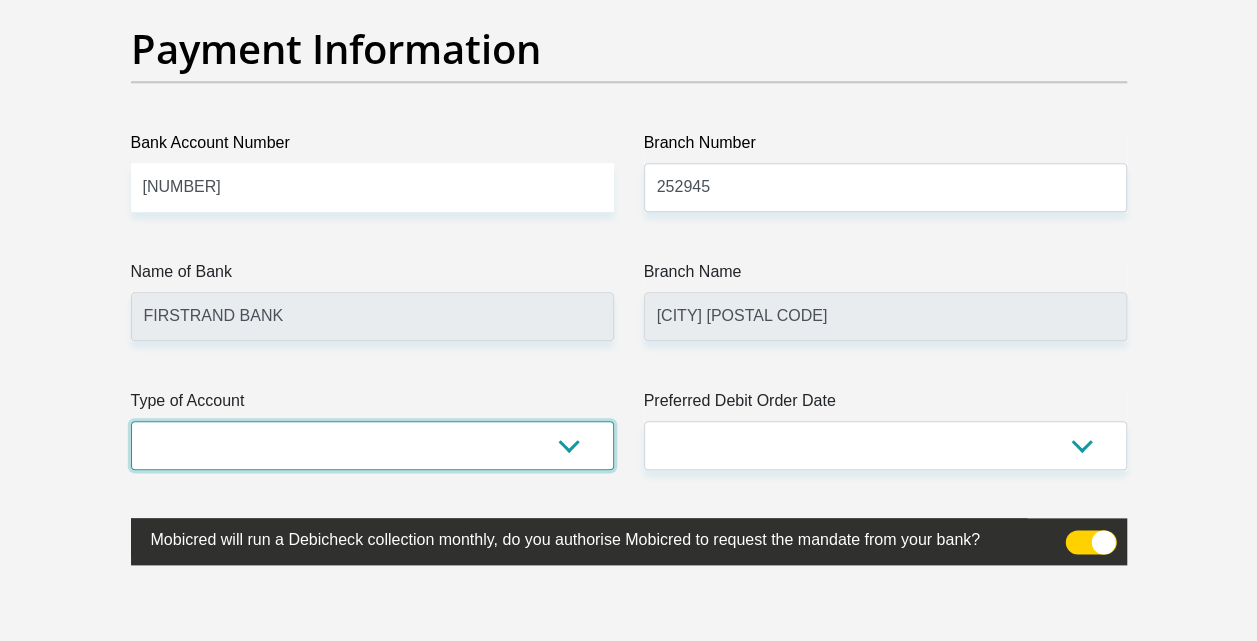 click on "Cheque
Savings" at bounding box center (372, 445) 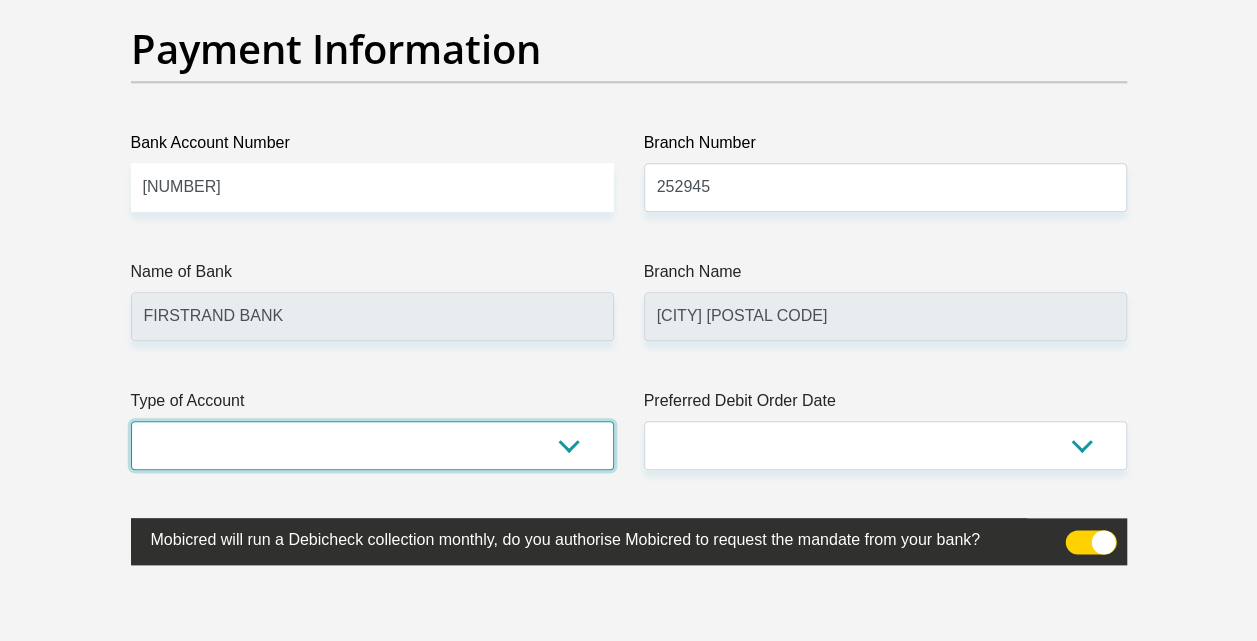 select on "SAV" 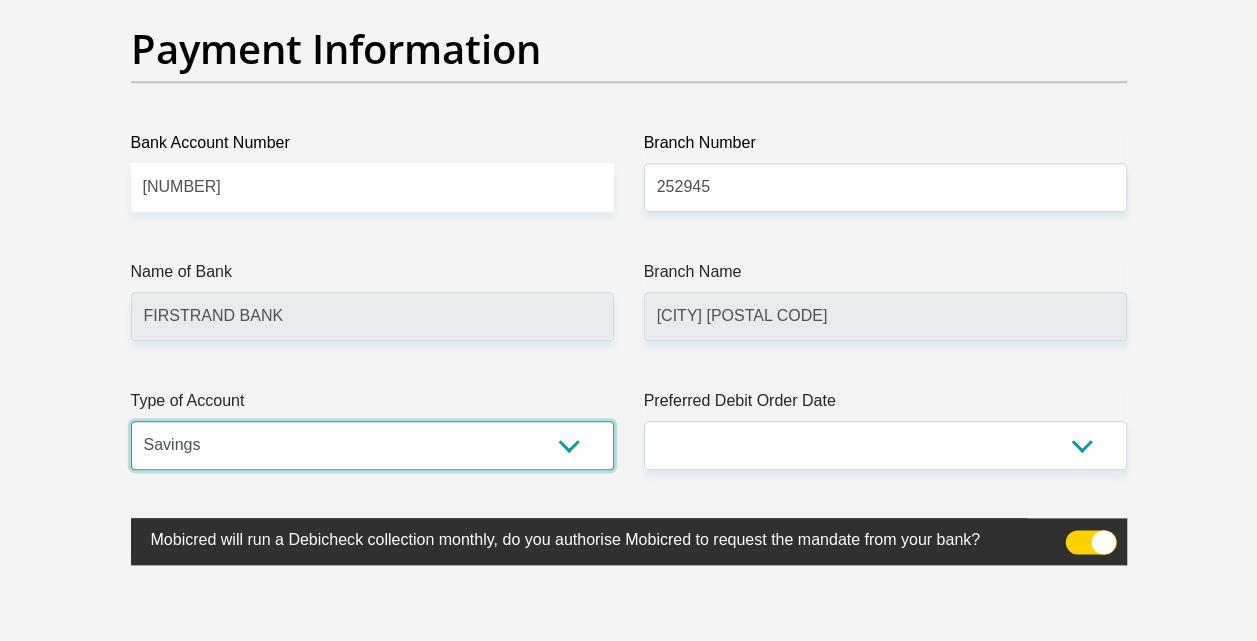 click on "Cheque
Savings" at bounding box center (372, 445) 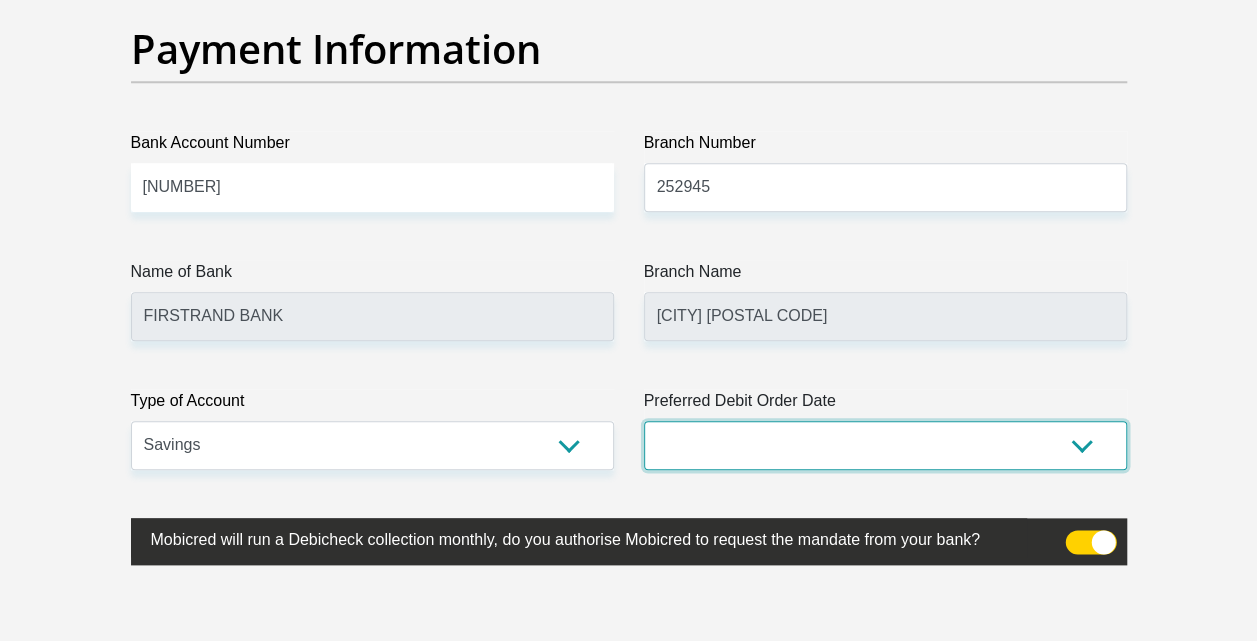 click on "1st
2nd
3rd
4th
5th
7th
18th
19th
20th
21st
22nd
23rd
24th
25th
26th
27th
28th
29th
30th" at bounding box center (885, 445) 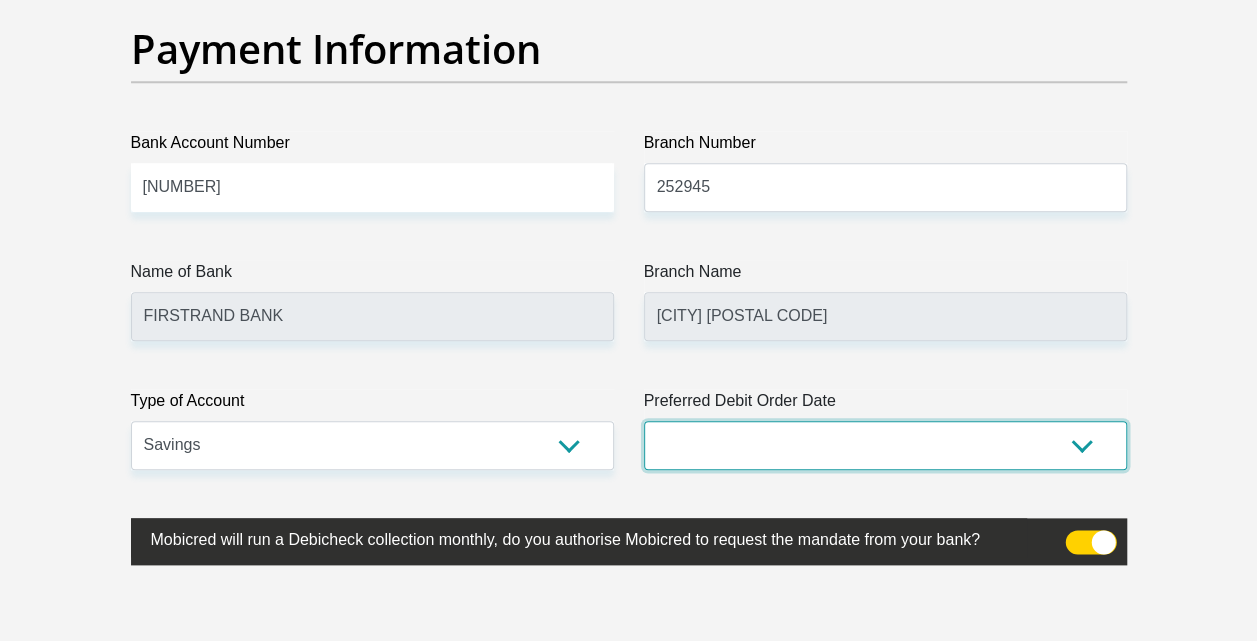 select on "25" 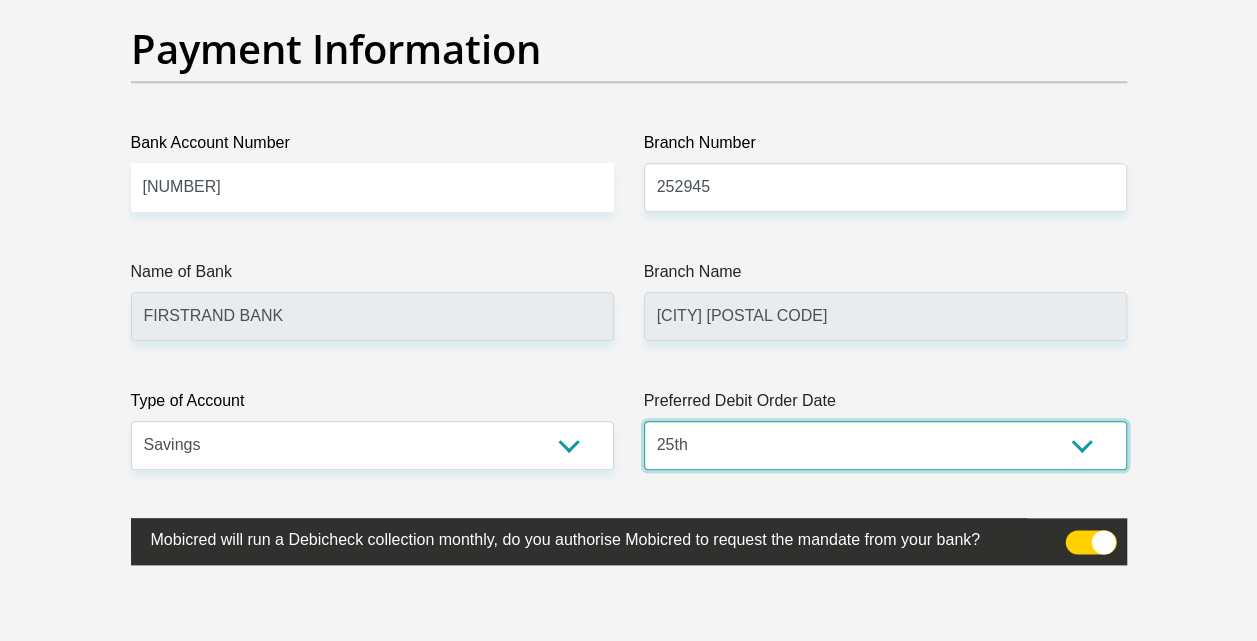 click on "1st
2nd
3rd
4th
5th
7th
18th
19th
20th
21st
22nd
23rd
24th
25th
26th
27th
28th
29th
30th" at bounding box center (885, 445) 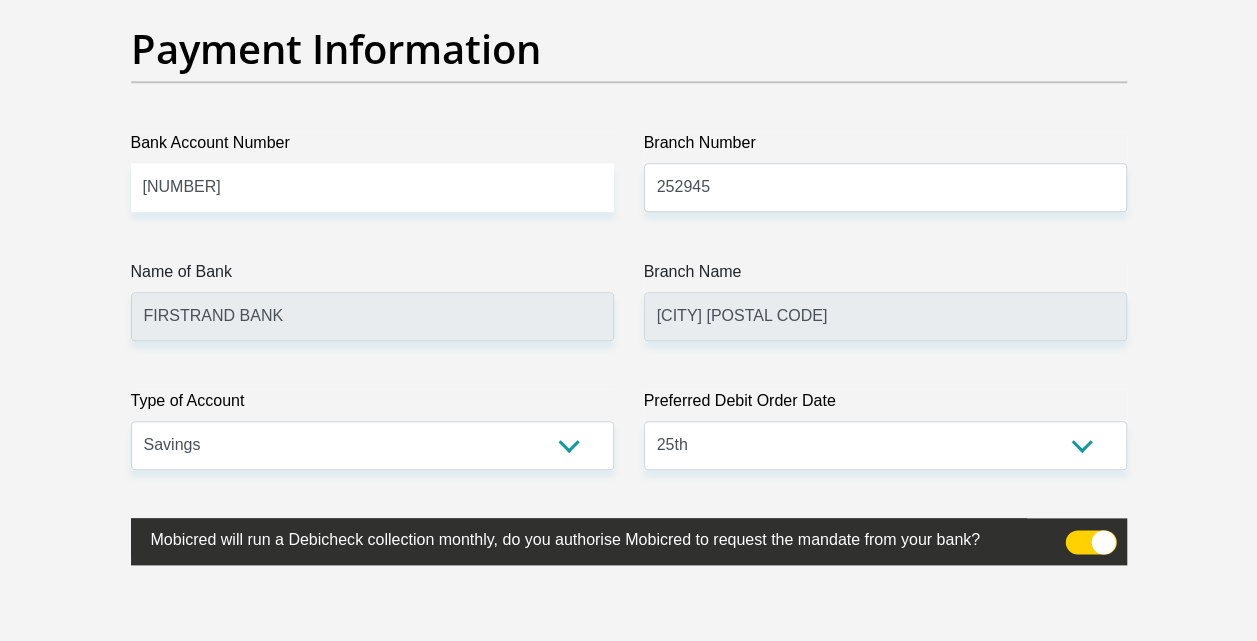 click on "Title
Mr
Ms
Mrs
Dr
Other
First Name
[FIRST]
Surname
[LAST]
ID Number
[ID NUMBER]
Please input valid ID number
Race
Black
Coloured
Indian
White
Other
Contact Number
[PHONE]
Please input valid contact number
Nationality
[COUNTRY]
Afghanistan
Aland Islands  Albania  Algeria" at bounding box center [629, -1059] 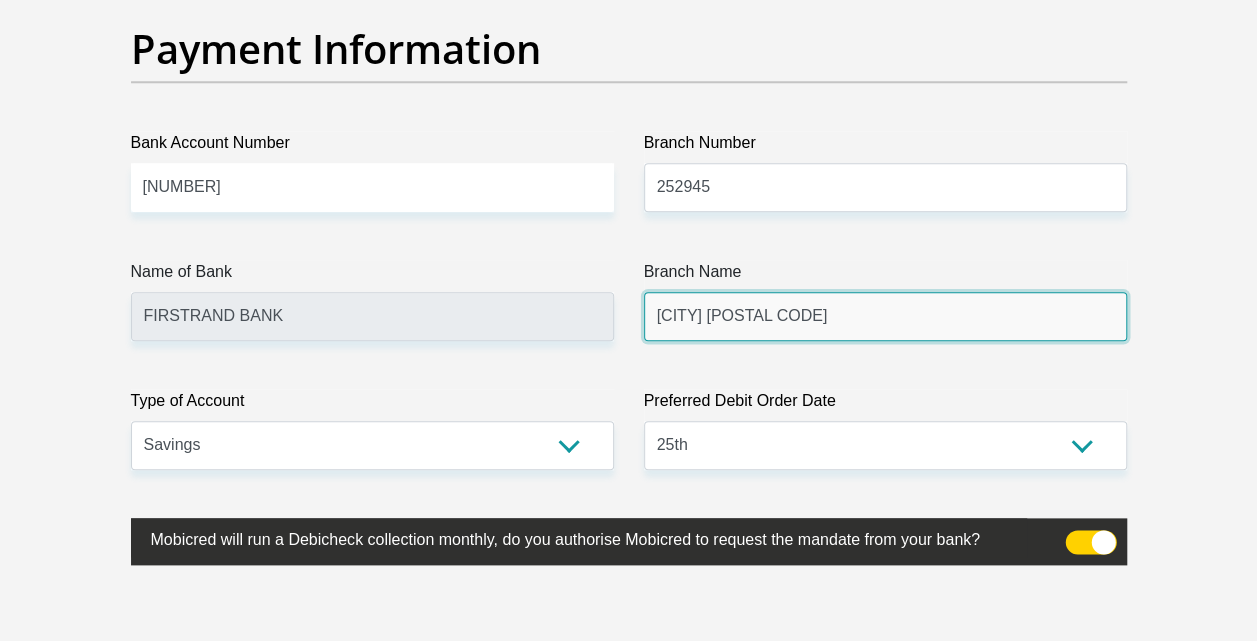click on "[CITY] [POSTAL CODE]" at bounding box center [885, 316] 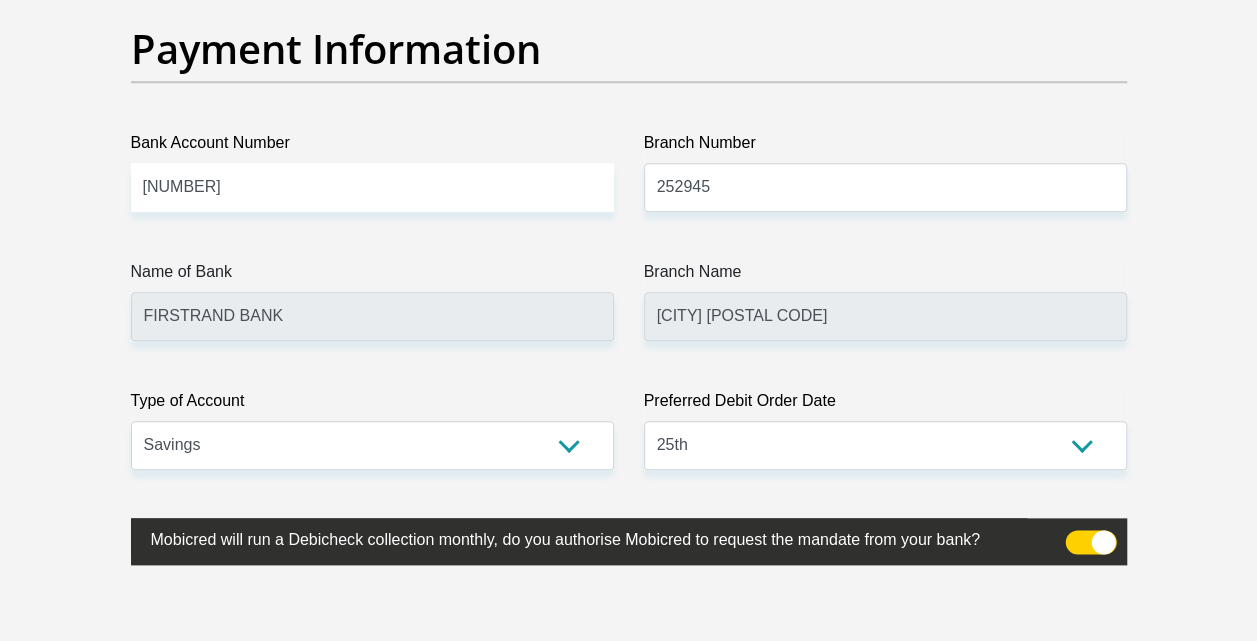 click on "Title
Mr
Ms
Mrs
Dr
Other
First Name
[FIRST]
Surname
[LAST]
ID Number
[ID NUMBER]
Please input valid ID number
Race
Black
Coloured
Indian
White
Other
Contact Number
[PHONE]
Please input valid contact number
Nationality
[COUNTRY]
Afghanistan
Aland Islands  Albania  Algeria" at bounding box center (629, -1059) 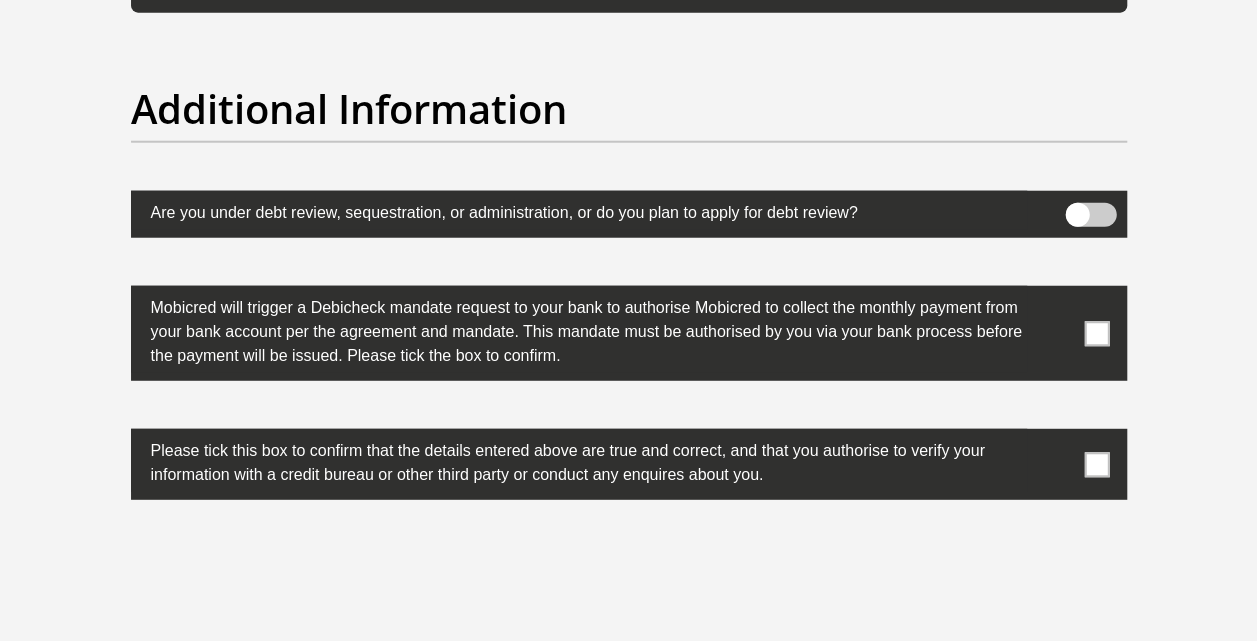 scroll, scrollTop: 6300, scrollLeft: 0, axis: vertical 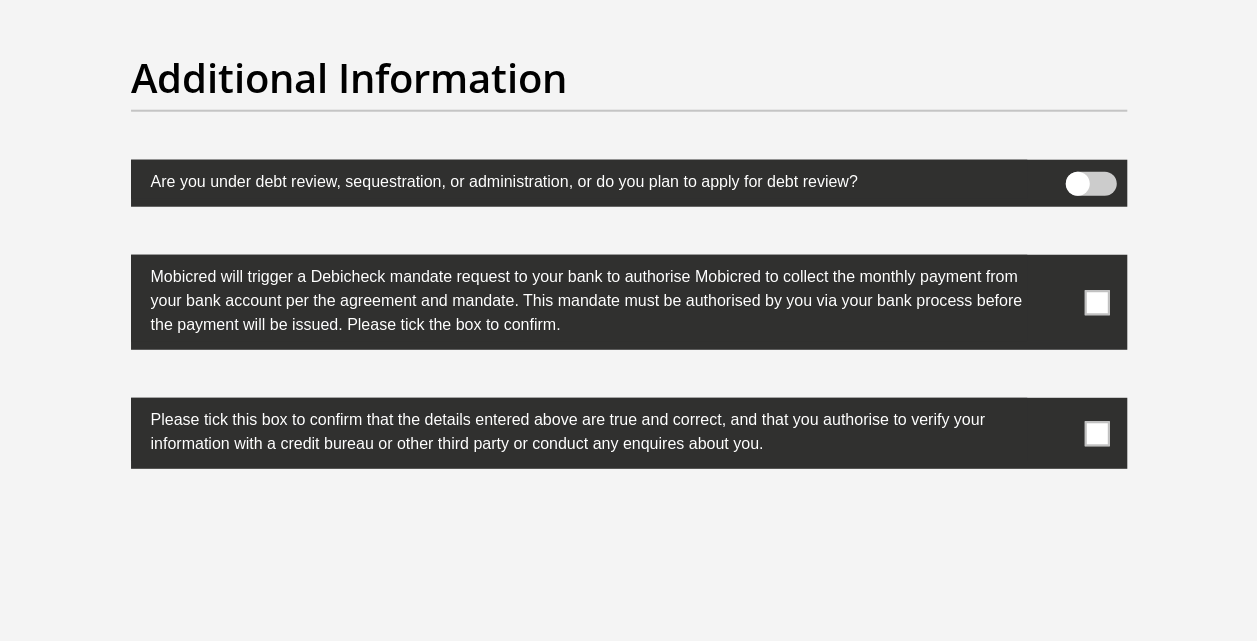 click at bounding box center [1096, 302] 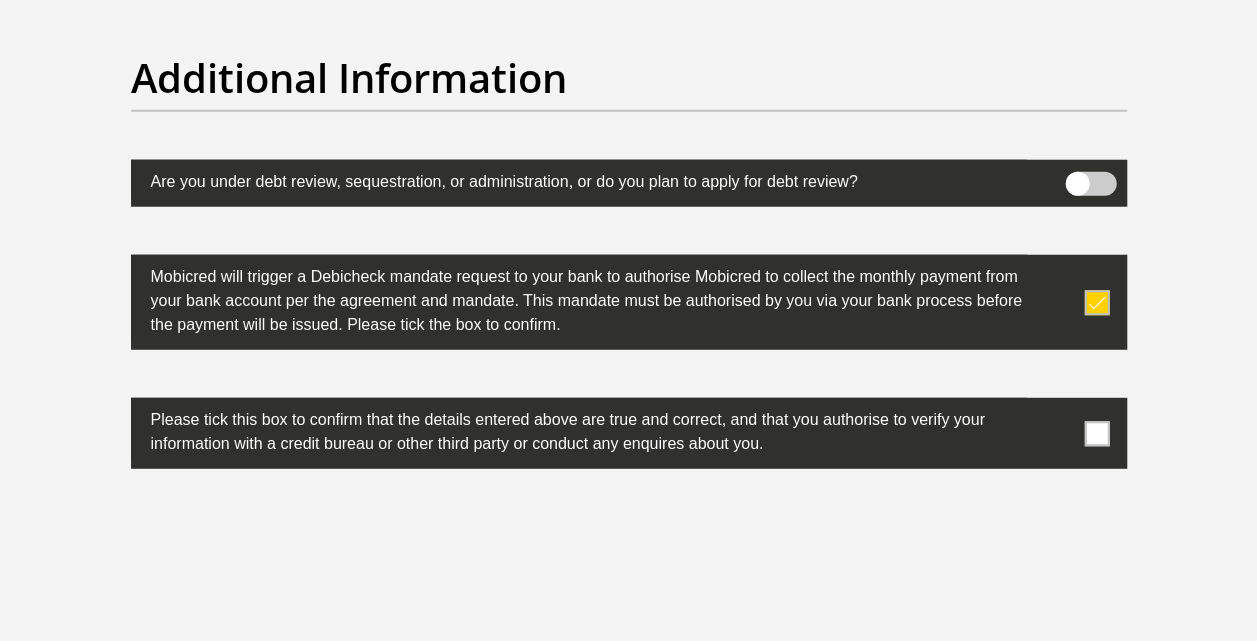 click at bounding box center [629, 433] 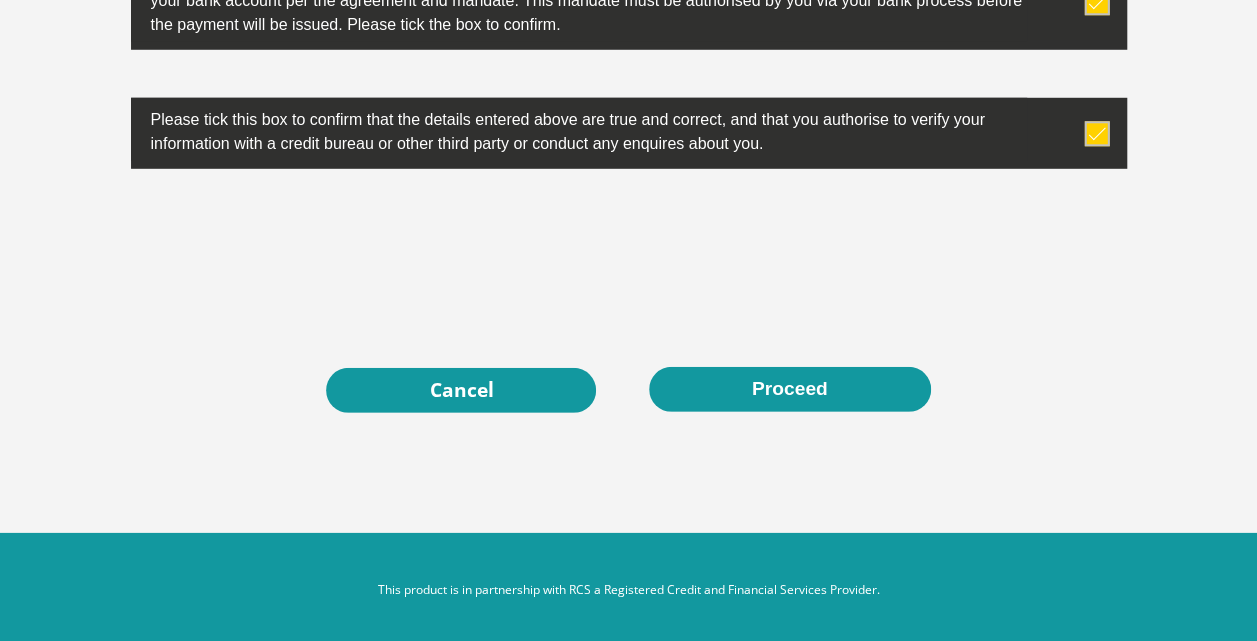 scroll, scrollTop: 6601, scrollLeft: 0, axis: vertical 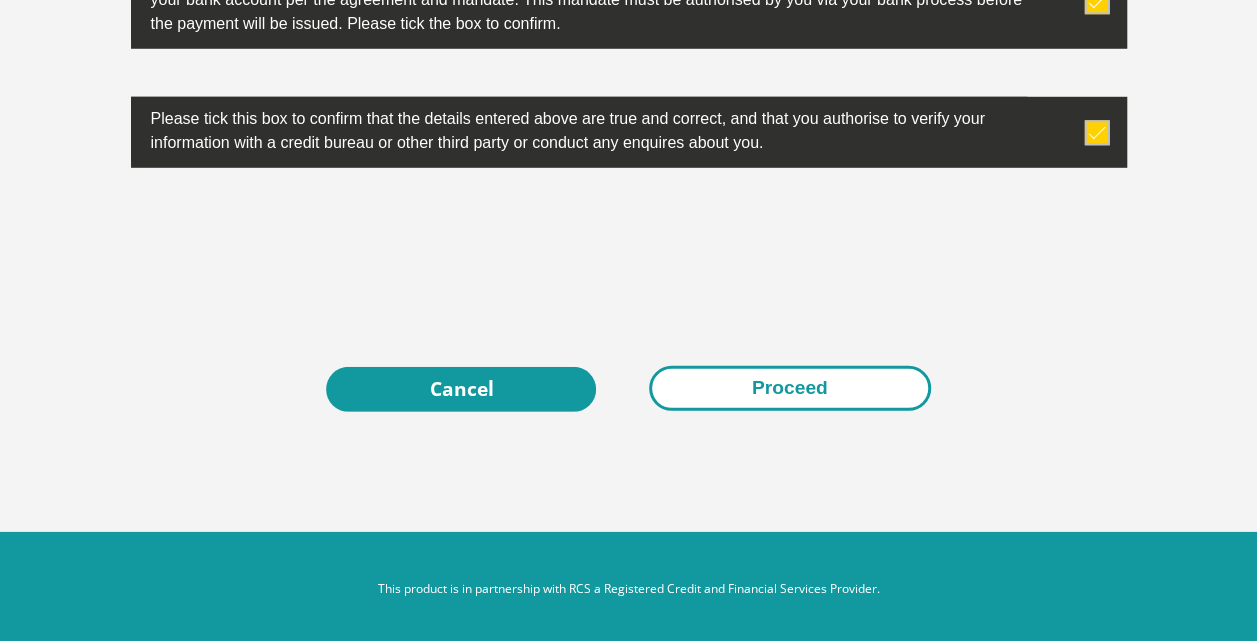 click on "Proceed" at bounding box center [790, 388] 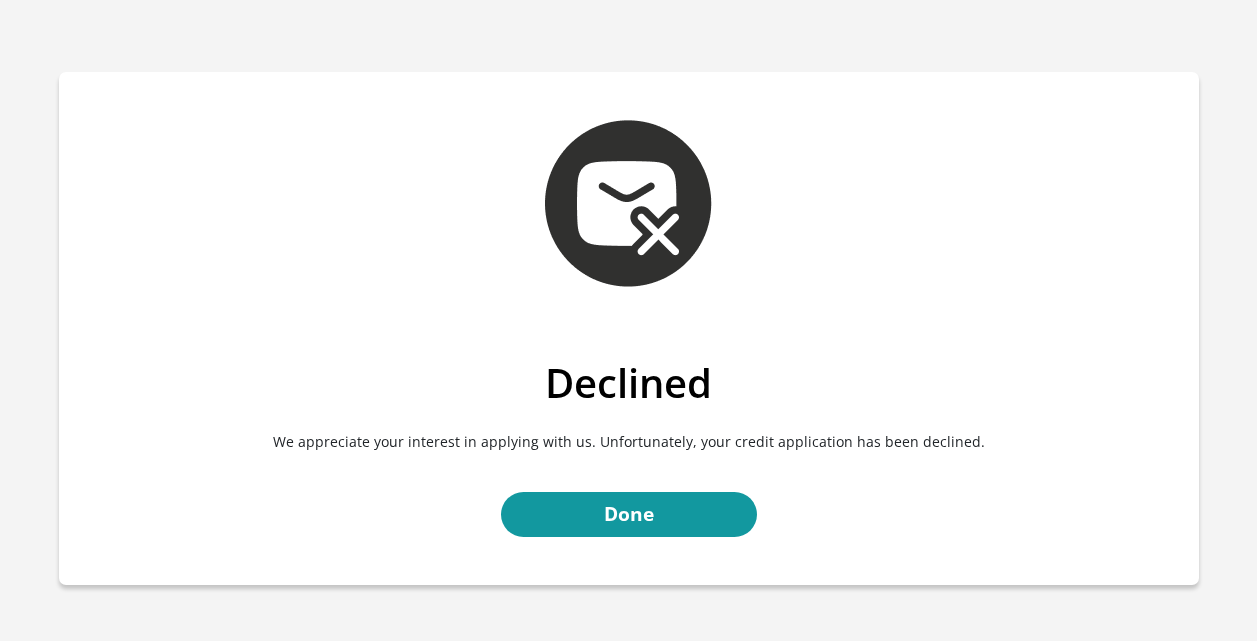 scroll, scrollTop: 0, scrollLeft: 0, axis: both 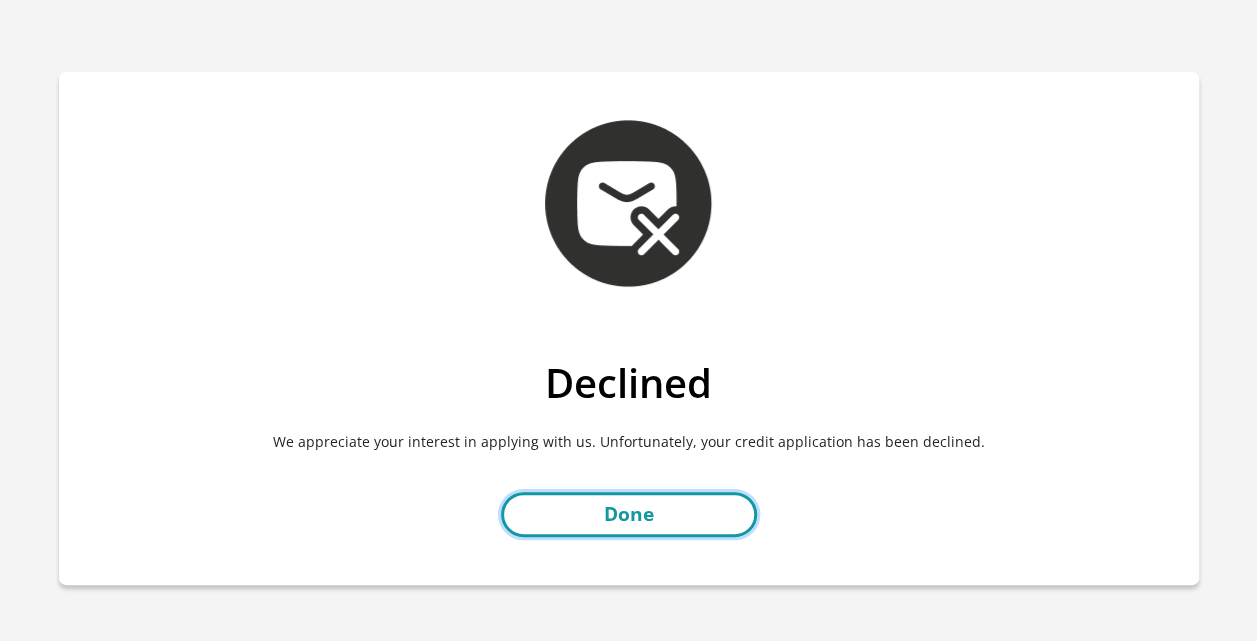 click on "Done" at bounding box center (629, 514) 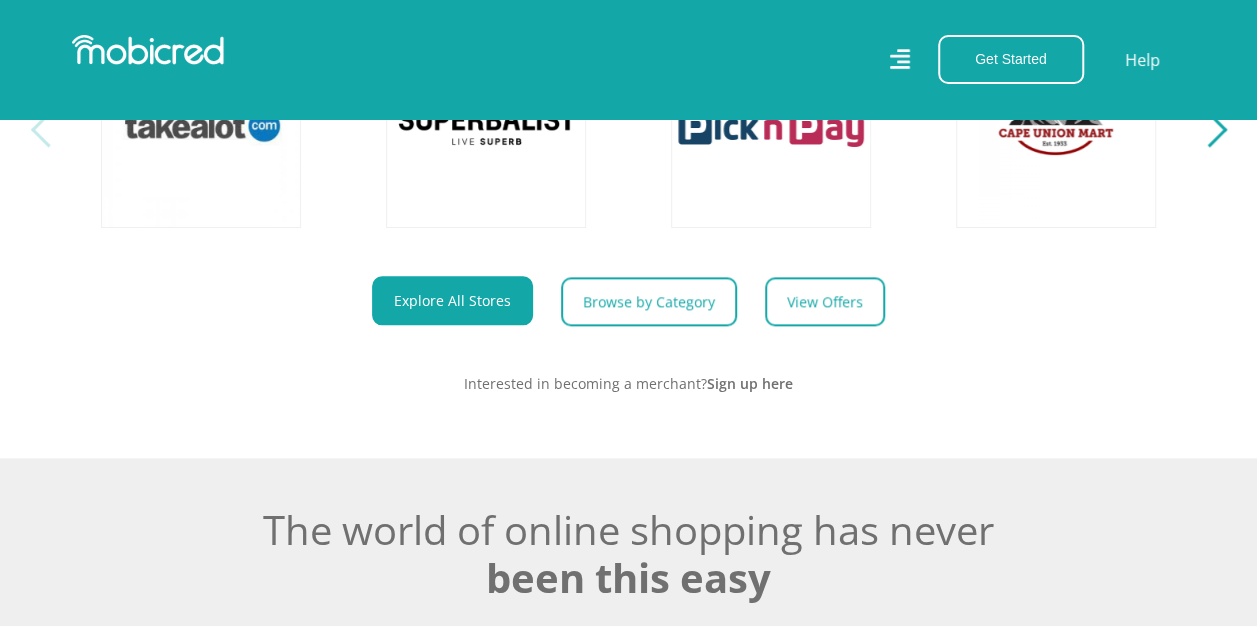 scroll, scrollTop: 900, scrollLeft: 0, axis: vertical 